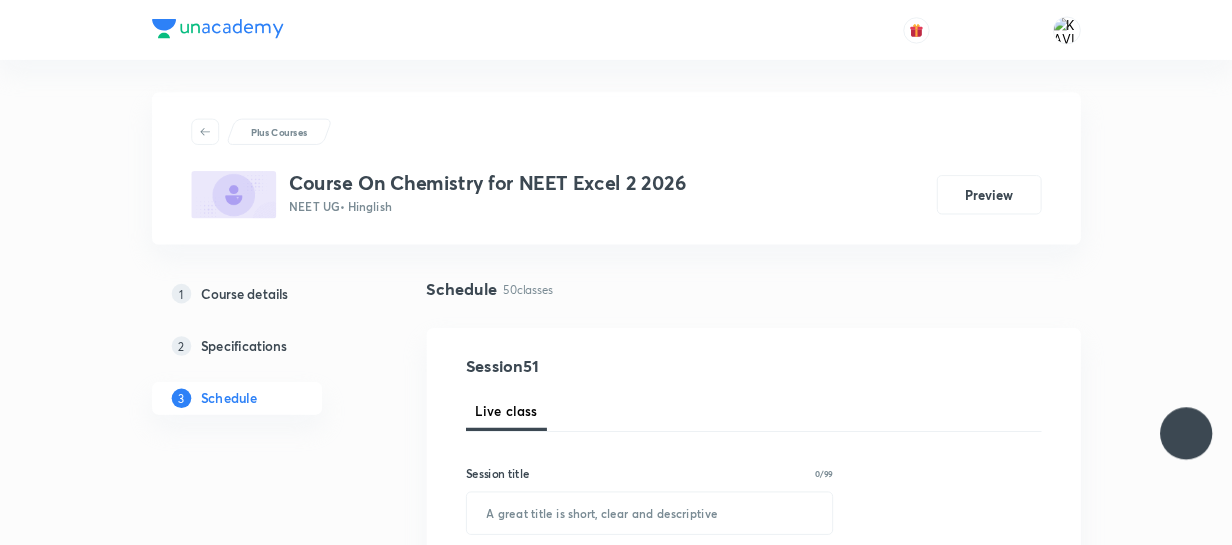 scroll, scrollTop: 0, scrollLeft: 0, axis: both 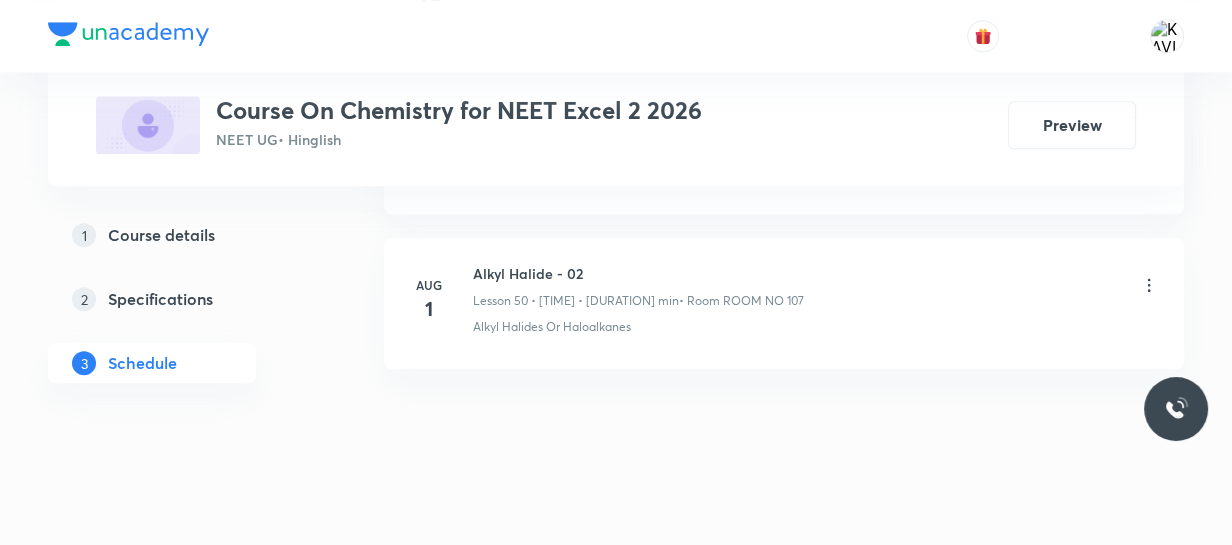 click on "Alkyl Halide - 02" at bounding box center [638, 273] 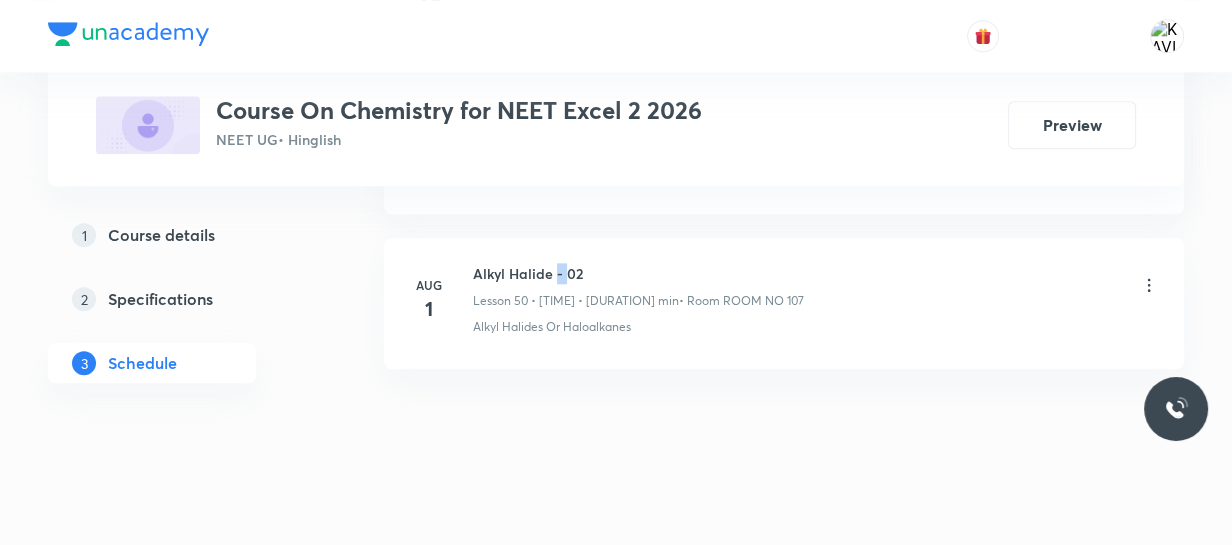 click on "Alkyl Halide - 02" at bounding box center [638, 273] 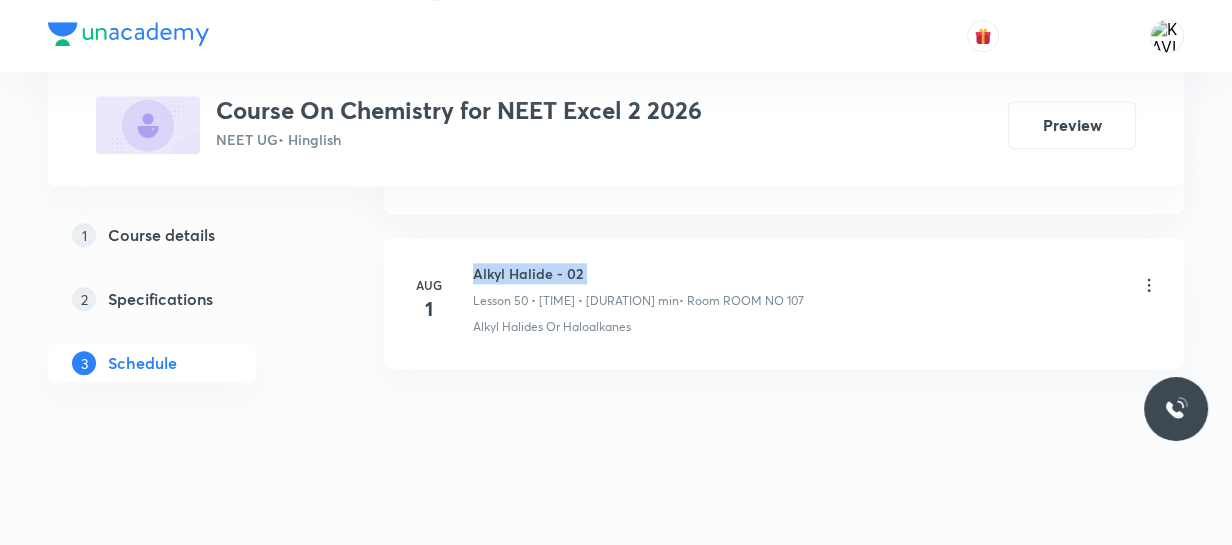 click on "Alkyl Halide - 02" at bounding box center (638, 273) 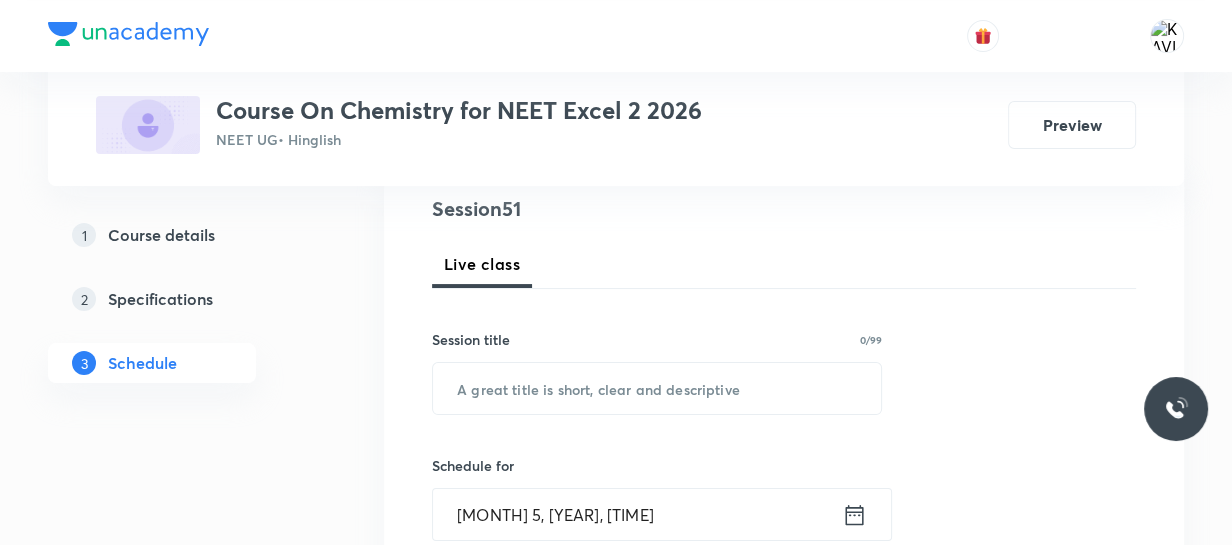 scroll, scrollTop: 246, scrollLeft: 0, axis: vertical 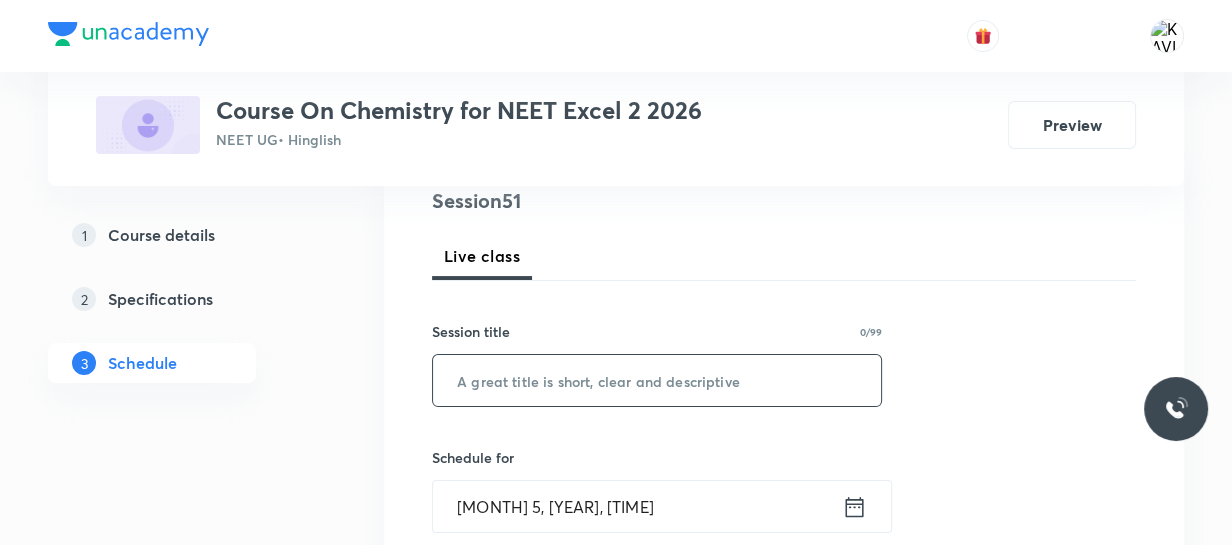 click at bounding box center [657, 380] 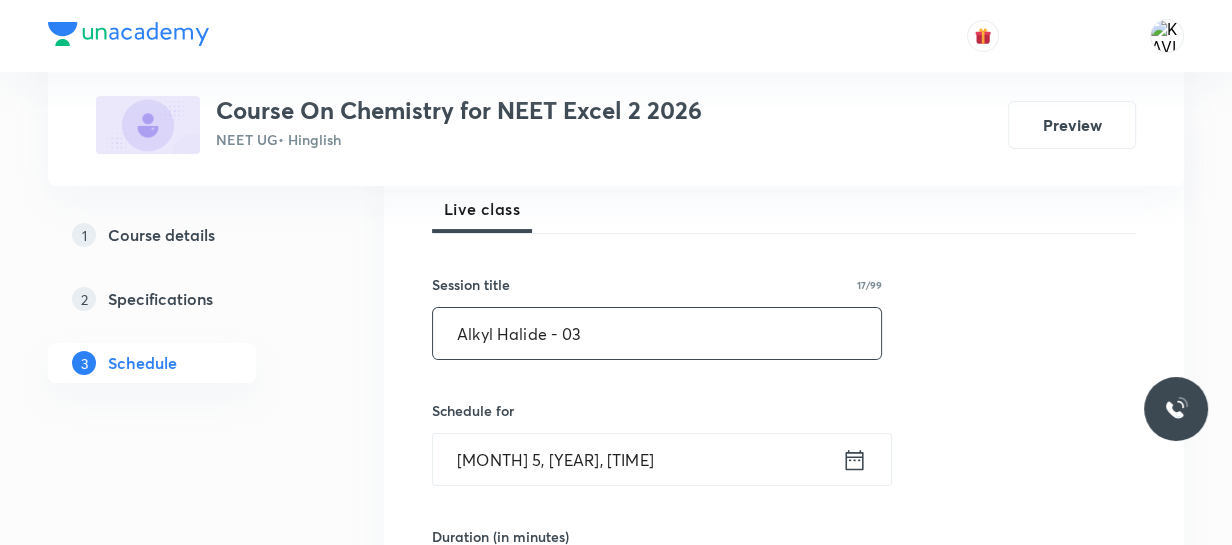 scroll, scrollTop: 337, scrollLeft: 0, axis: vertical 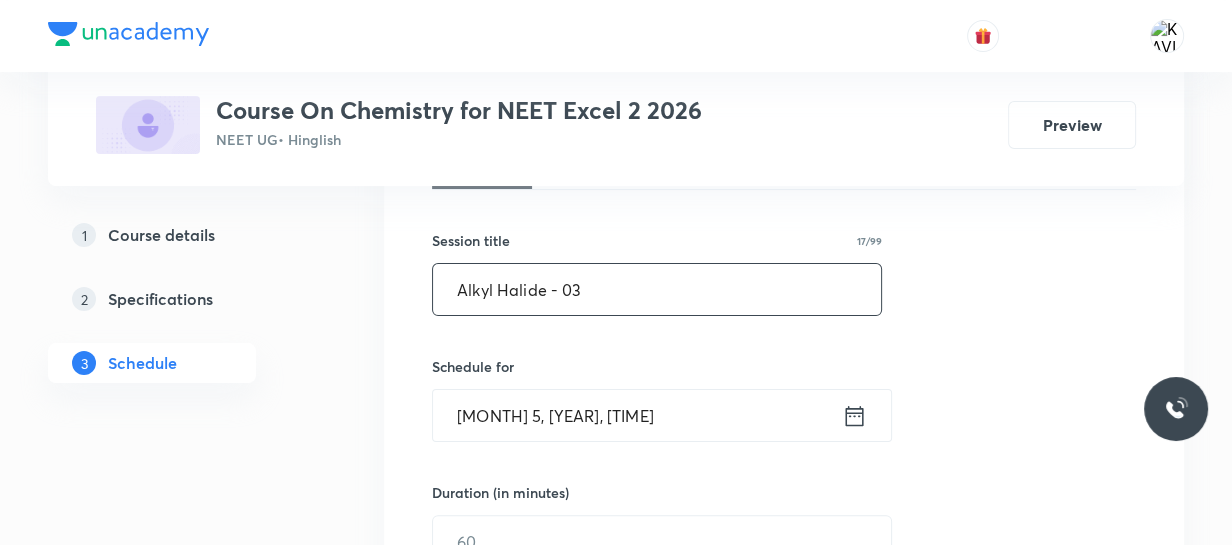 type on "Alkyl Halide - 03" 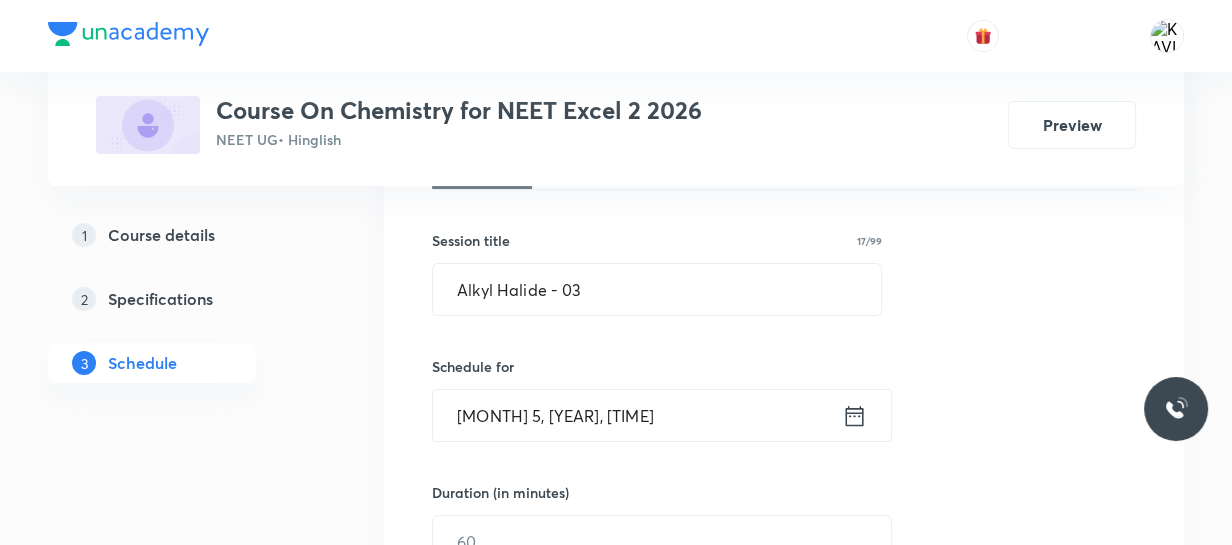 click on "Aug 5, 2025, 1:20 PM ​" at bounding box center [662, 415] 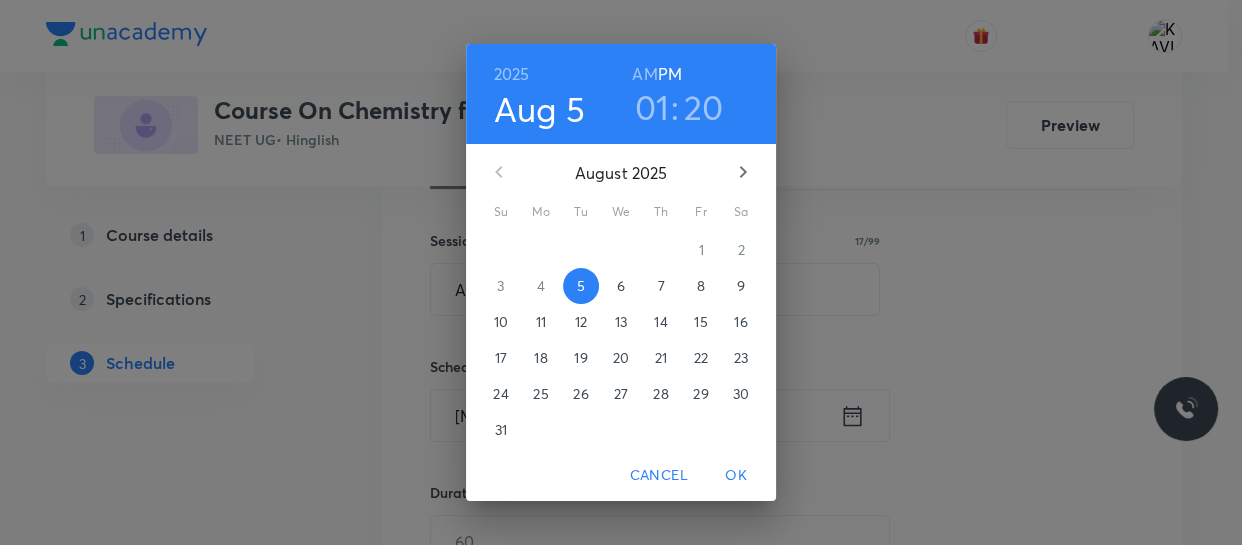 click on "01" at bounding box center (652, 107) 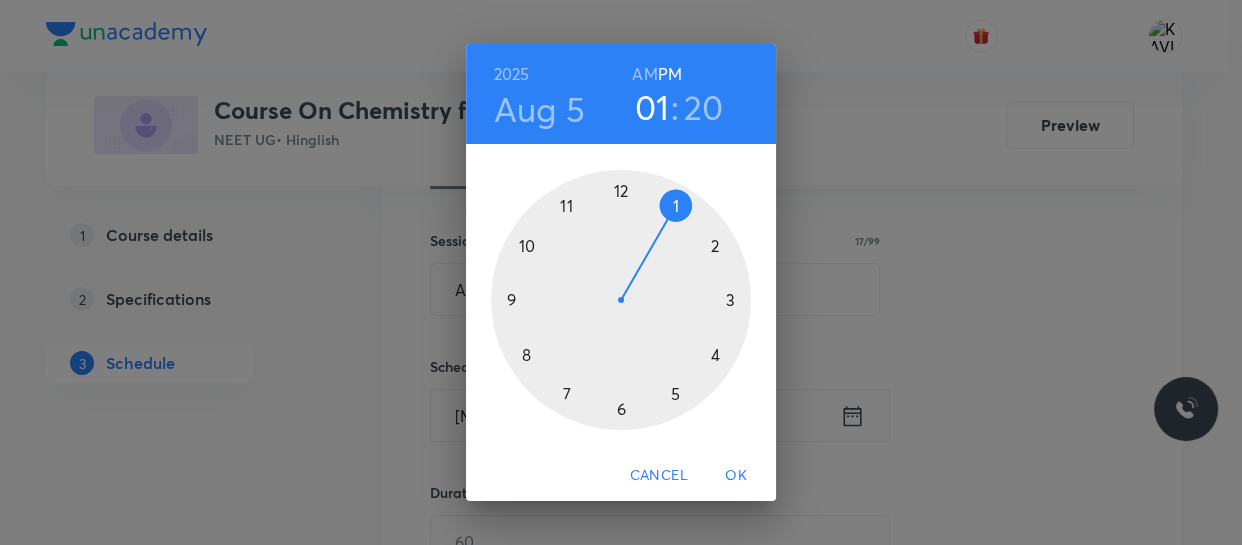 click at bounding box center [621, 300] 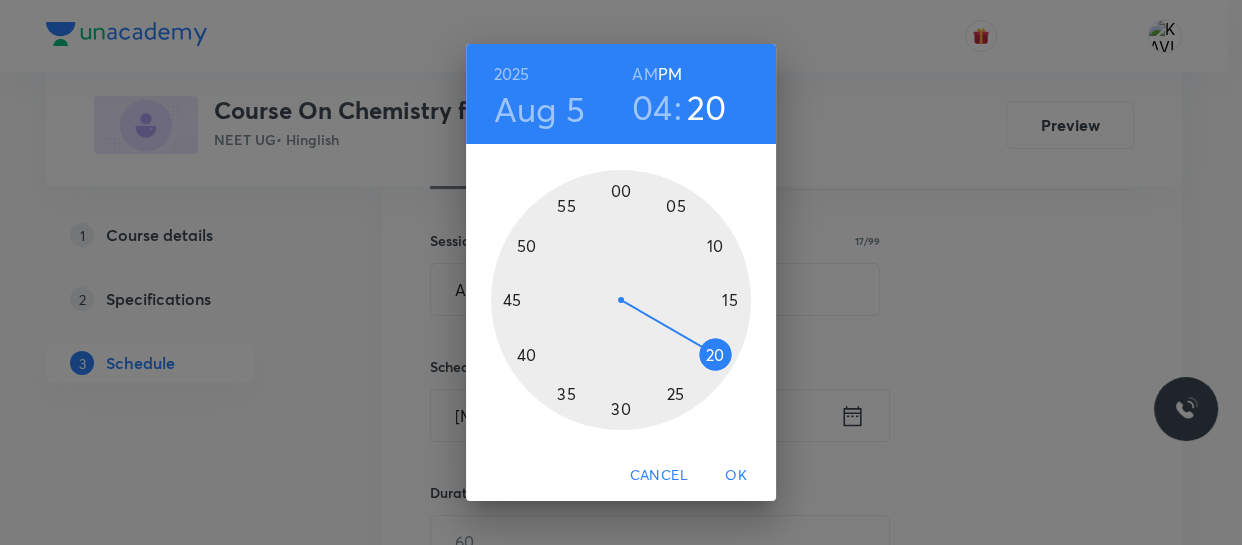click at bounding box center [621, 300] 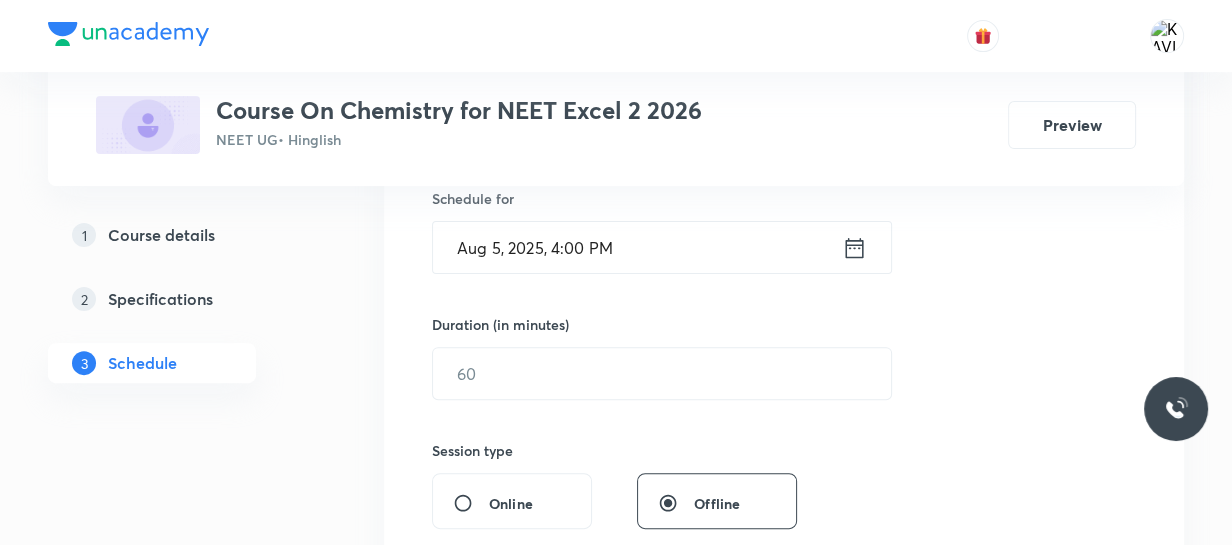 scroll, scrollTop: 519, scrollLeft: 0, axis: vertical 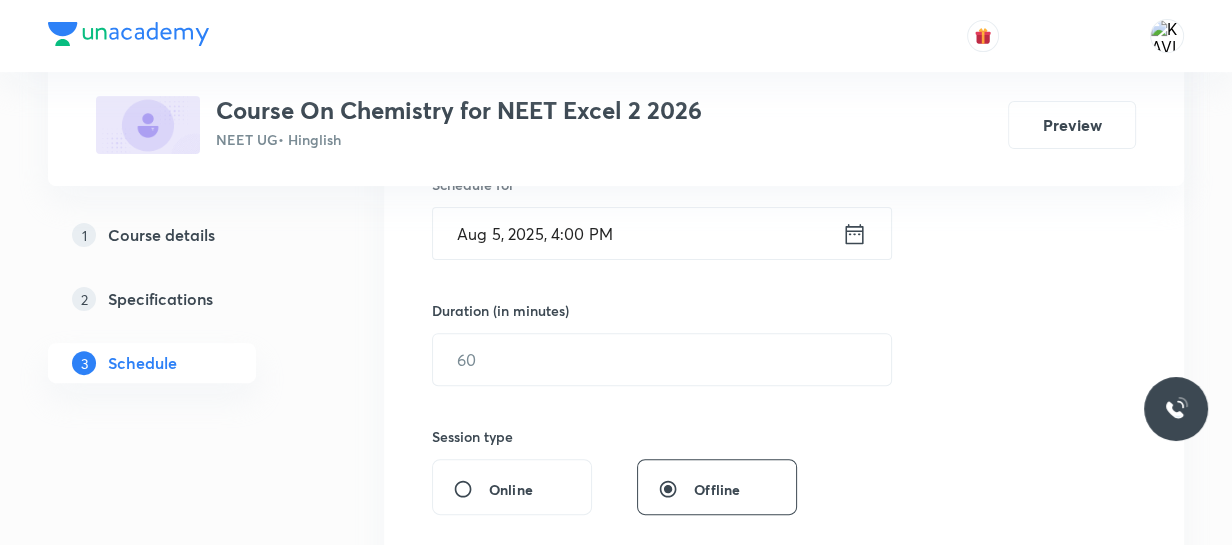 click on "Duration (in minutes) ​" at bounding box center (614, 343) 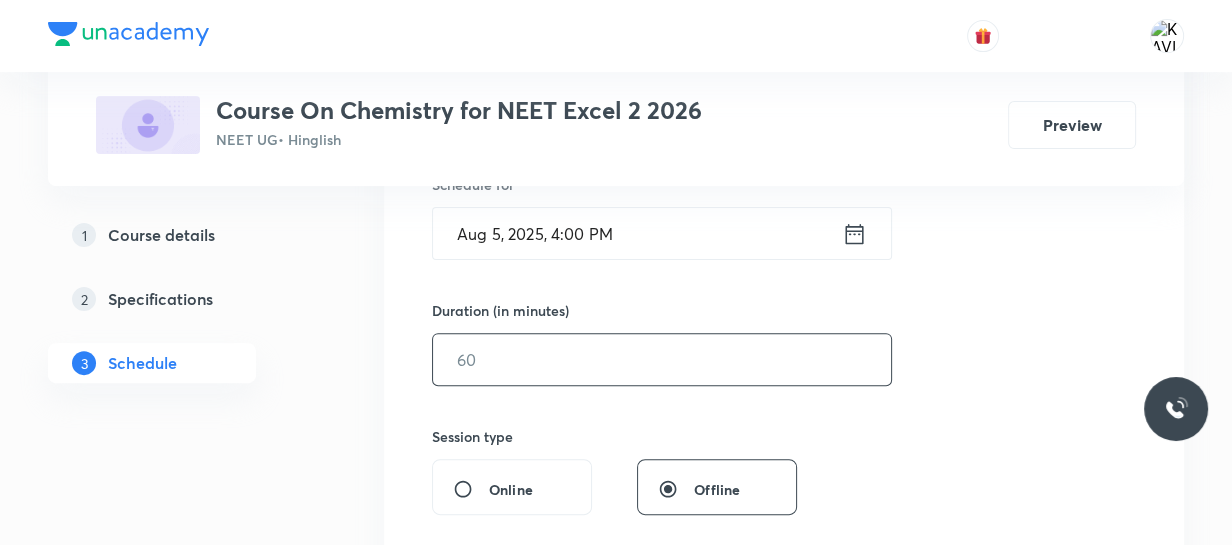 click at bounding box center (662, 359) 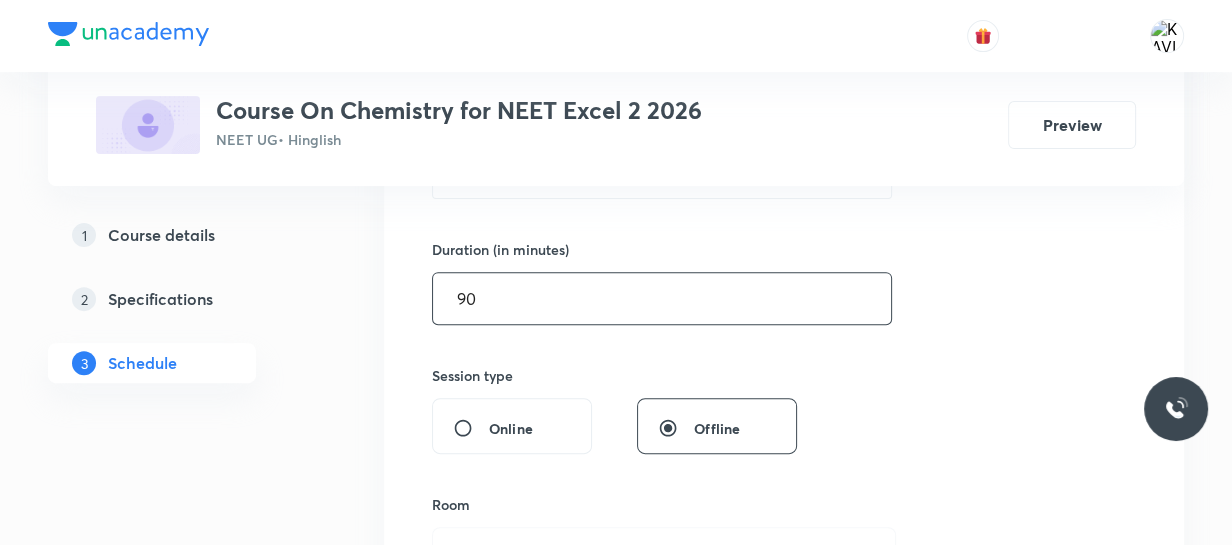 scroll, scrollTop: 700, scrollLeft: 0, axis: vertical 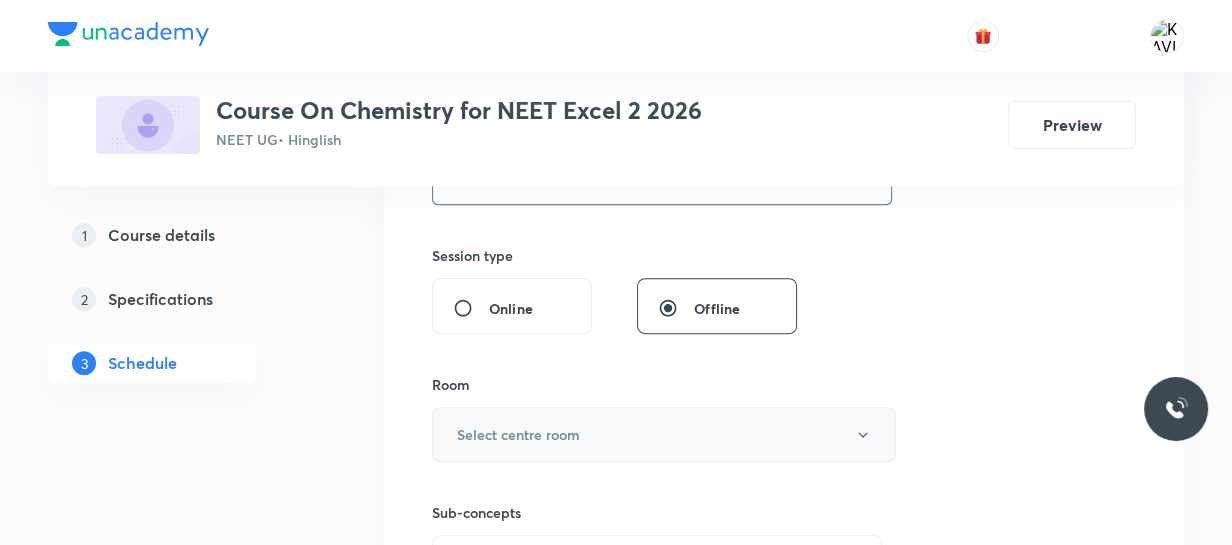 type on "90" 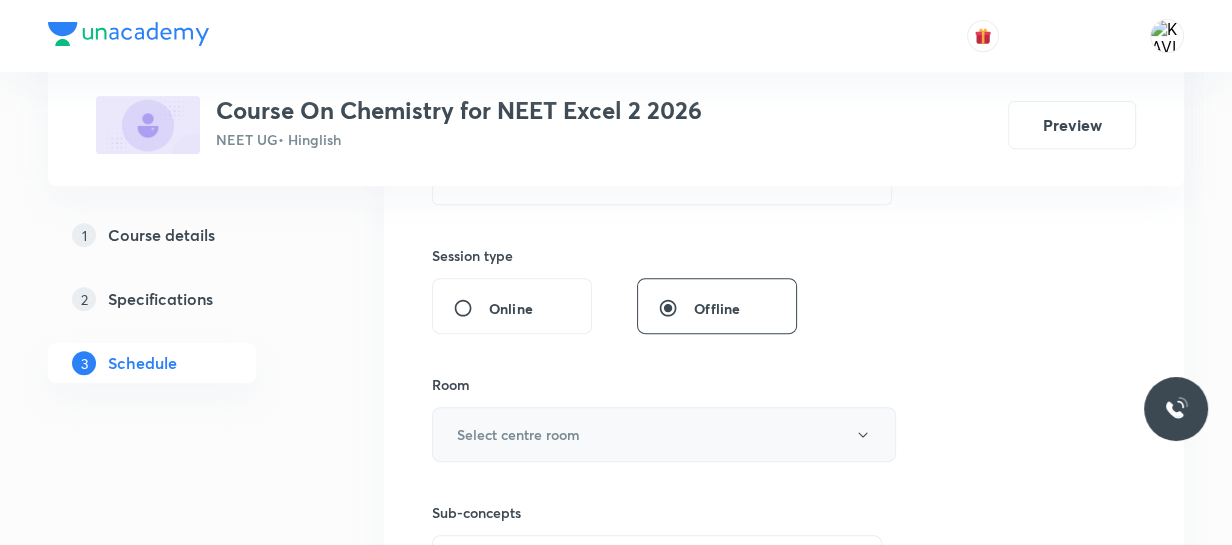 click on "Select centre room" at bounding box center [518, 434] 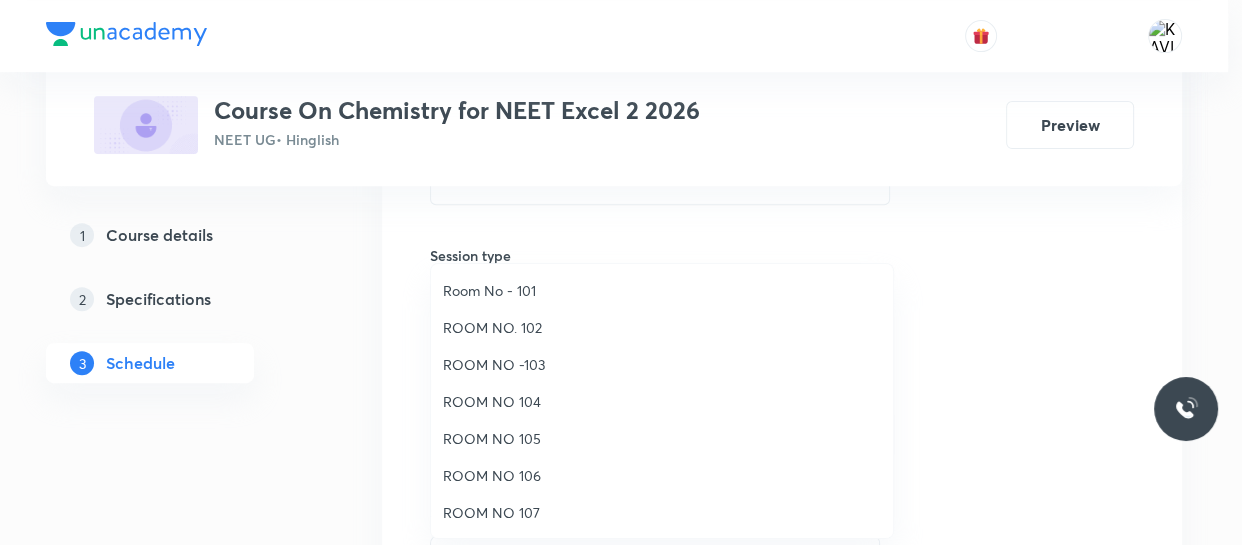 click on "ROOM NO 107" at bounding box center (662, 512) 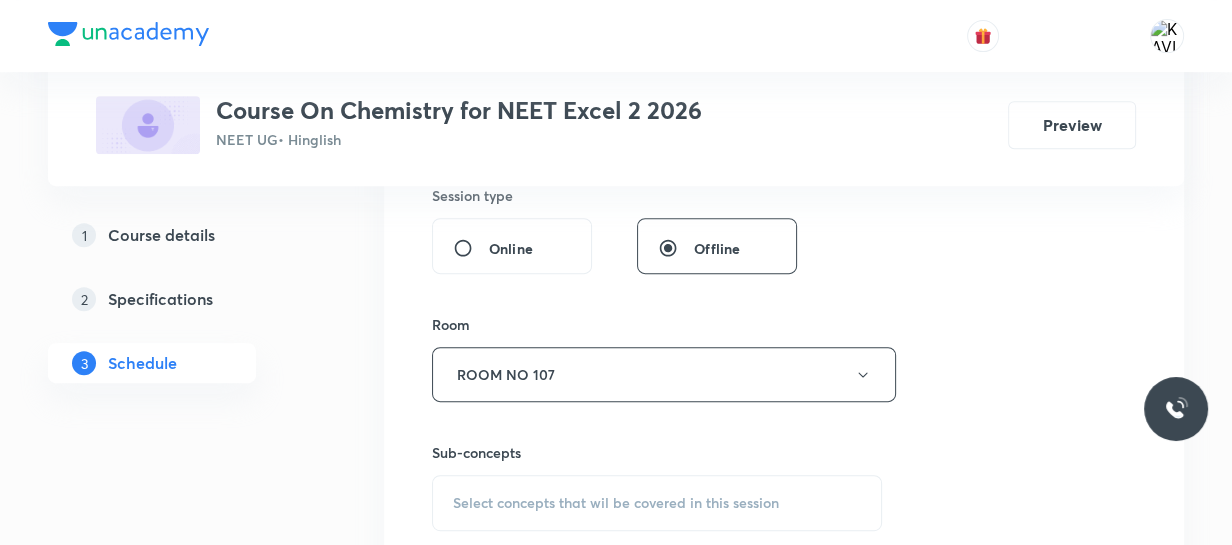 scroll, scrollTop: 882, scrollLeft: 0, axis: vertical 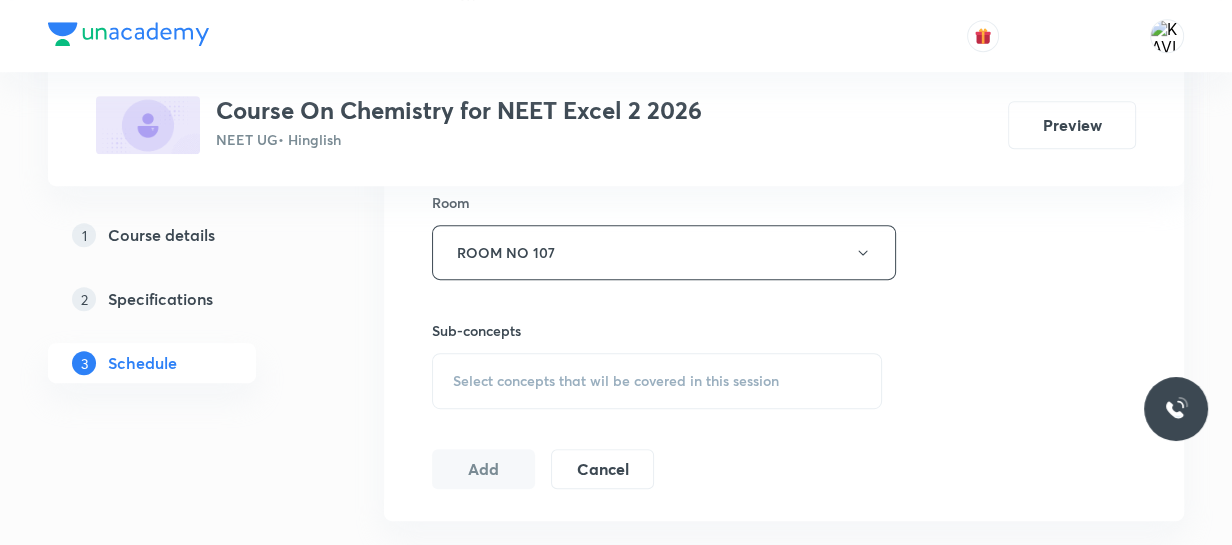 click on "Select concepts that wil be covered in this session" at bounding box center [616, 381] 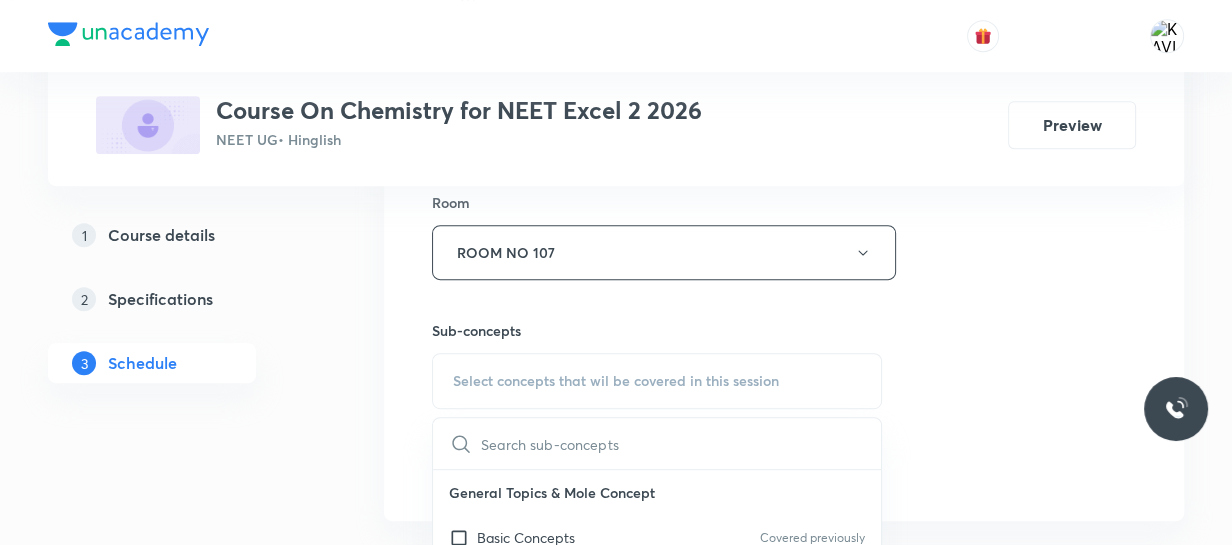 scroll, scrollTop: 973, scrollLeft: 0, axis: vertical 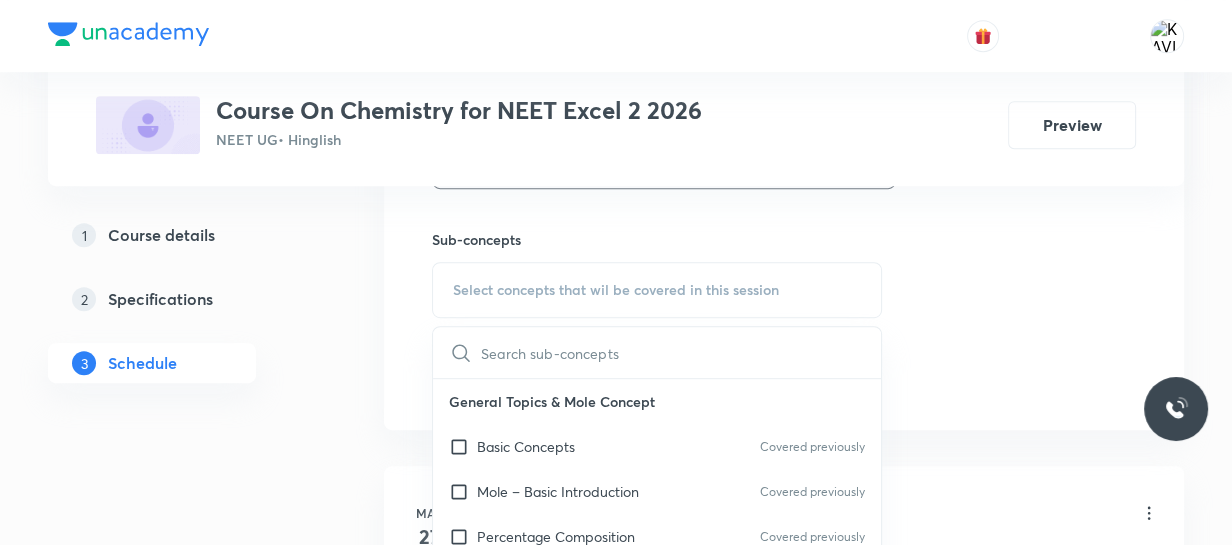 click at bounding box center (681, 352) 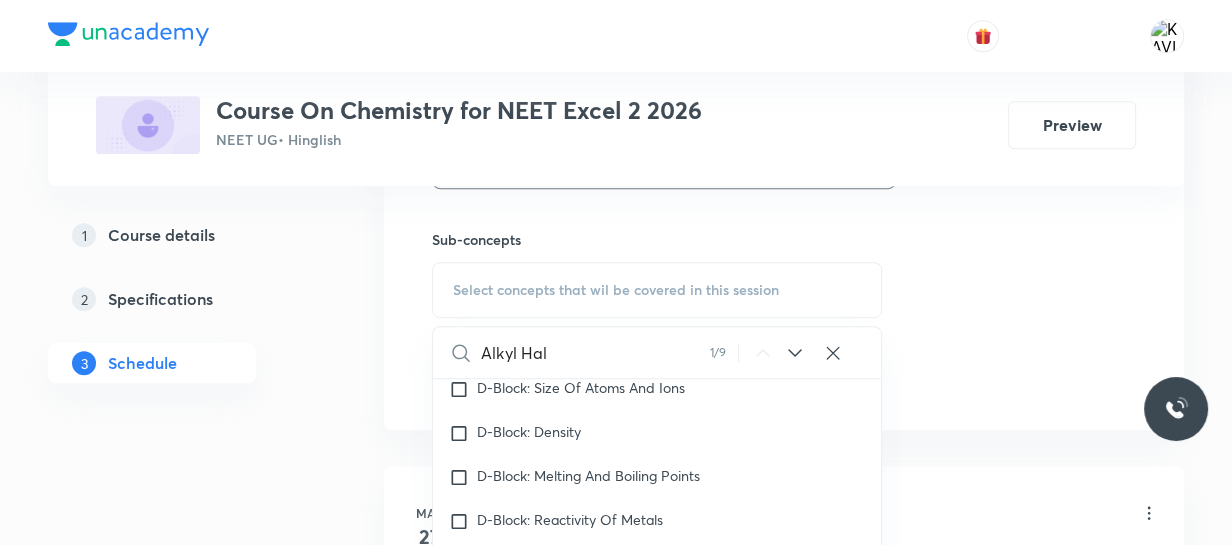 scroll, scrollTop: 37267, scrollLeft: 0, axis: vertical 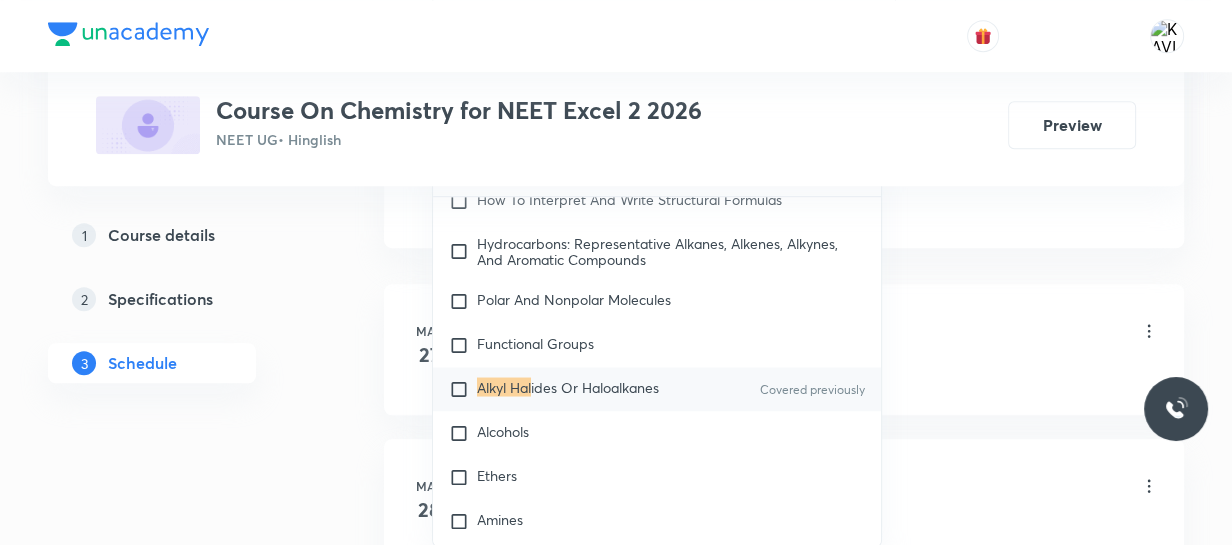 type on "Alkyl Hal" 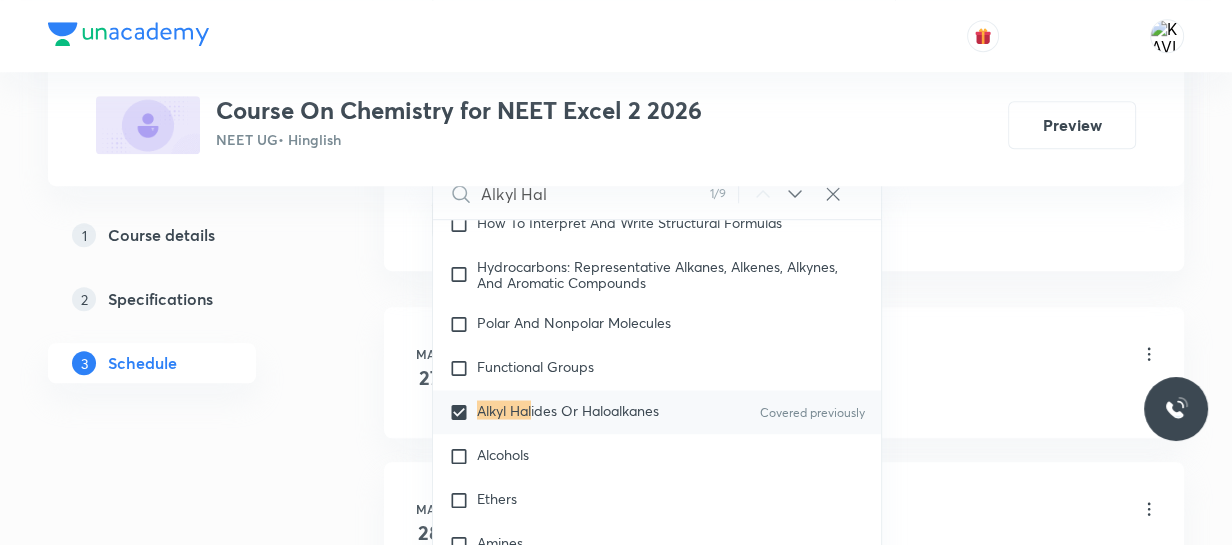 click on "Session  51 Live class Session title 17/99 Alkyl Halide - 03 ​ Schedule for Aug 5, 2025, 4:00 PM ​ Duration (in minutes) 90 ​   Session type Online Offline Room ROOM NO 107 Sub-concepts Alkyl Halides Or Haloalkanes CLEAR Alkyl Hal 1 / 9 ​ General Topics & Mole Concept Basic Concepts Covered previously Mole – Basic Introduction Covered previously Percentage Composition Covered previously Stoichiometry Covered previously Principle of Atom Conservation (POAC) Covered previously Relation between Stoichiometric Quantities Application of Mole Concept: Gravimetric Analysis Electronic Configuration Of Atoms (Hund's rule) Covered previously  Quantum Numbers (Magnetic Quantum no.) Covered previously Quantum Numbers(Pauli's Exclusion law) Covered previously Mean Molar Mass or Molecular Mass Covered previously Variation of Conductivity with Concentration Covered previously Mechanism of Corrosion Covered previously Atomic Structure Discovery Of Electron Covered previously Some Prerequisites of Physics Spectrum" at bounding box center [784, -242] 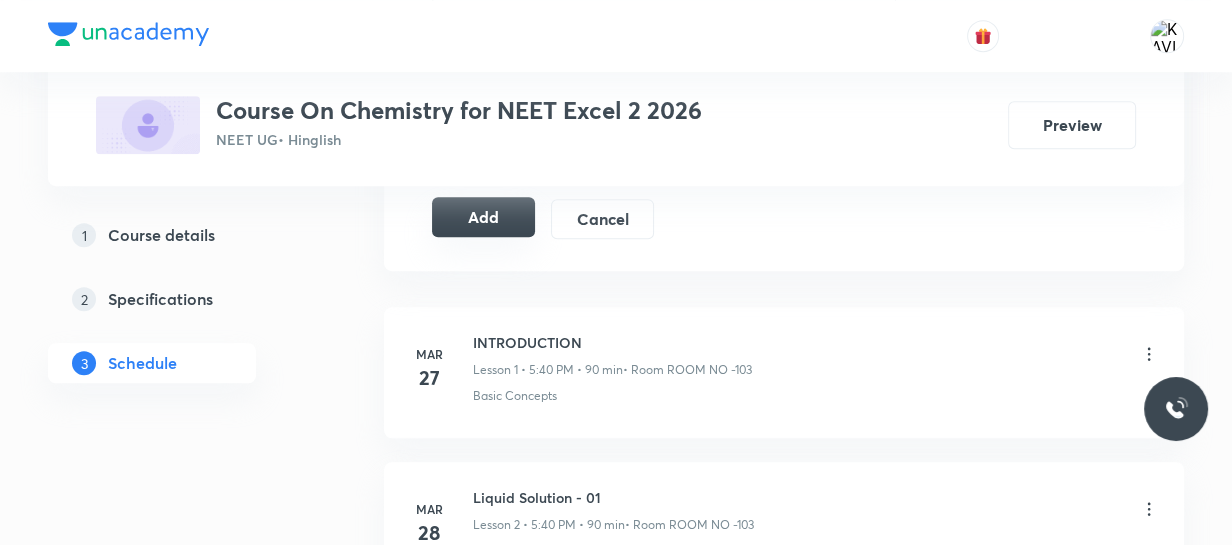 click on "Add" at bounding box center [483, 217] 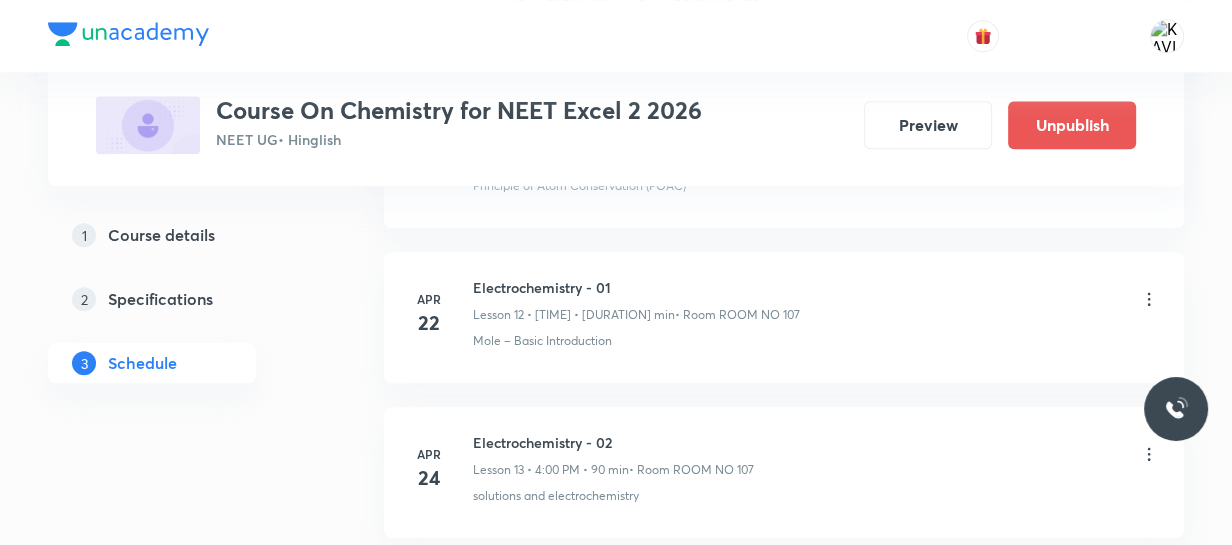 scroll, scrollTop: 8032, scrollLeft: 0, axis: vertical 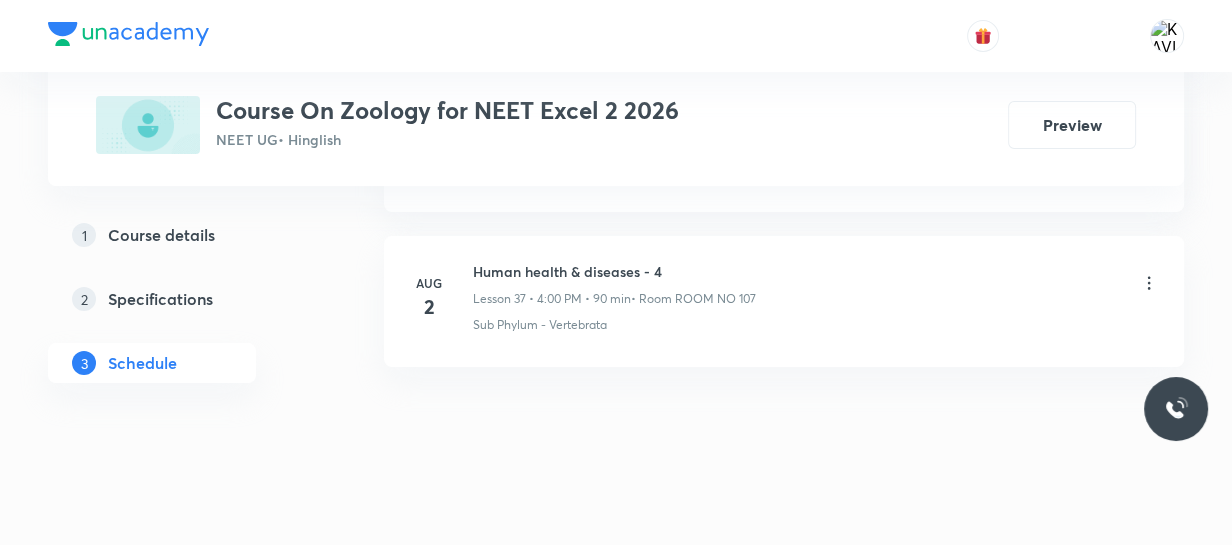 click on "Human health & diseases - 4" at bounding box center [614, 271] 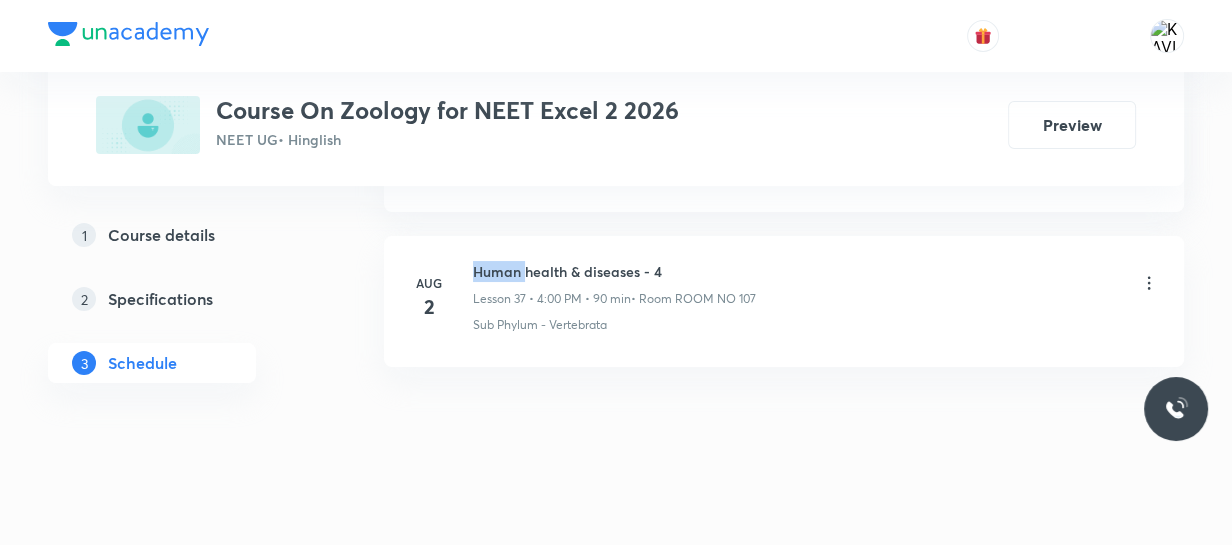 click on "Human health & diseases - 4" at bounding box center [614, 271] 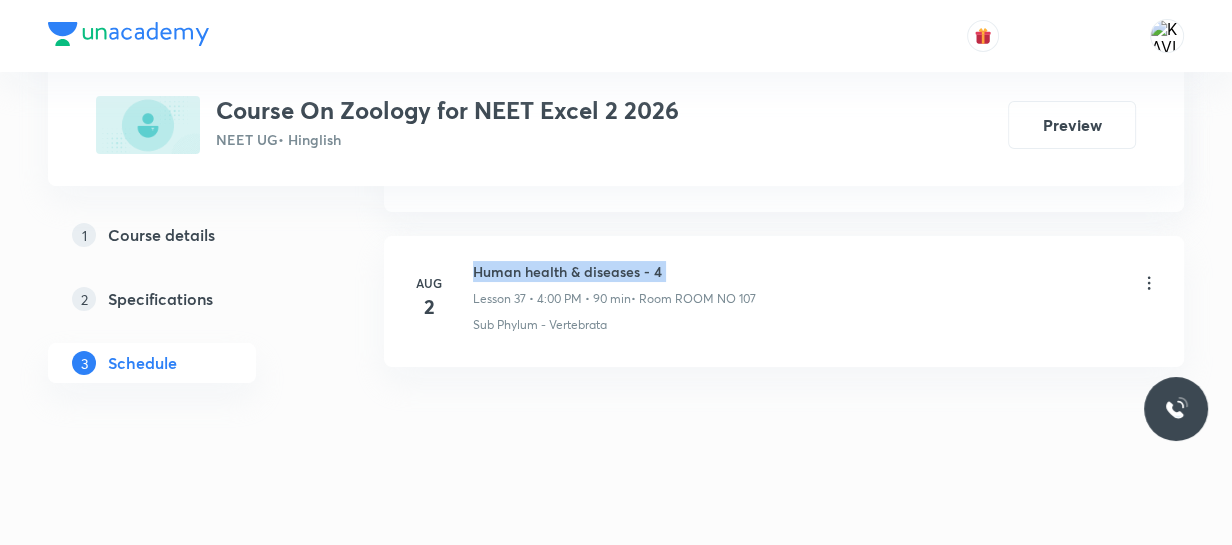 click on "Human health & diseases - 4" at bounding box center (614, 271) 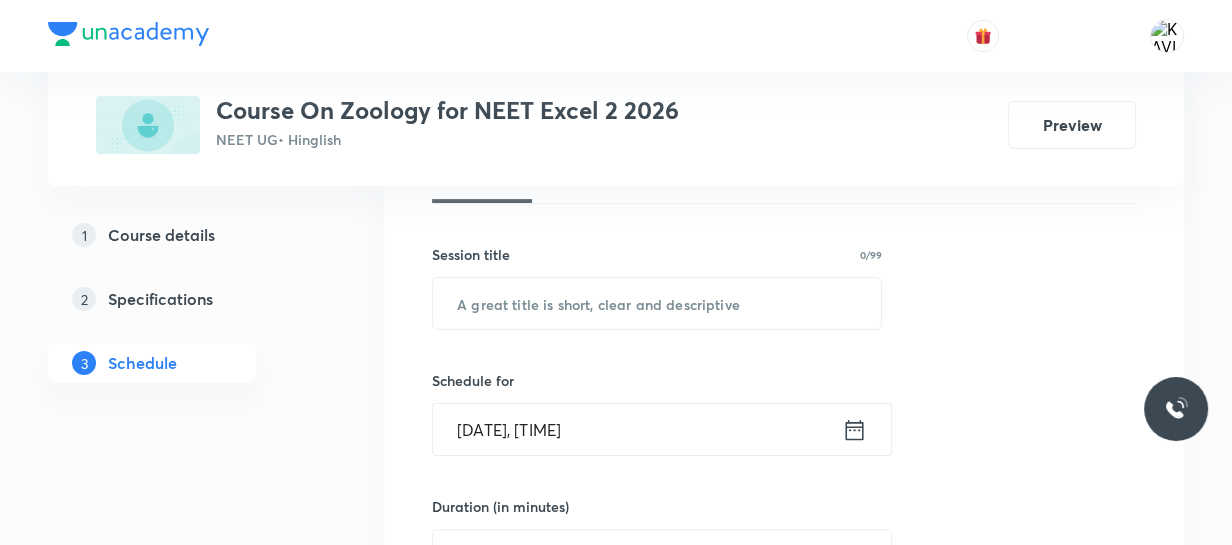 scroll, scrollTop: 333, scrollLeft: 0, axis: vertical 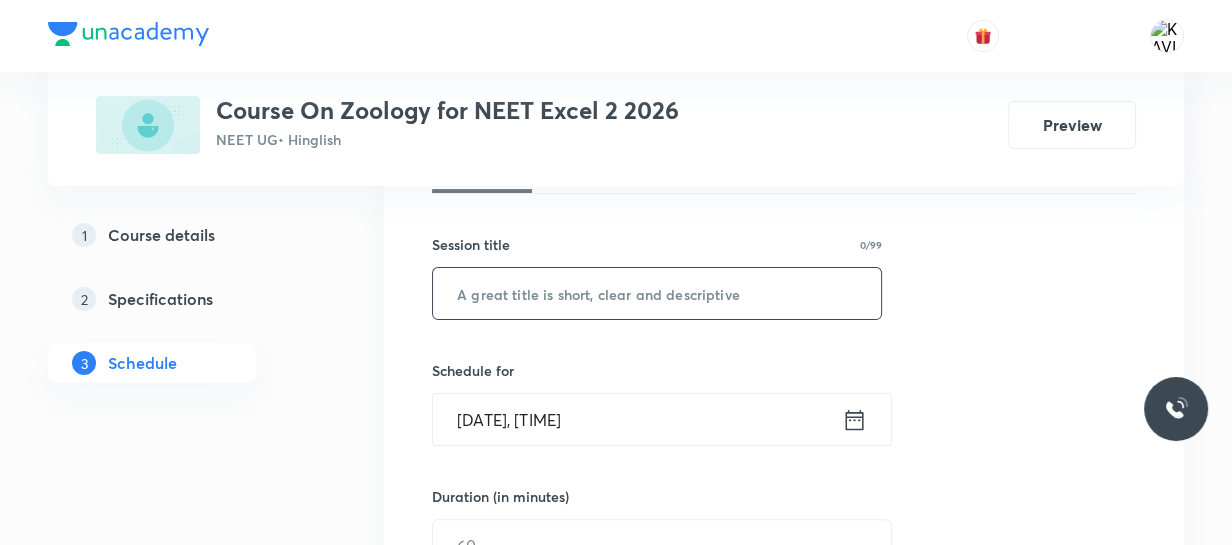 click at bounding box center [657, 293] 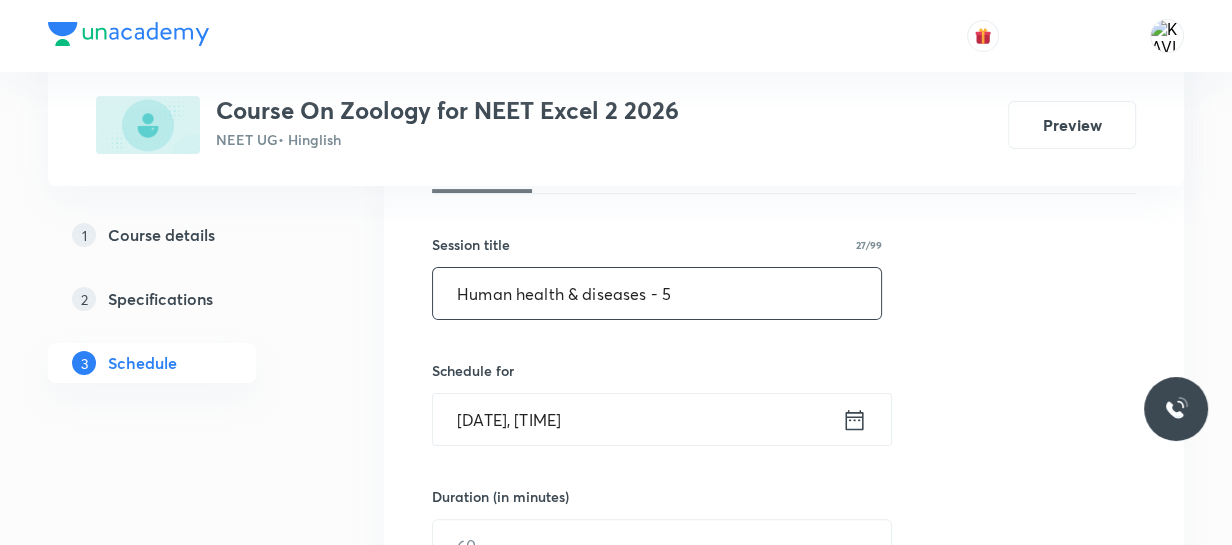 type on "Human health & diseases - 5" 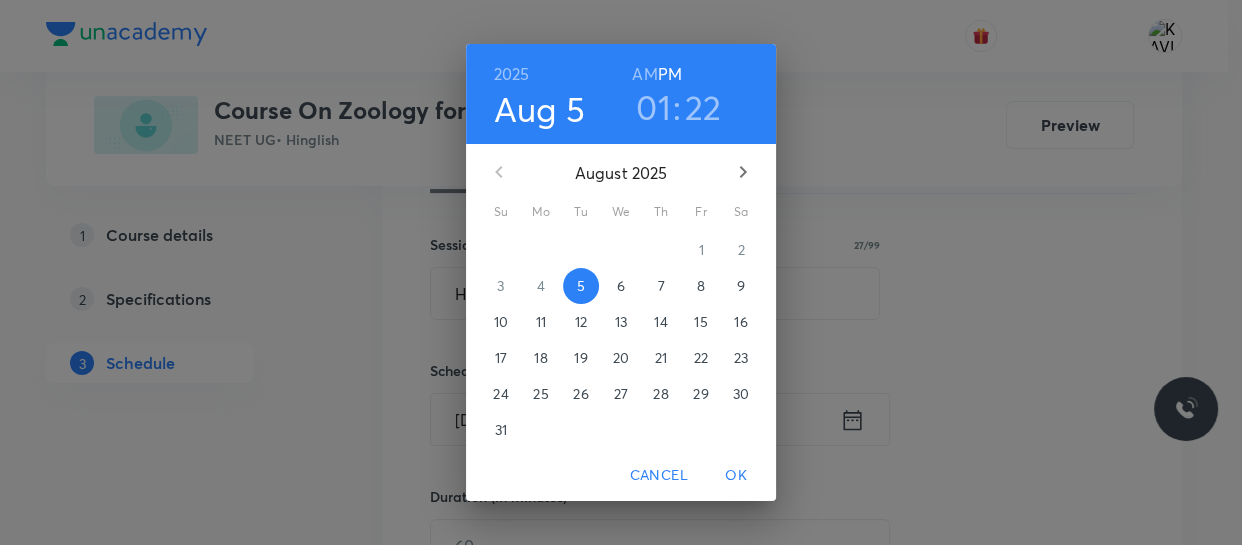 click on "01" at bounding box center [653, 107] 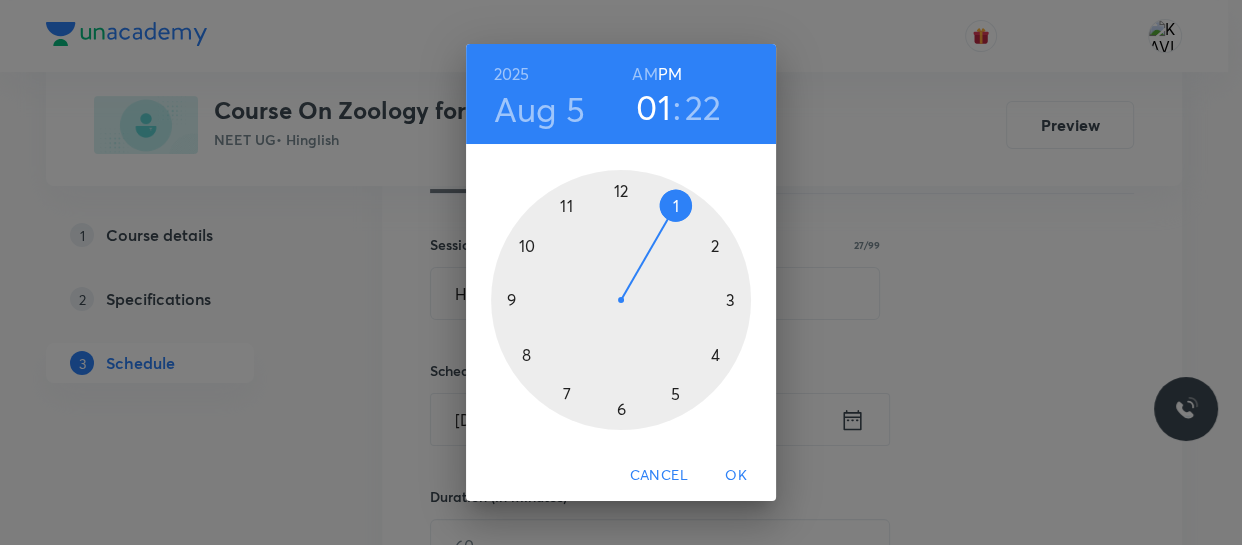 click at bounding box center (621, 300) 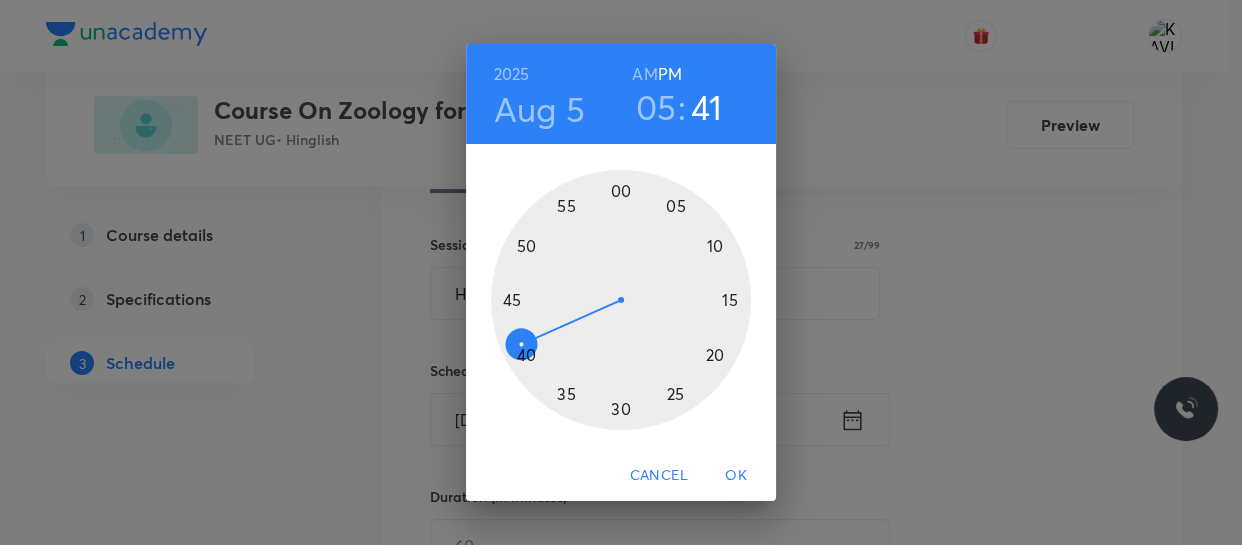 drag, startPoint x: 522, startPoint y: 348, endPoint x: 574, endPoint y: 382, distance: 62.1289 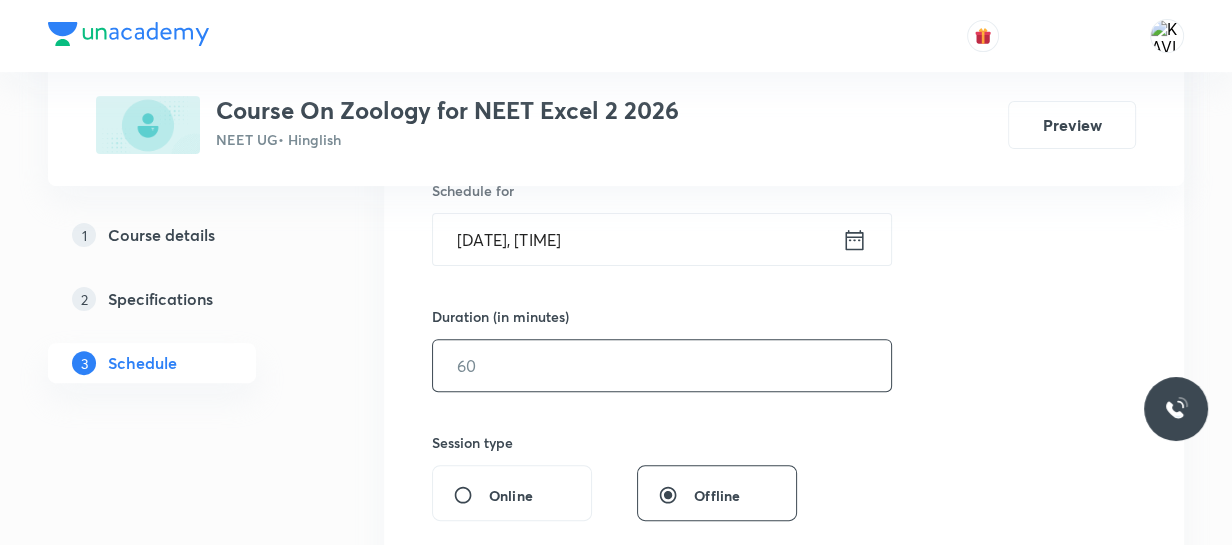 scroll, scrollTop: 515, scrollLeft: 0, axis: vertical 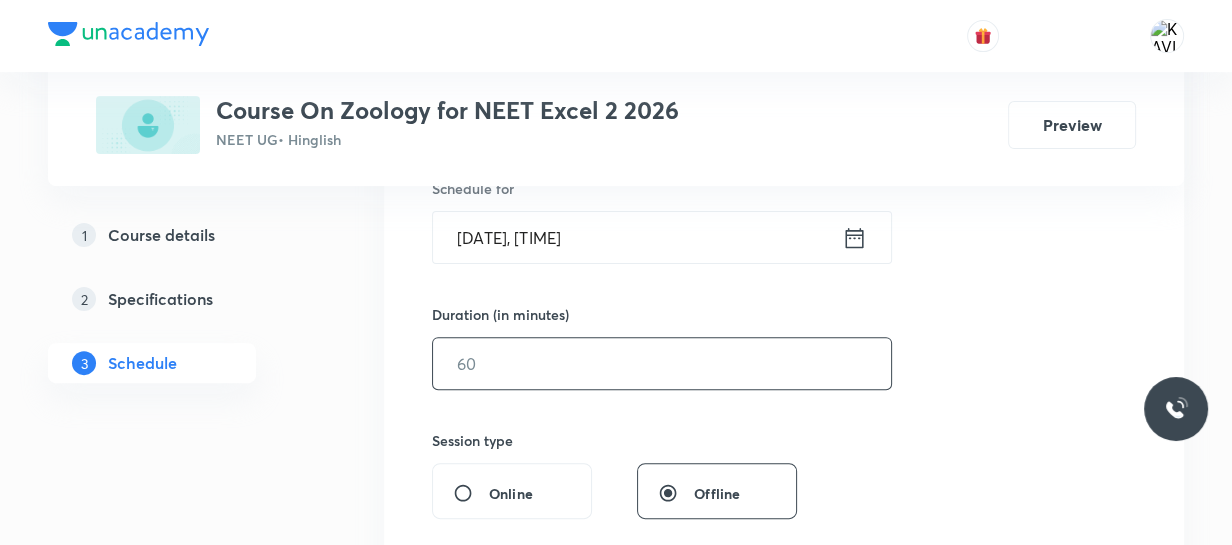 click at bounding box center (662, 363) 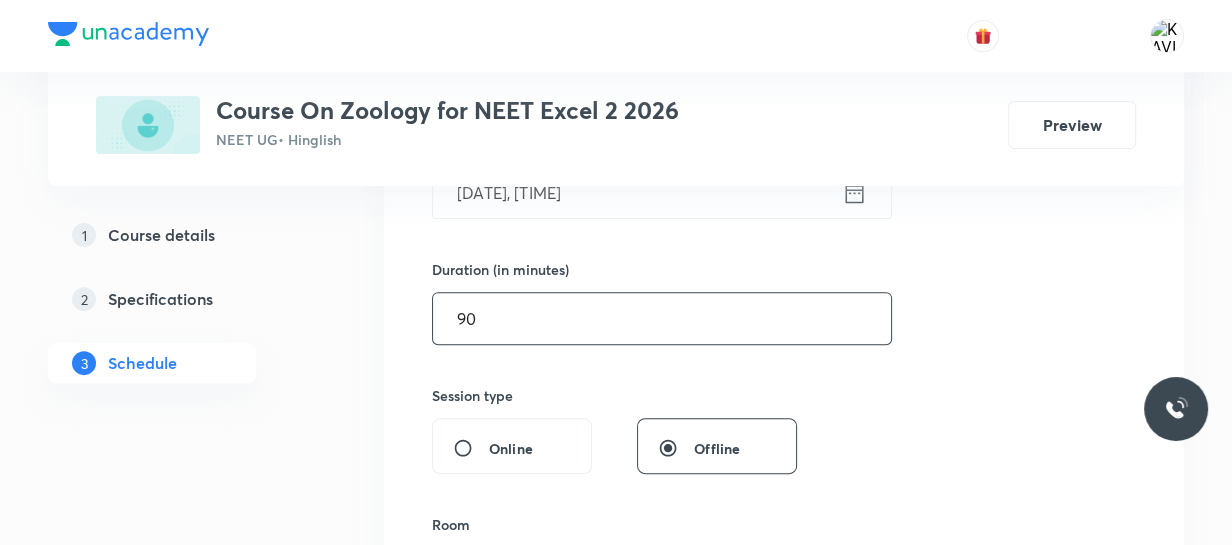 scroll, scrollTop: 515, scrollLeft: 0, axis: vertical 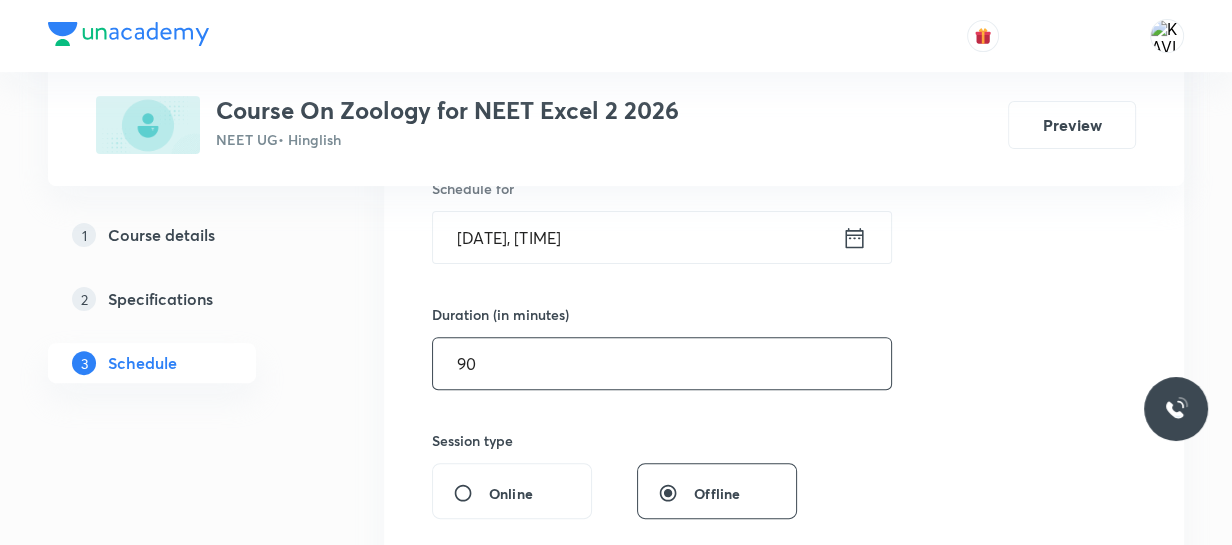 type on "90" 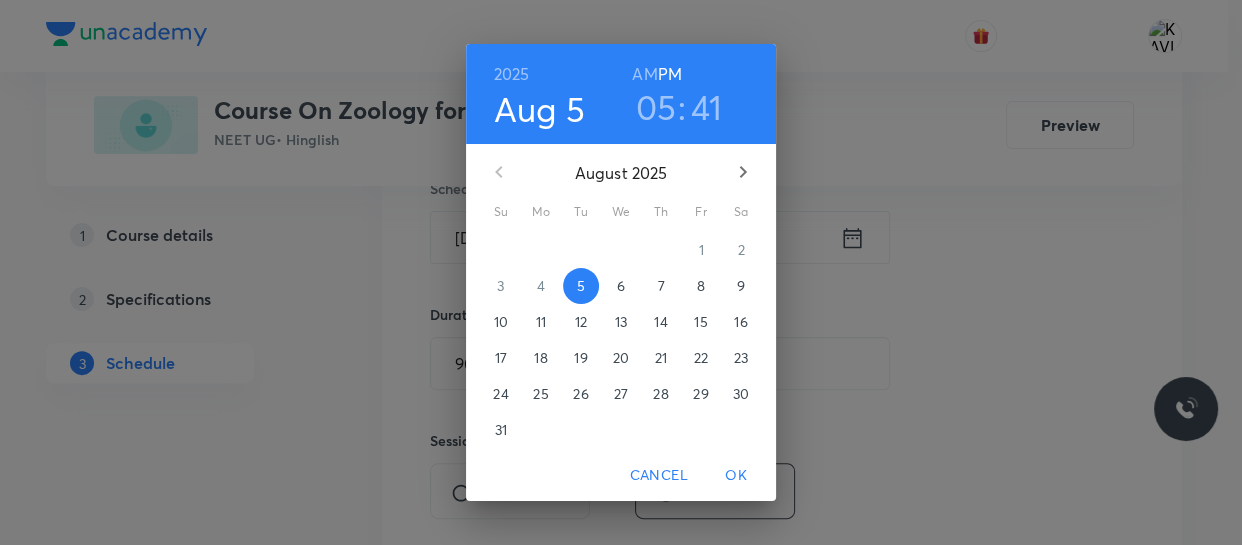 click on "41" at bounding box center [707, 107] 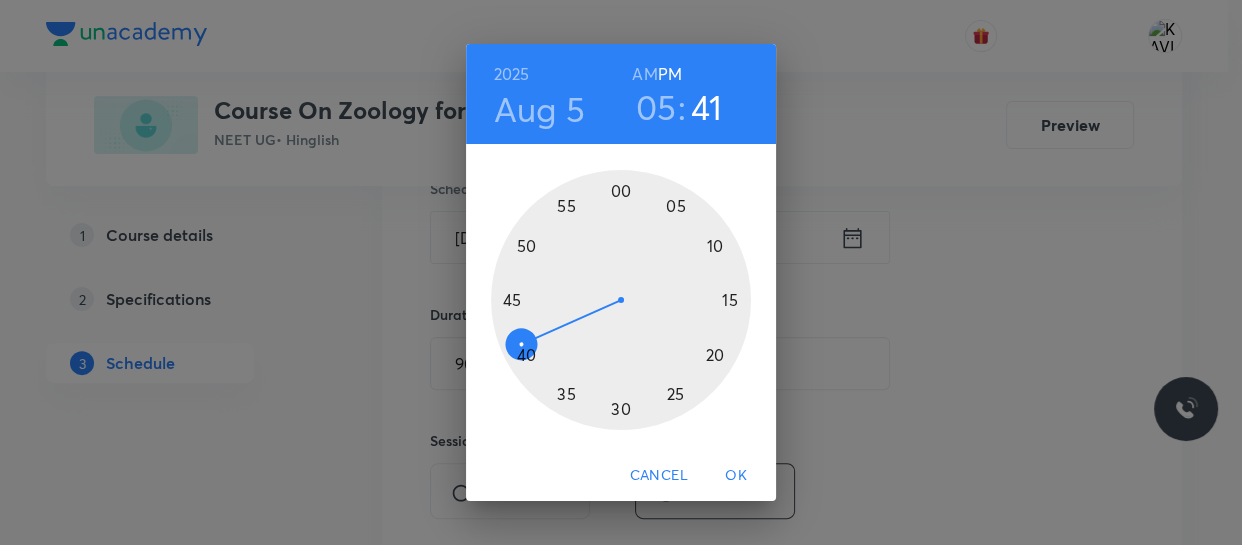 click at bounding box center (621, 300) 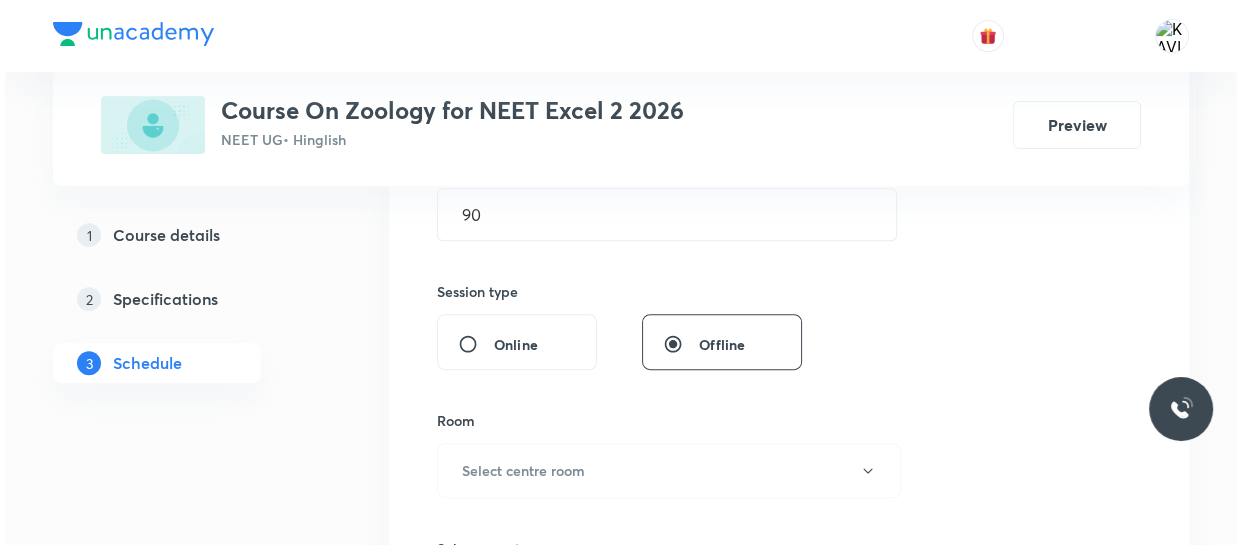scroll, scrollTop: 697, scrollLeft: 0, axis: vertical 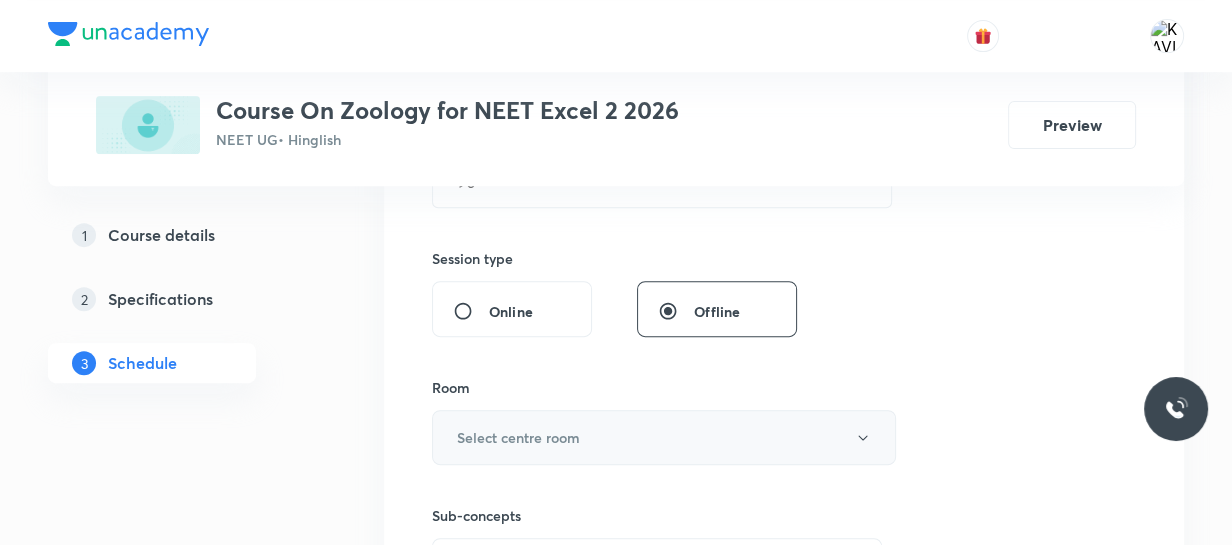 click on "Select centre room" at bounding box center [664, 437] 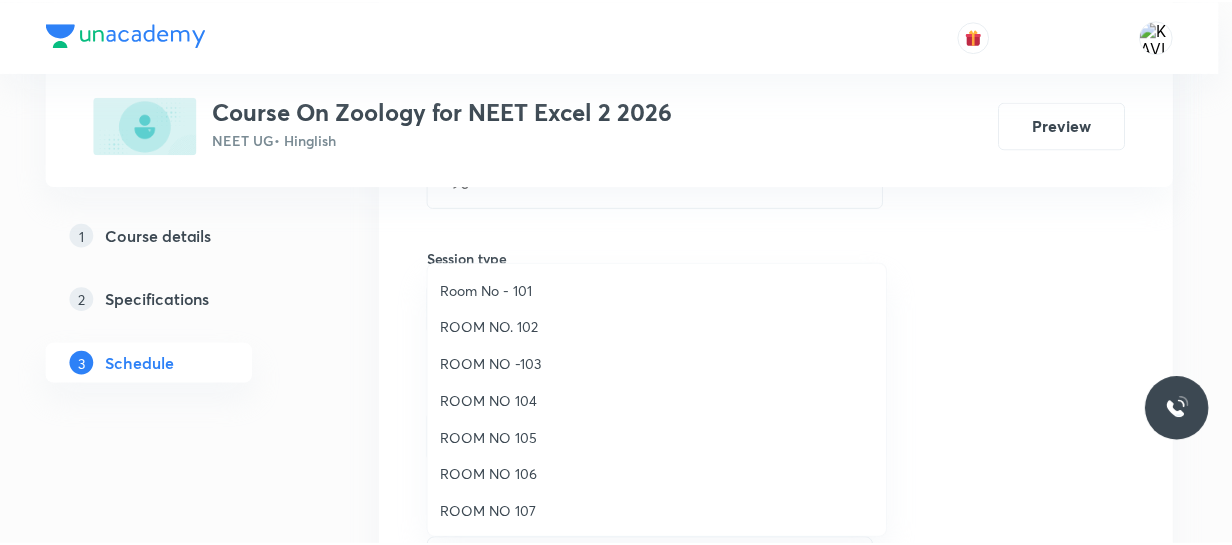 scroll, scrollTop: 90, scrollLeft: 0, axis: vertical 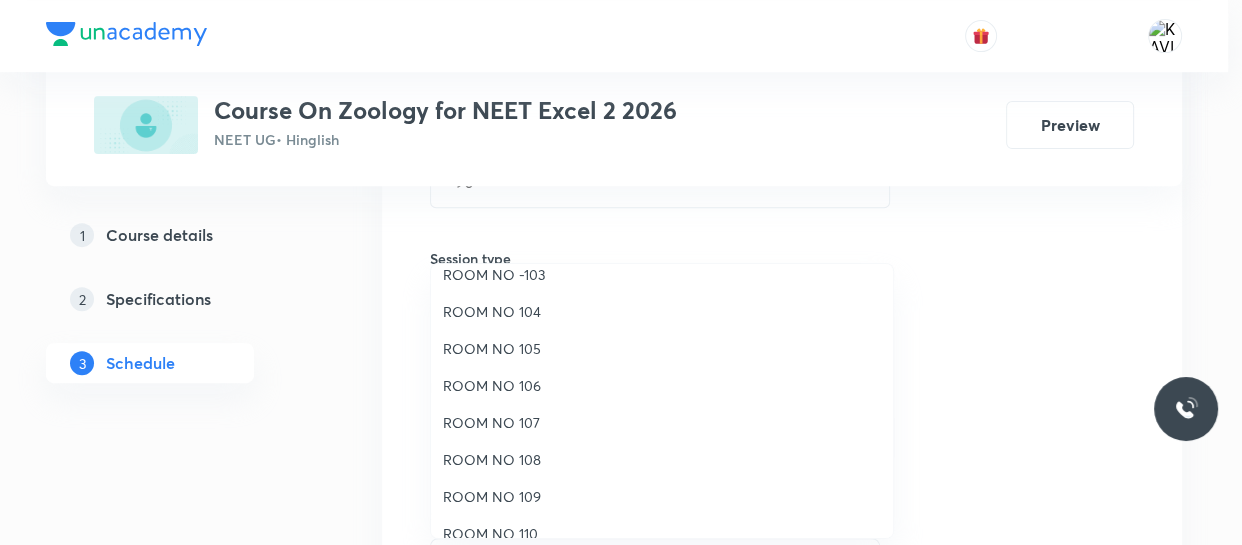 click on "ROOM NO 107" at bounding box center [662, 422] 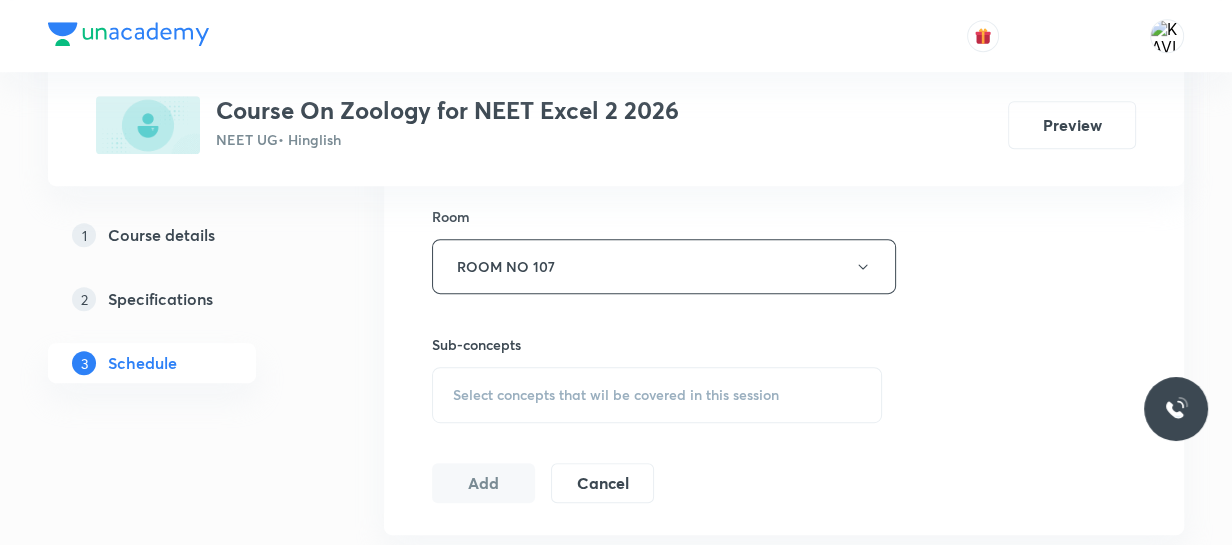 scroll, scrollTop: 879, scrollLeft: 0, axis: vertical 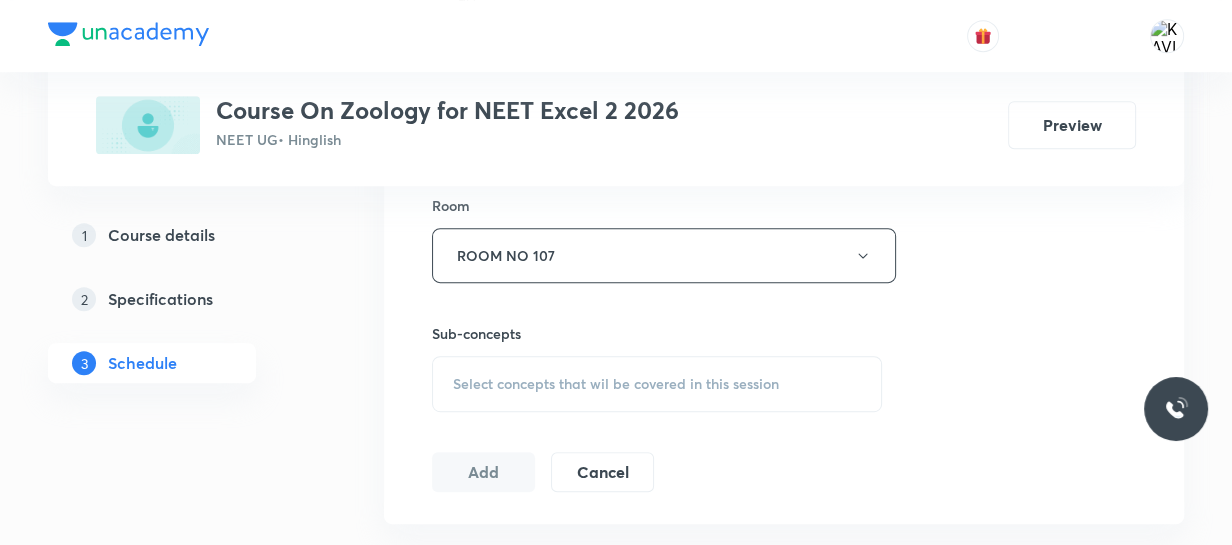 click on "Select concepts that wil be covered in this session" at bounding box center (657, 384) 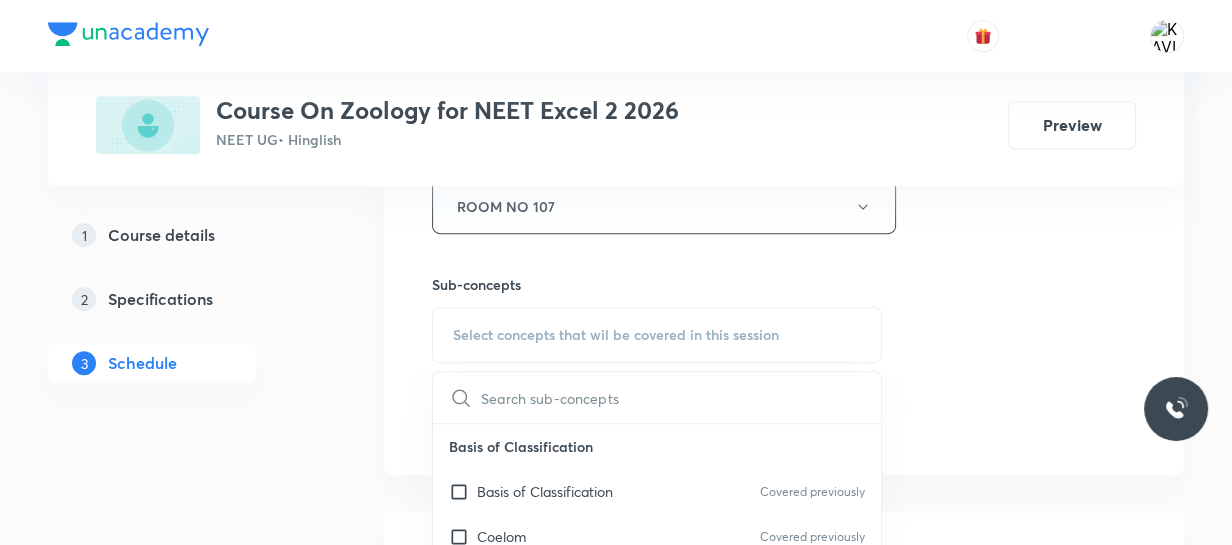 scroll, scrollTop: 970, scrollLeft: 0, axis: vertical 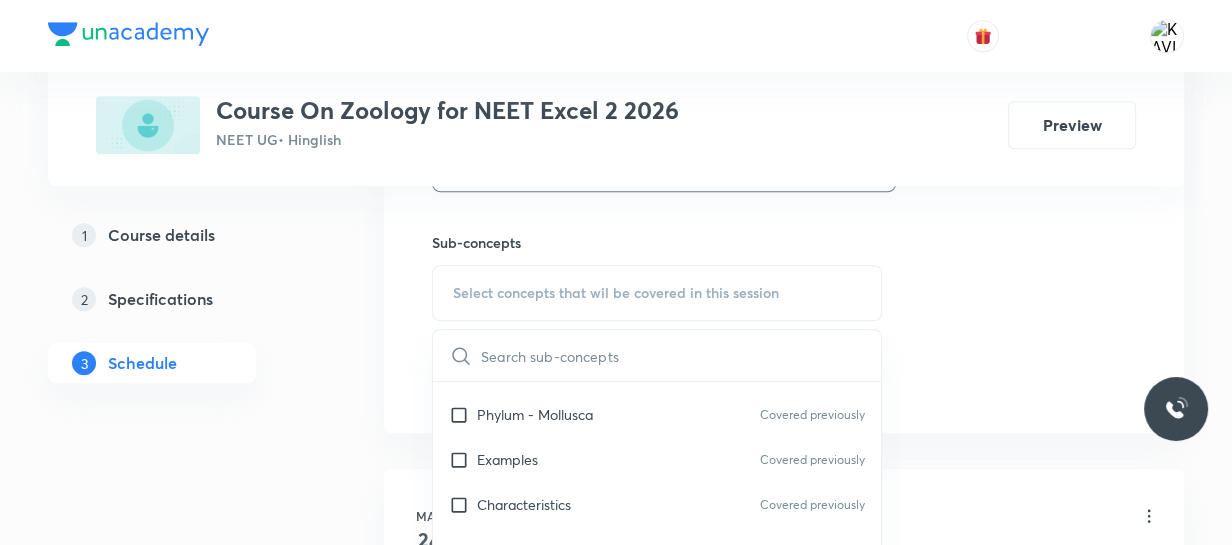 drag, startPoint x: 620, startPoint y: 491, endPoint x: 1035, endPoint y: 319, distance: 449.23157 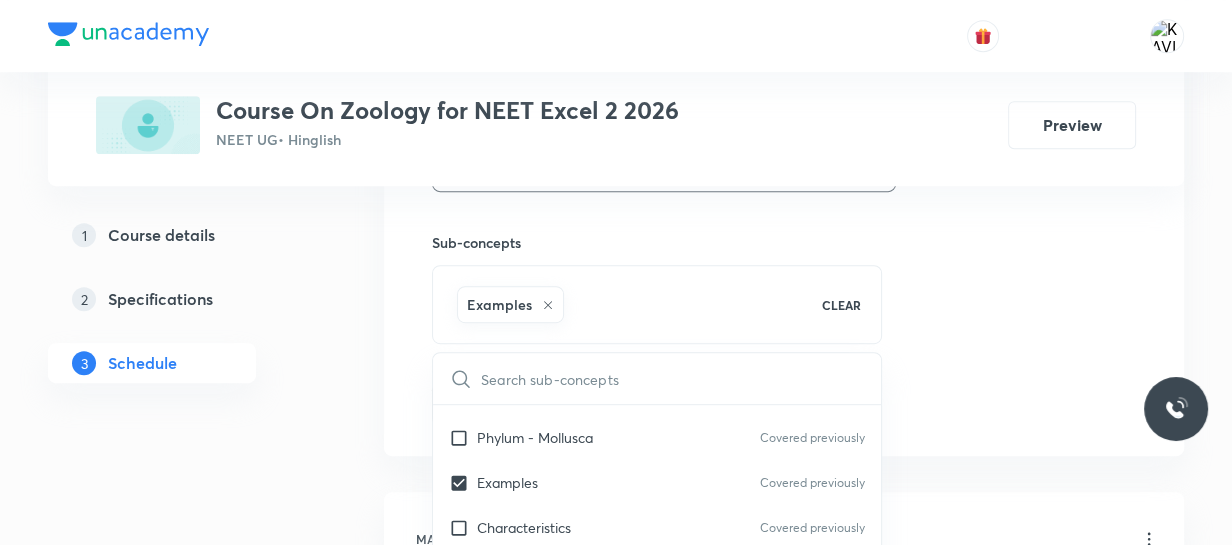 click on "Session  38 Live class Session title 27/99 Human health & diseases - 5 ​ Schedule for Aug 5, 2025, 5:40 PM ​ Duration (in minutes) 90 ​   Session type Online Offline Room ROOM NO 107 Sub-concepts Examples CLEAR ​ Basis of Classification Basis of Classification Covered previously Coelom Covered previously Important Phyla Important Phyla Covered previously Class - Mammalia Class - Mammalia Covered previously Class - Amphibia Class - Amphibia Covered previously Super Class - Pisces Super Class - Pisces Covered previously Class - Cyclostomata Class - Cyclostomata Covered previously Sub Phylum - Vertebrata Sub Phylum - Vertebrata Covered previously Sub Phylum - Cephalochordata Sub Phylum - Cephalochordata Covered previously Sub Phylum - Urochordata or Tunicata Sub Phylum - Urochordata or Tunicata Covered previously Classification of Chordata Classification of Chordata Covered previously Phylum - Chordata Phylum - Chordata Covered previously Phylum - Hemichordata Phylum - Hemichordata Covered previously Add" at bounding box center (784, -57) 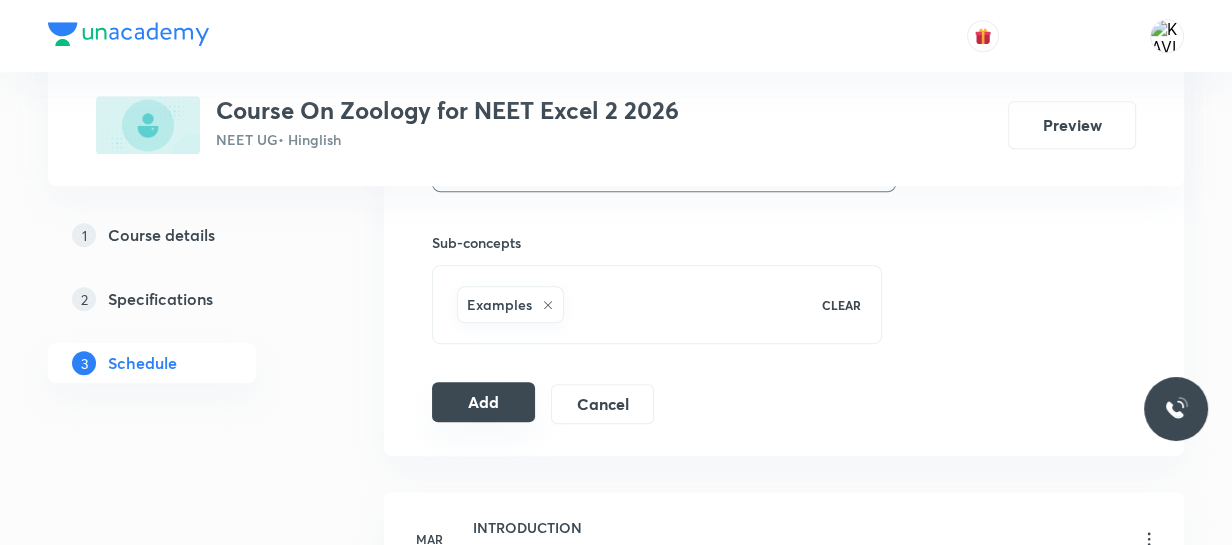 drag, startPoint x: 424, startPoint y: 394, endPoint x: 439, endPoint y: 401, distance: 16.552946 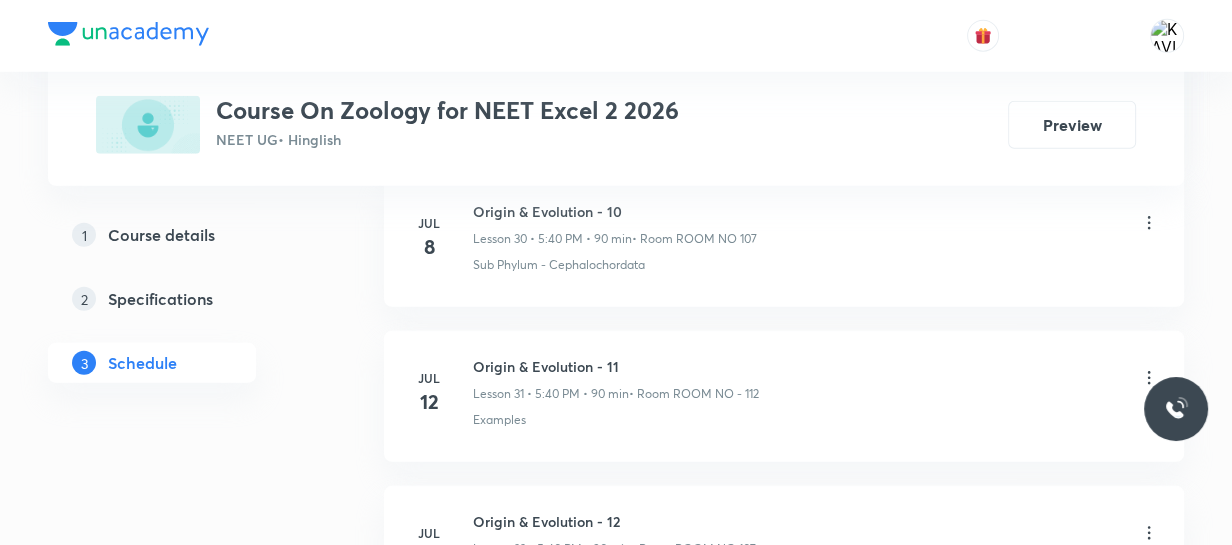 scroll, scrollTop: 5866, scrollLeft: 0, axis: vertical 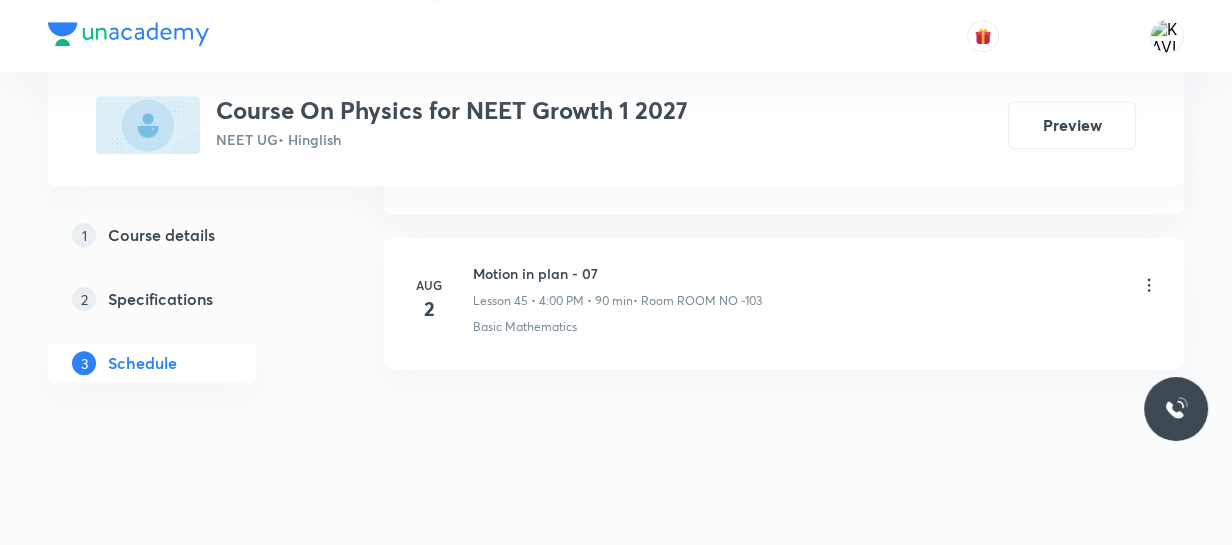 click on "Motion in plan - 07" at bounding box center [617, 273] 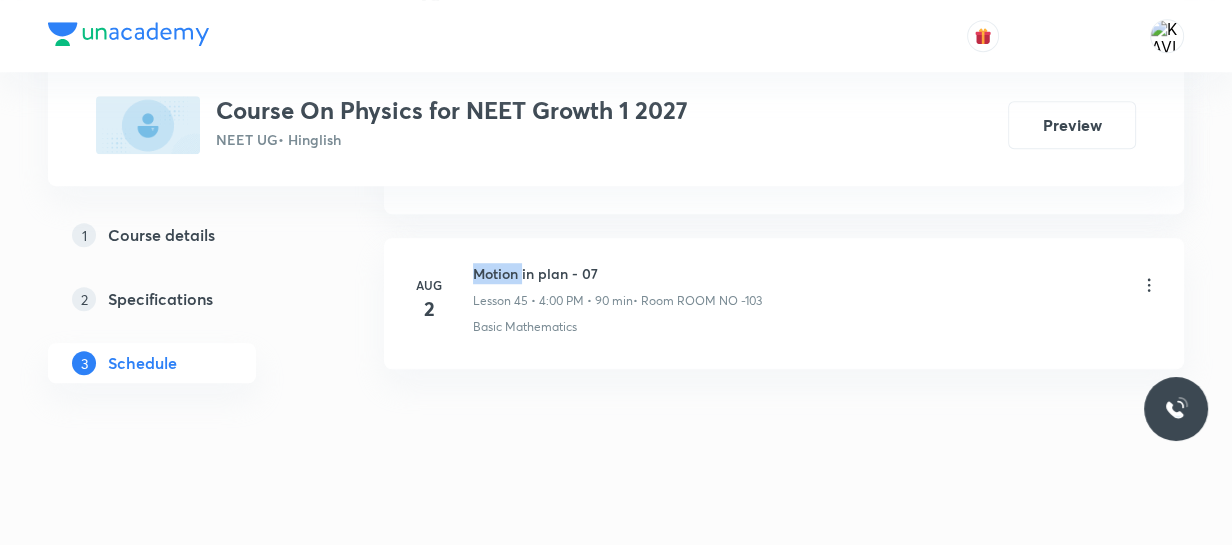 click on "Motion in plan - 07" at bounding box center [617, 273] 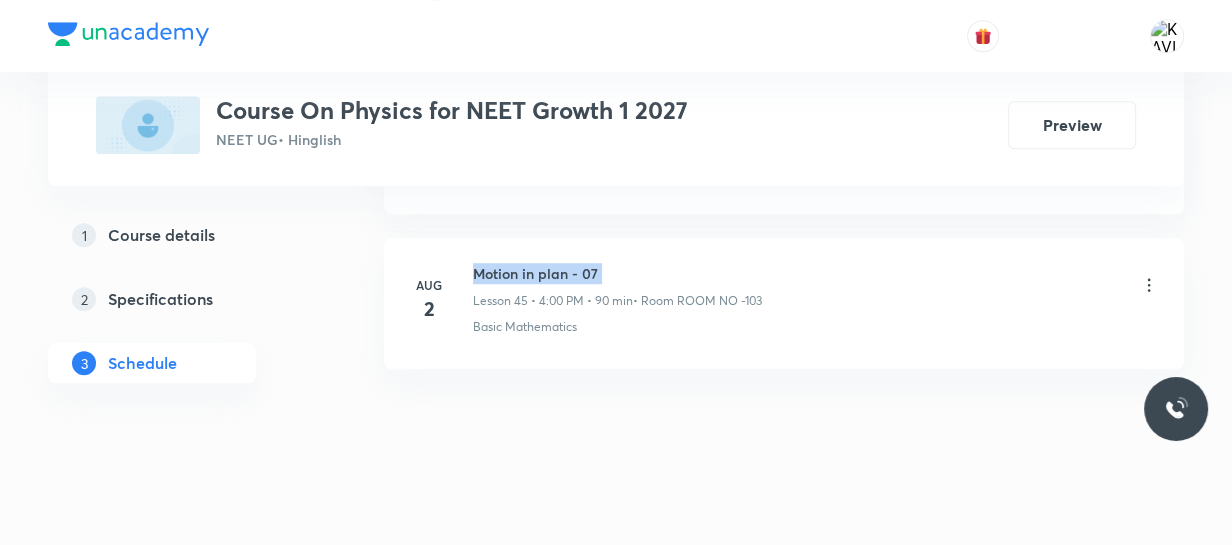 click on "Motion in plan - 07" at bounding box center (617, 273) 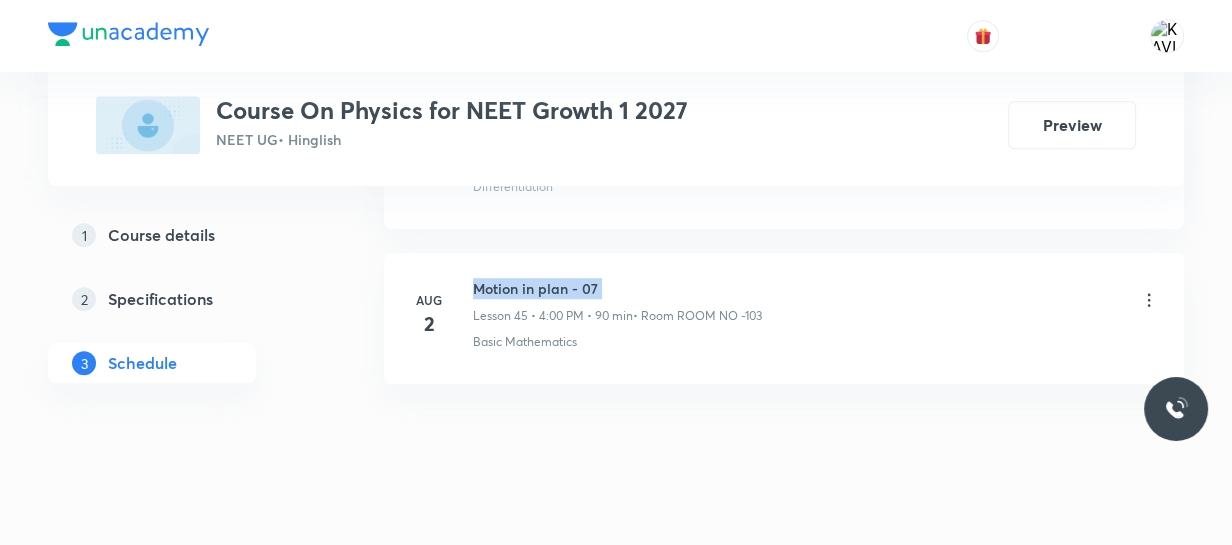 scroll, scrollTop: 8007, scrollLeft: 0, axis: vertical 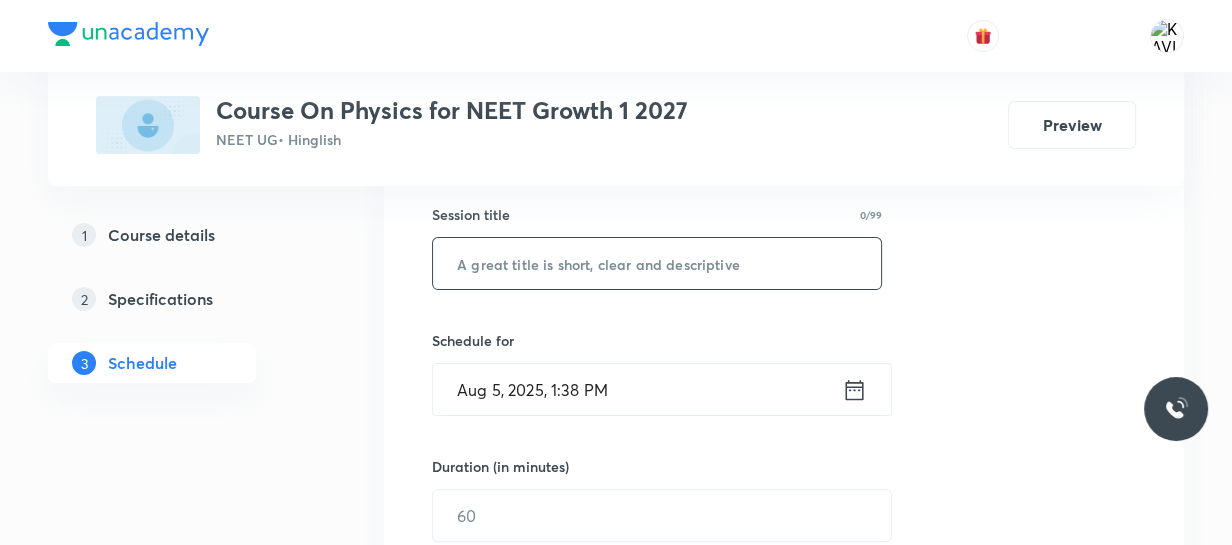 click at bounding box center (657, 263) 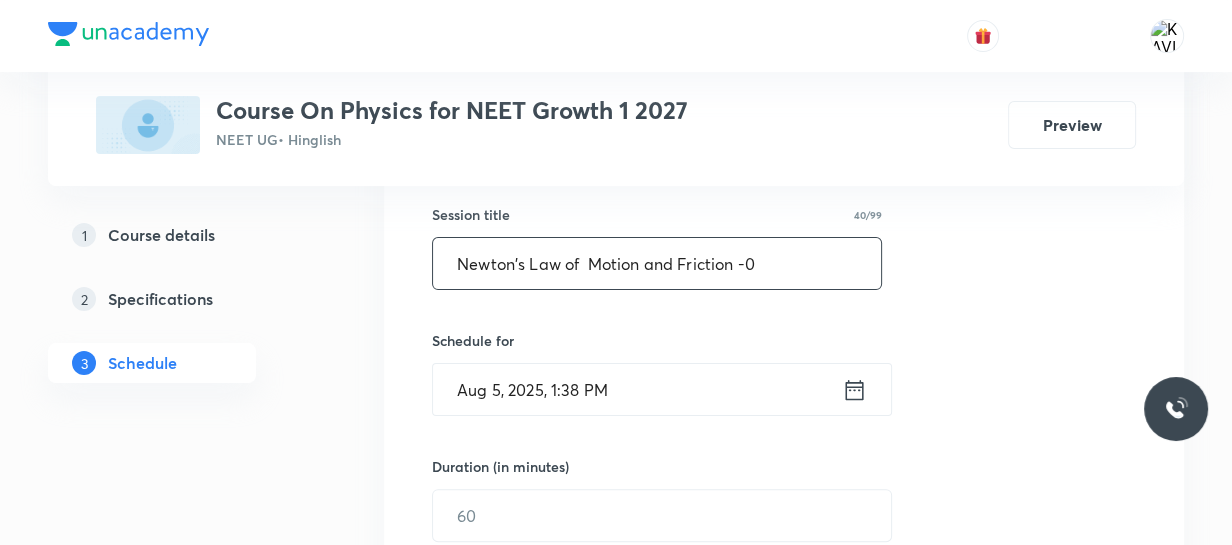click on "Newton's Law of  Motion and Friction -0" at bounding box center (657, 263) 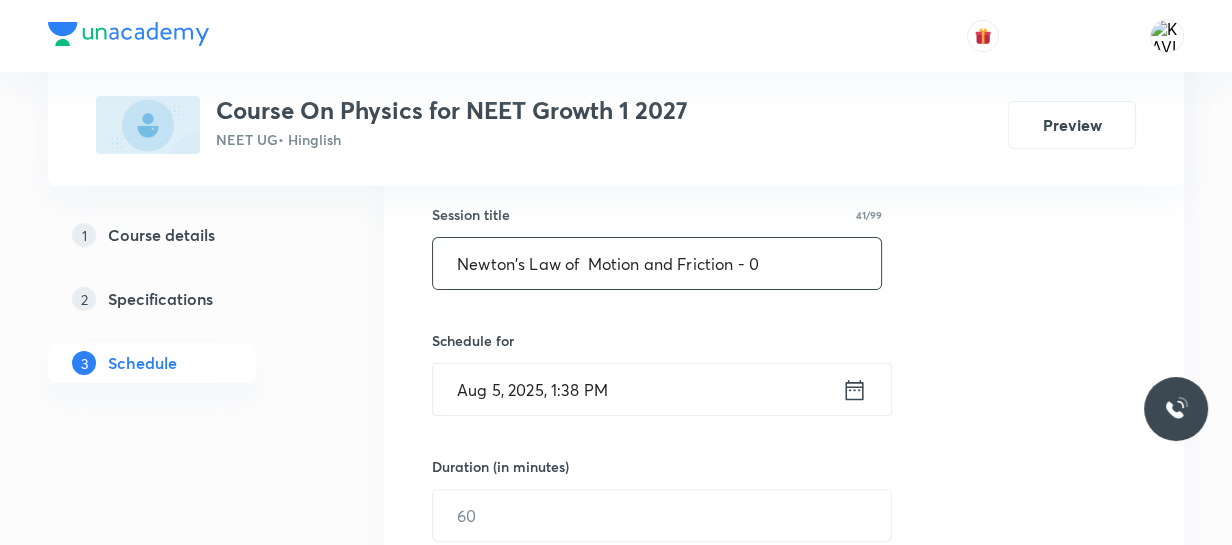 click on "Newton's Law of  Motion and Friction - 0" at bounding box center [657, 263] 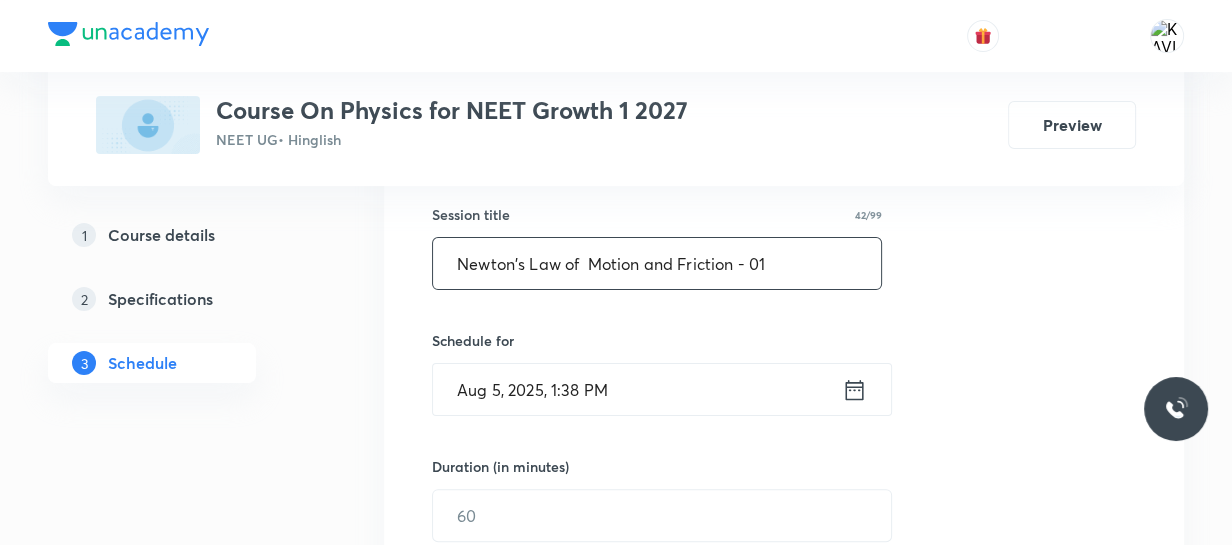 type on "Newton's Law of  Motion and Friction - 01" 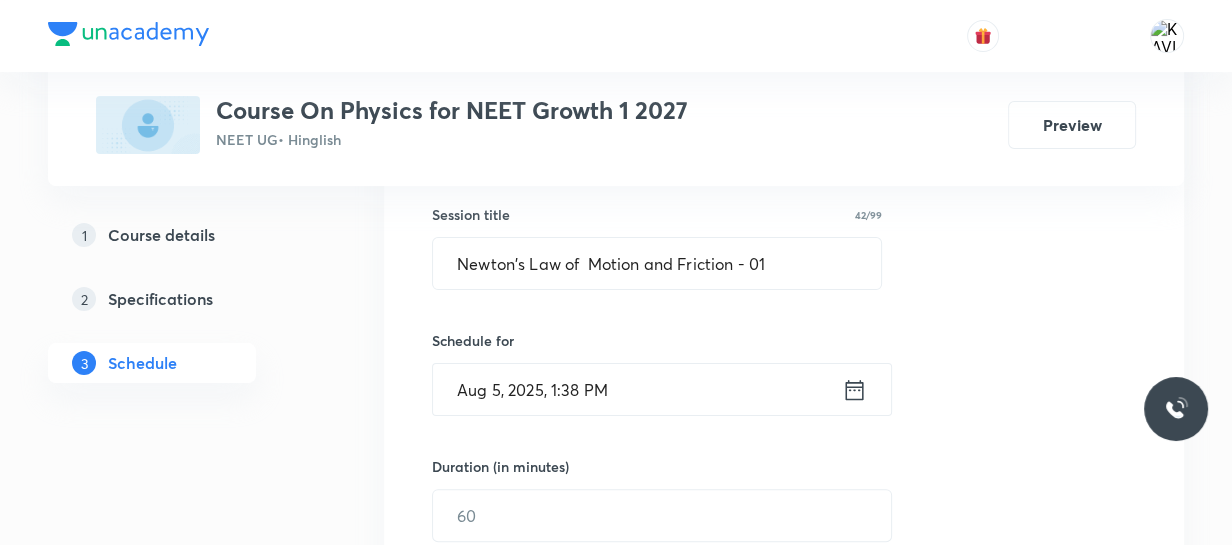 click on "Aug 5, 2025, 1:38 PM" at bounding box center (637, 389) 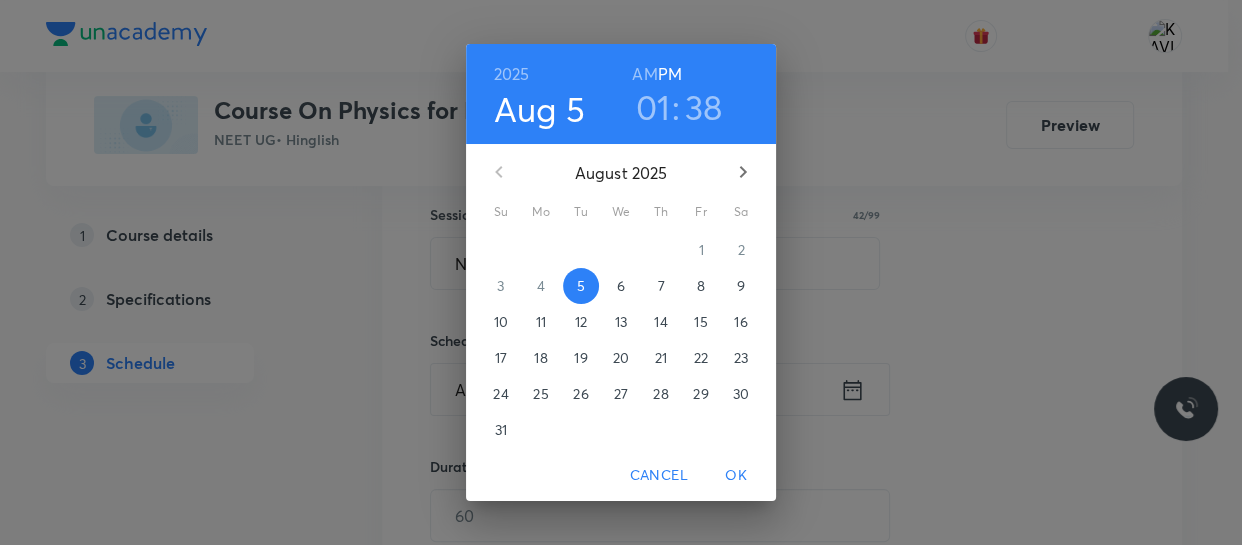 click on "01" at bounding box center [653, 107] 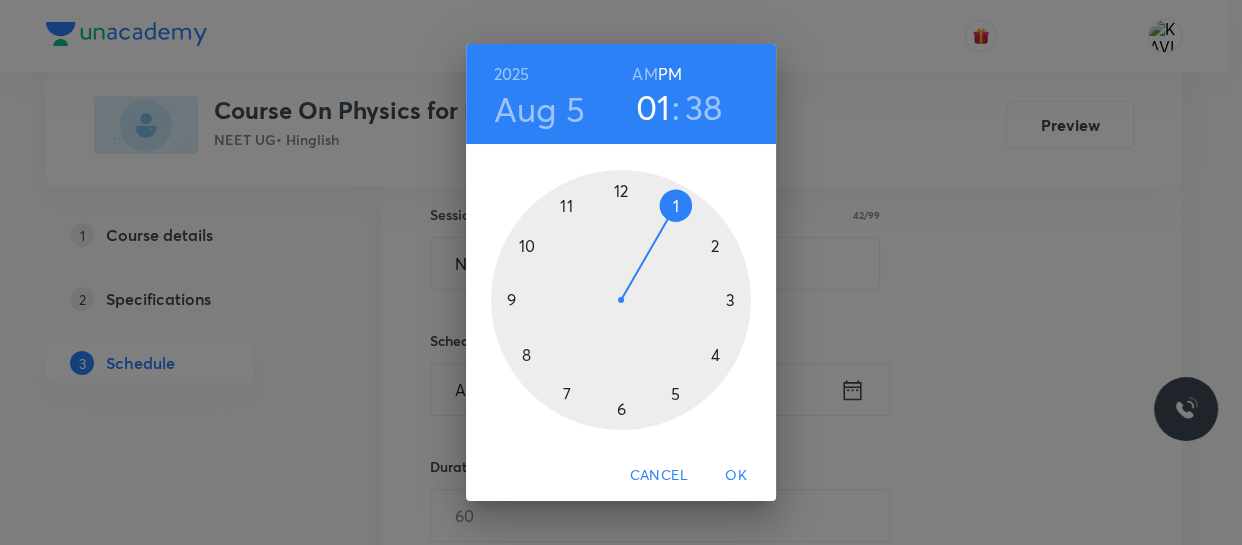 click at bounding box center [621, 300] 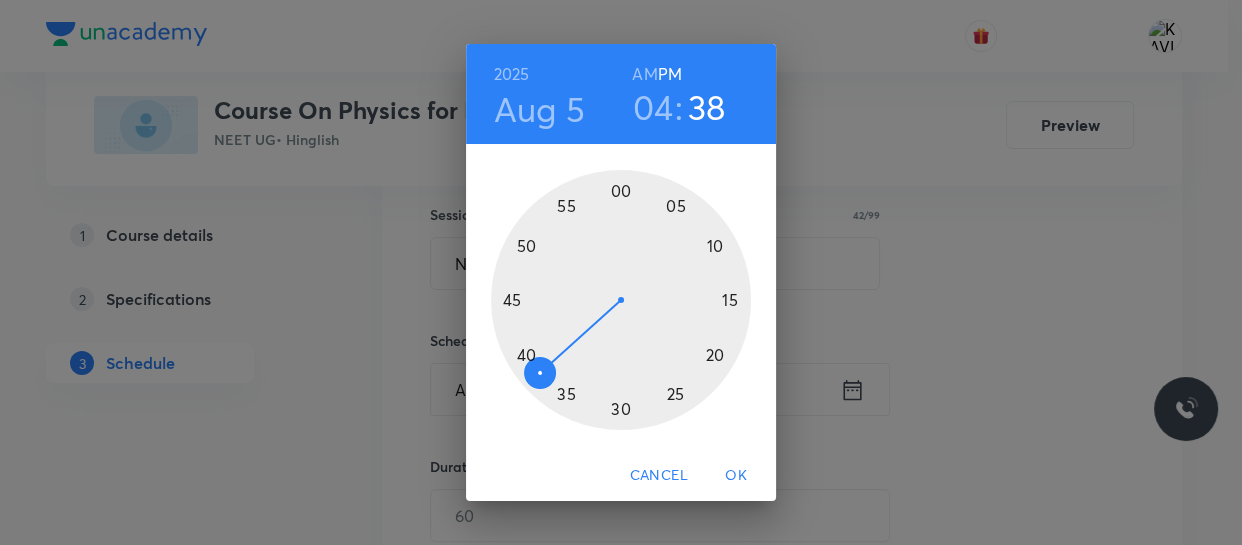 click at bounding box center (621, 300) 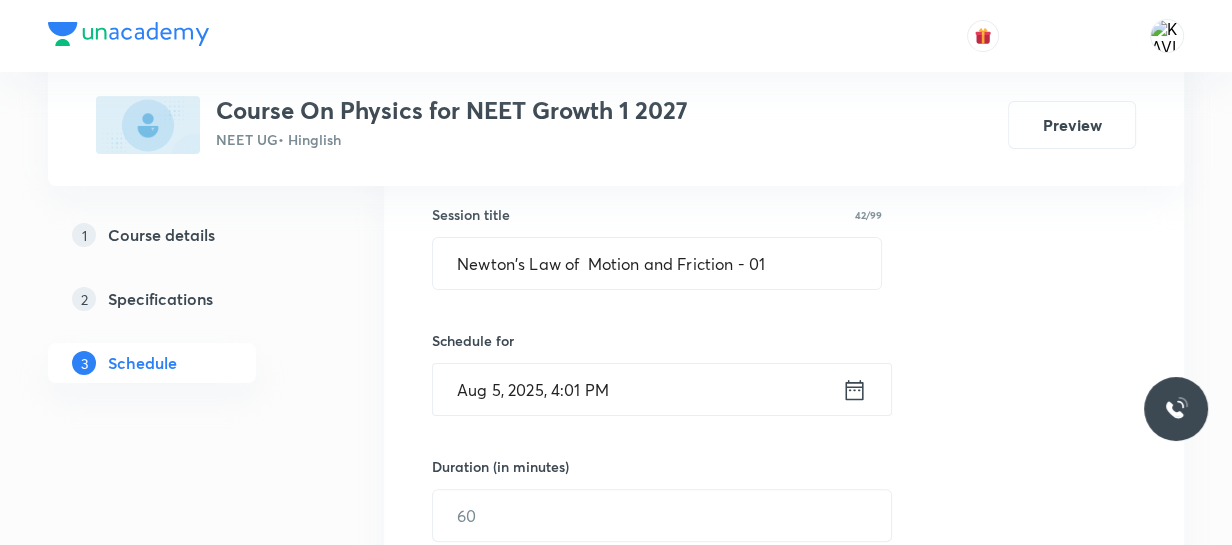 click 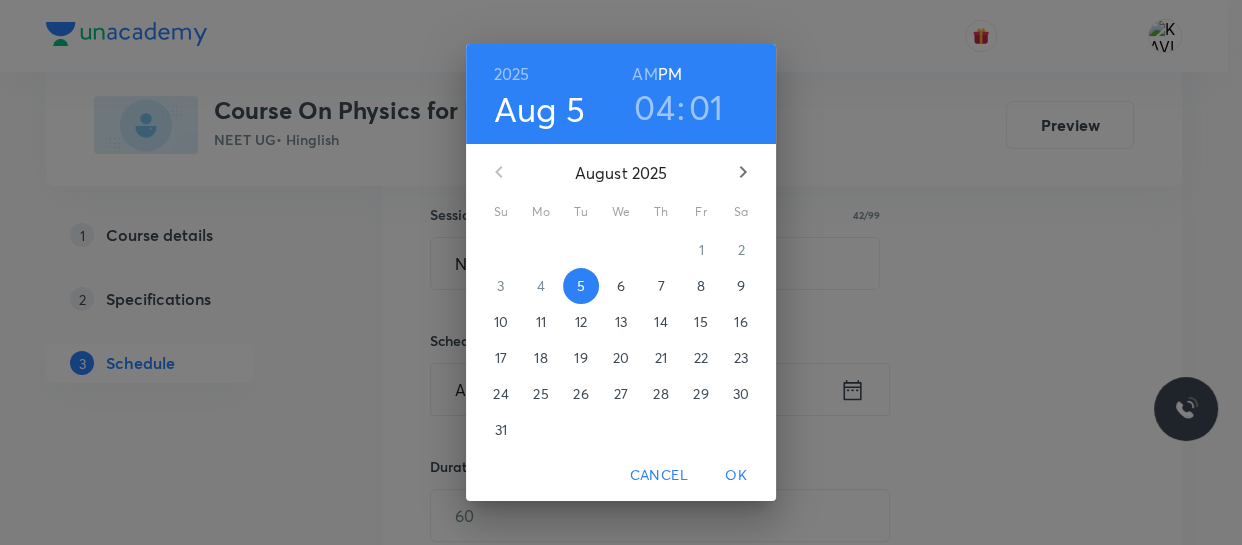 click on "01" at bounding box center [706, 107] 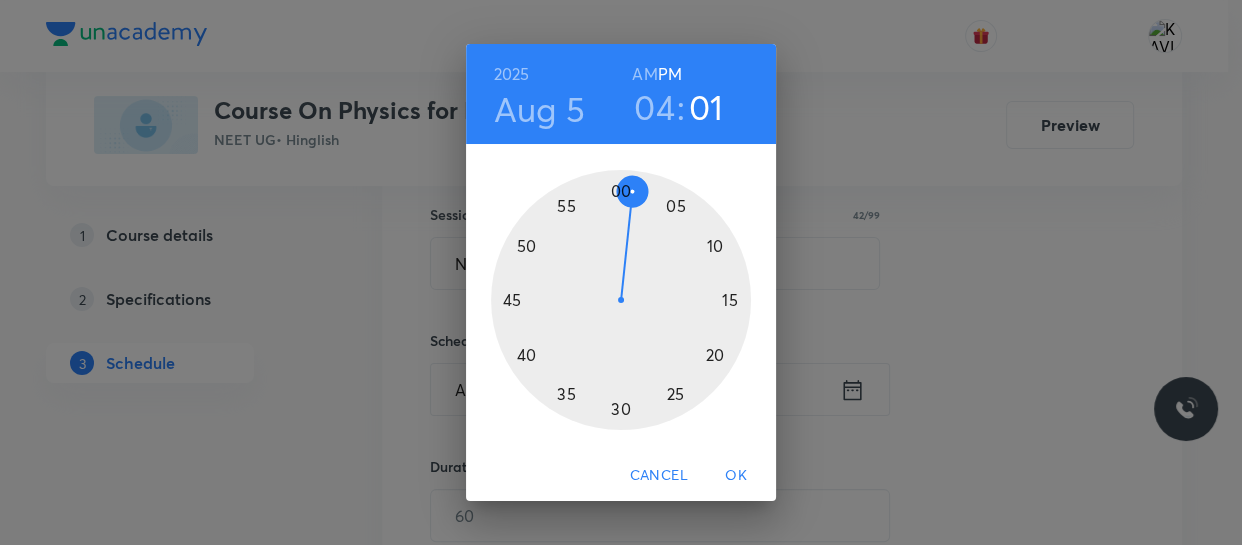 drag, startPoint x: 620, startPoint y: 190, endPoint x: 644, endPoint y: 205, distance: 28.301943 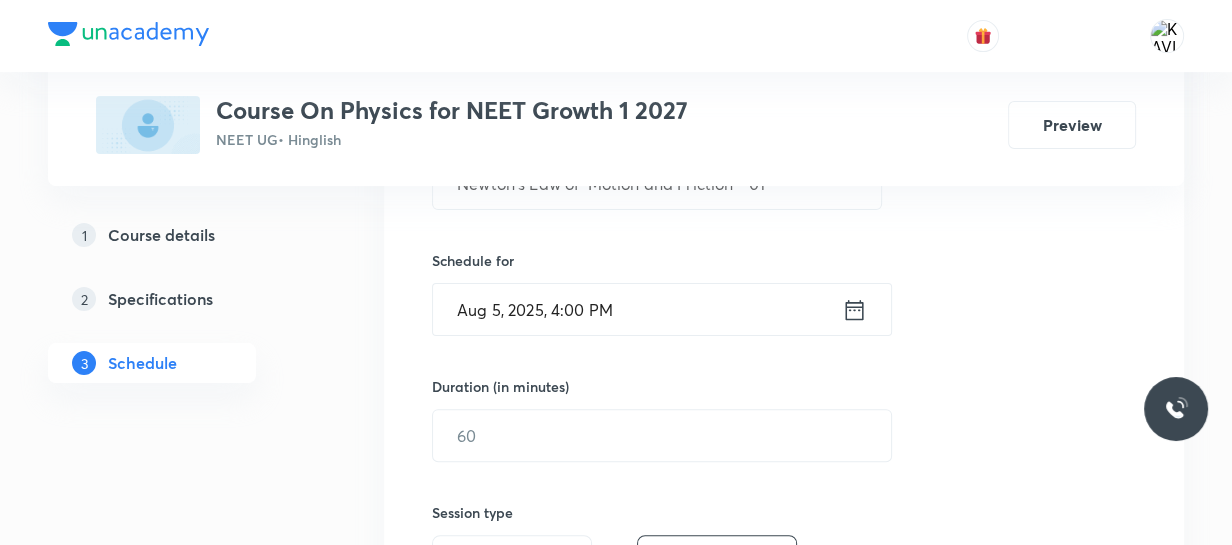scroll, scrollTop: 454, scrollLeft: 0, axis: vertical 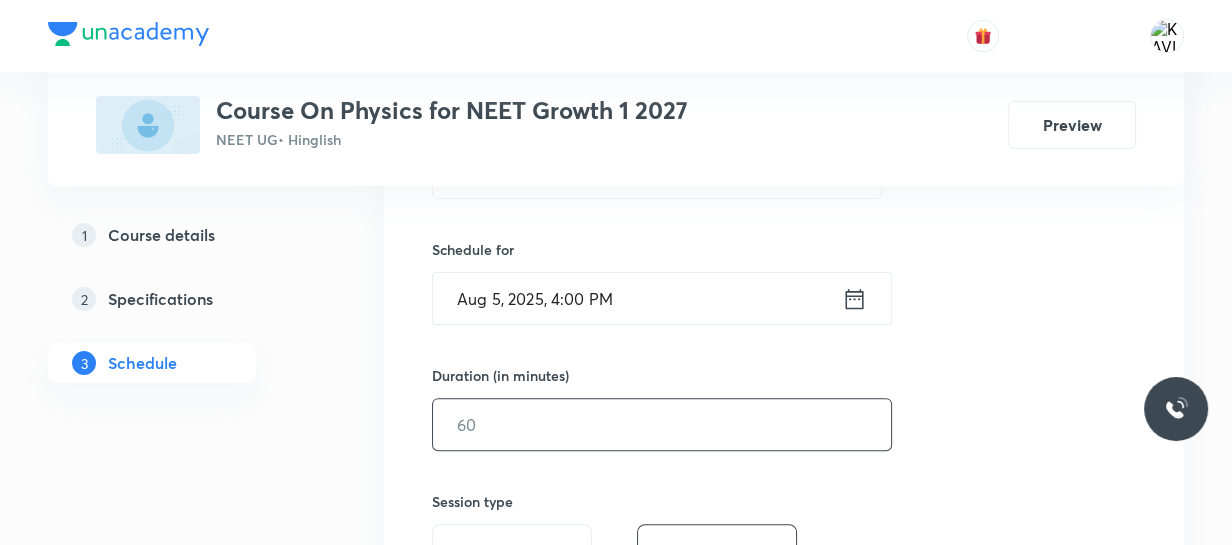 click at bounding box center (662, 424) 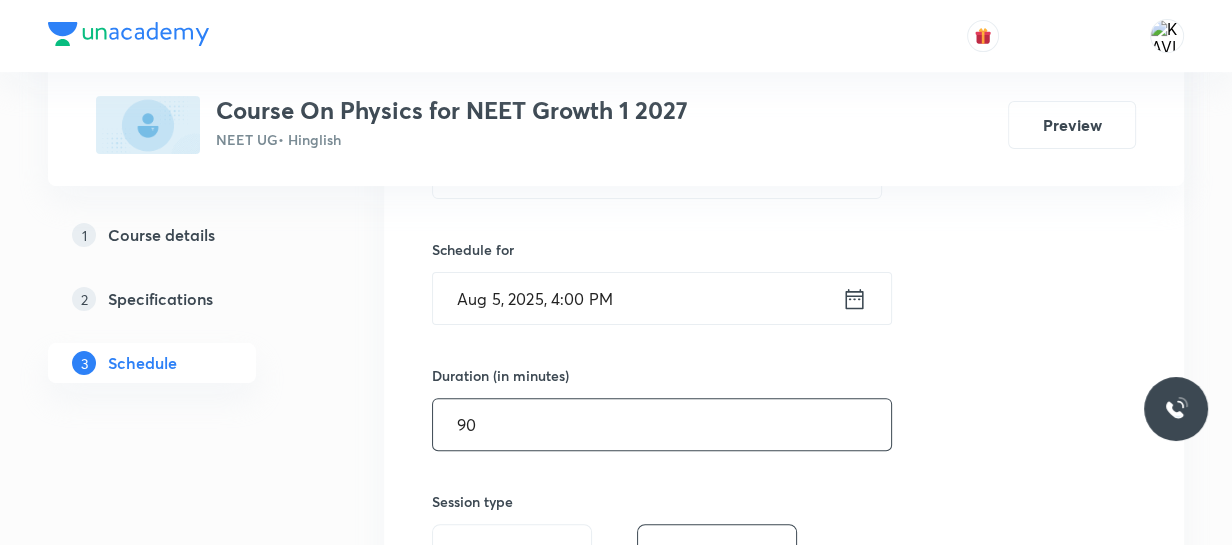 type on "90" 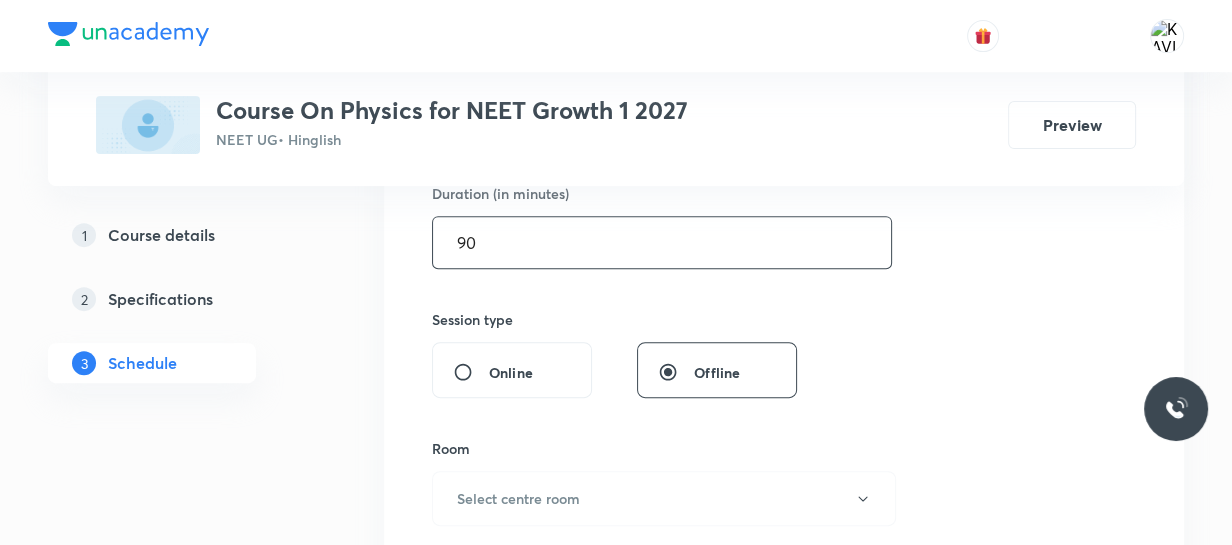 scroll, scrollTop: 727, scrollLeft: 0, axis: vertical 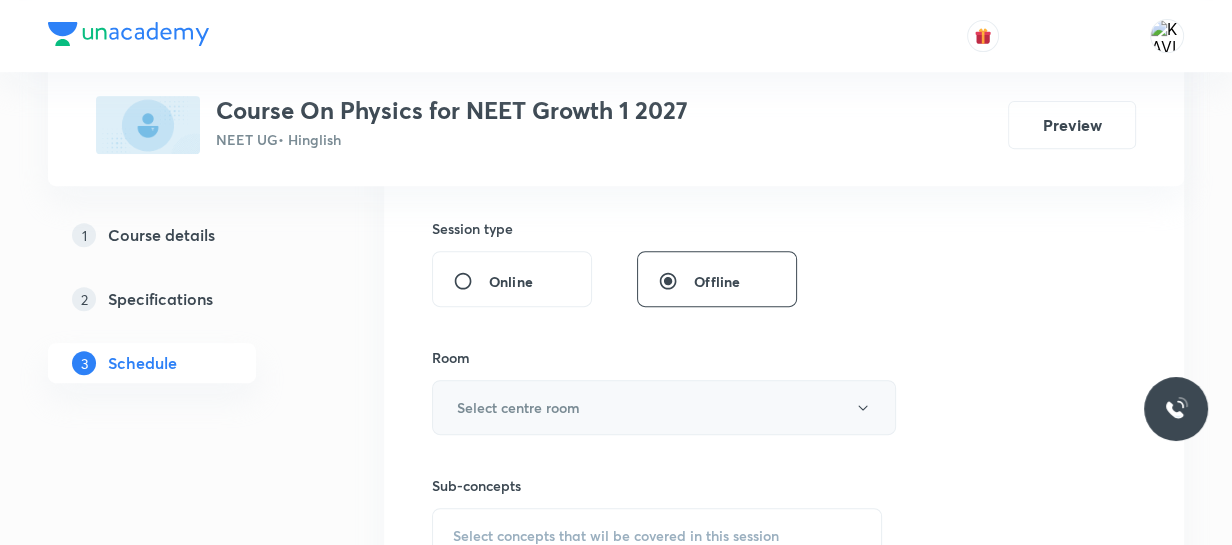 click on "Select centre room" at bounding box center [664, 407] 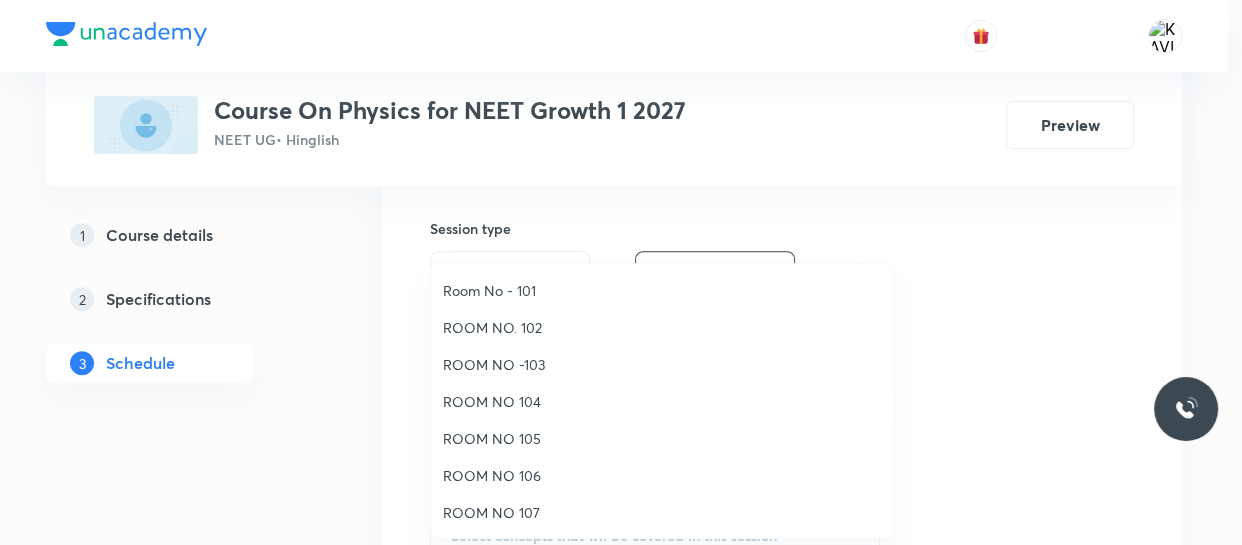 click on "ROOM NO 104" at bounding box center [662, 401] 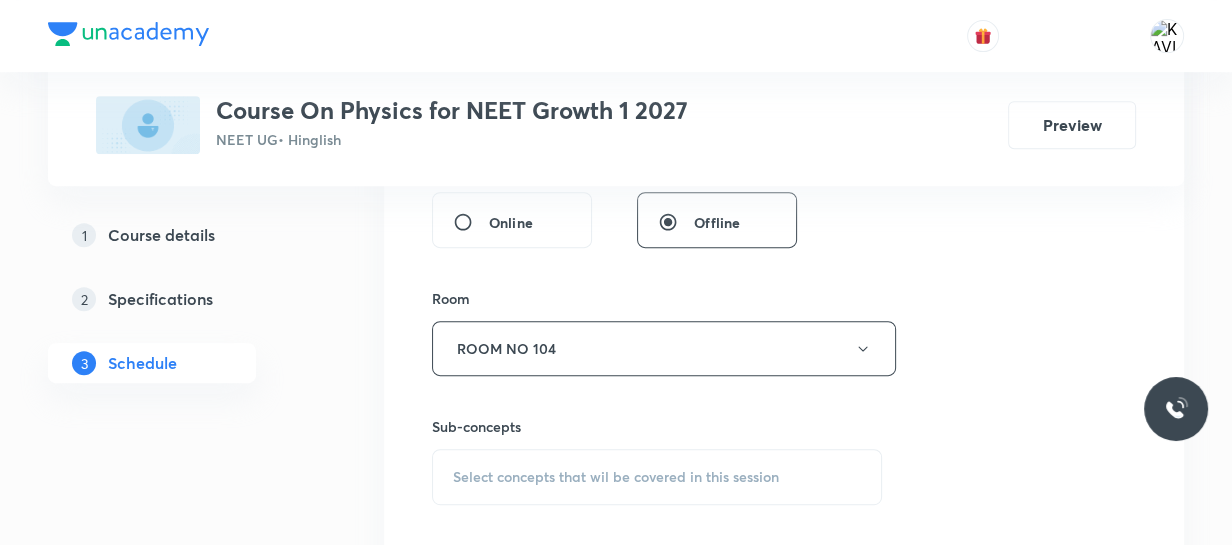 scroll, scrollTop: 818, scrollLeft: 0, axis: vertical 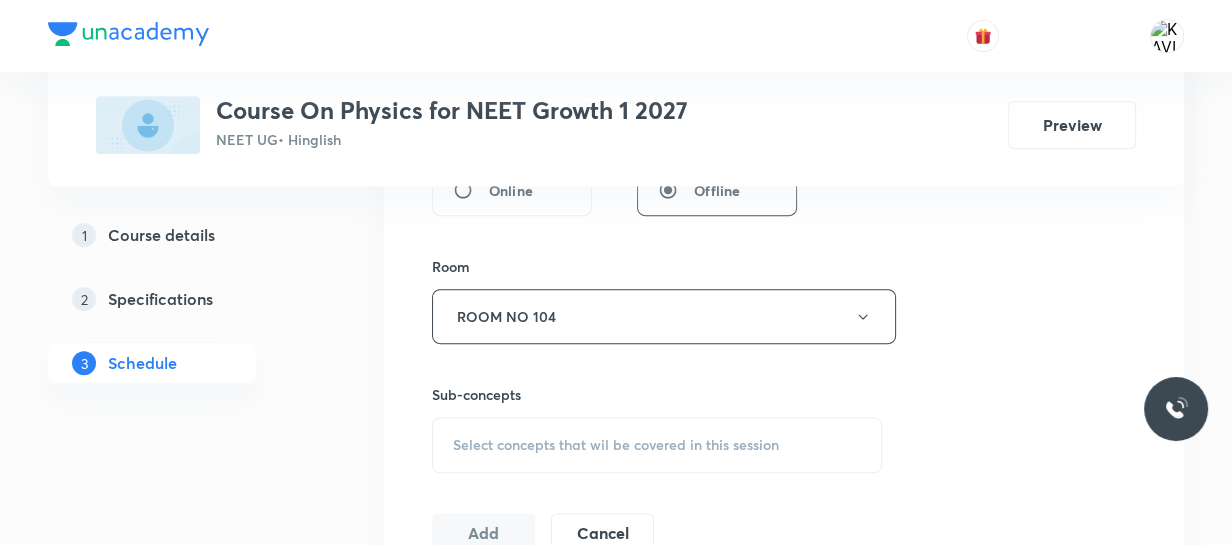 click on "Select concepts that wil be covered in this session" at bounding box center [616, 445] 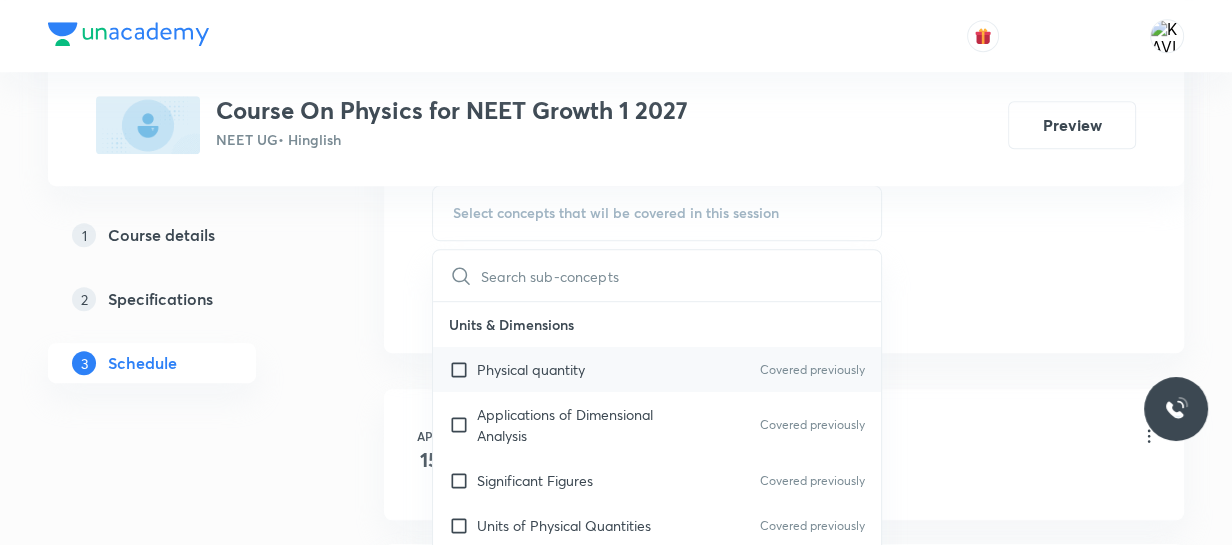 scroll, scrollTop: 1090, scrollLeft: 0, axis: vertical 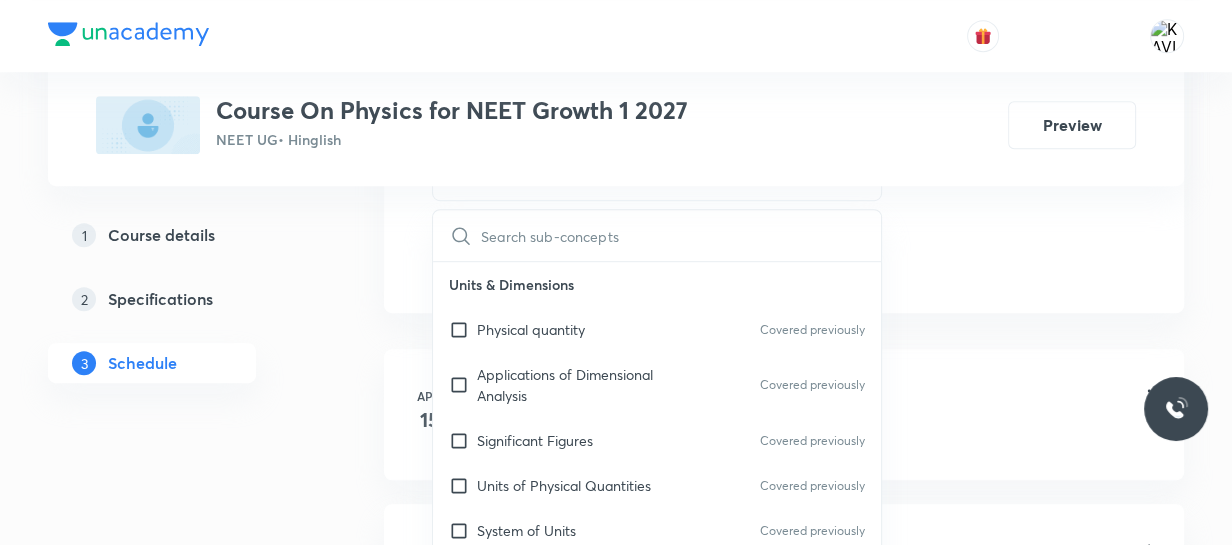 click at bounding box center [681, 235] 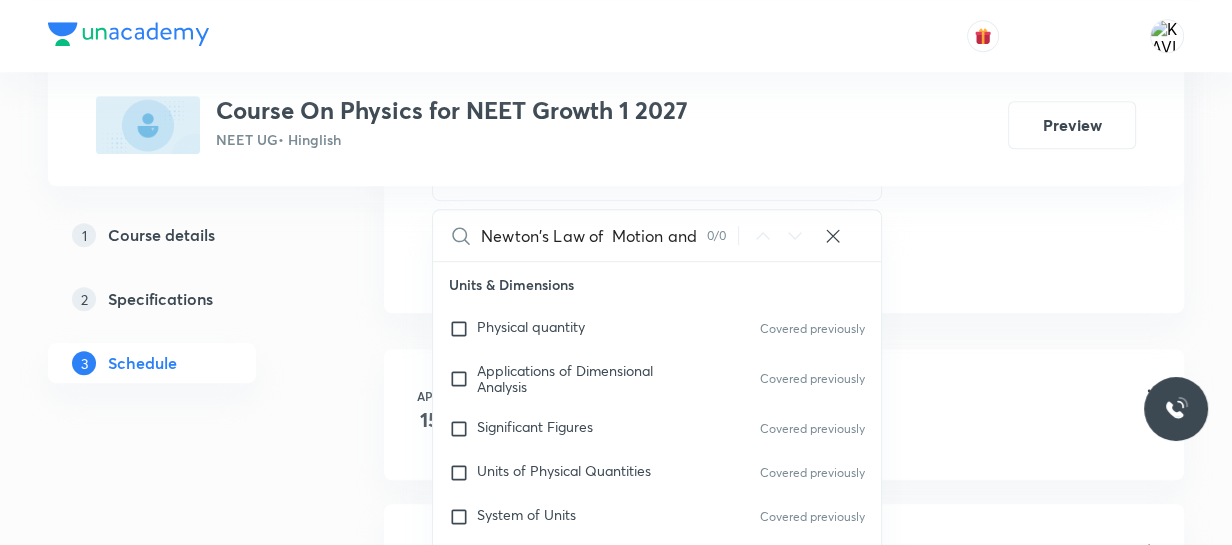 scroll, scrollTop: 0, scrollLeft: 0, axis: both 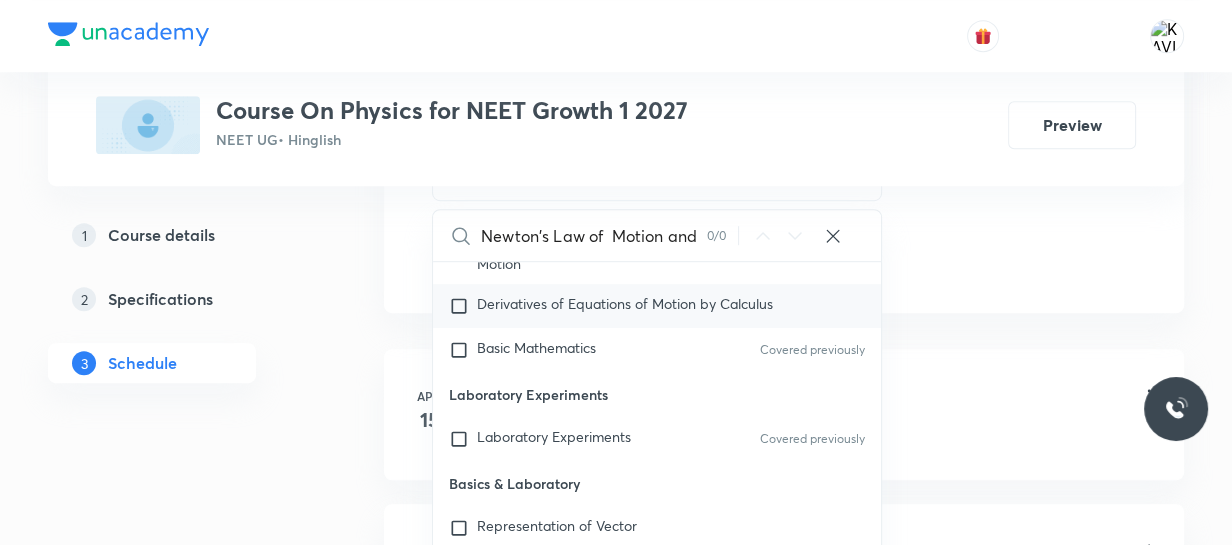 type on "Newton's Law of  Motion and" 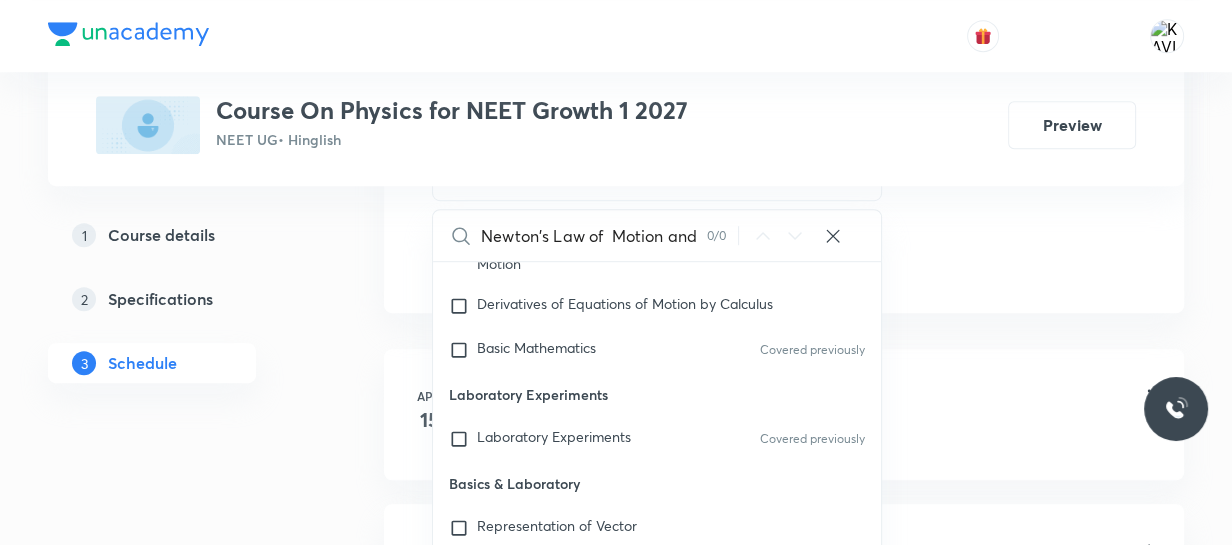 drag, startPoint x: 768, startPoint y: 293, endPoint x: 993, endPoint y: 263, distance: 226.9912 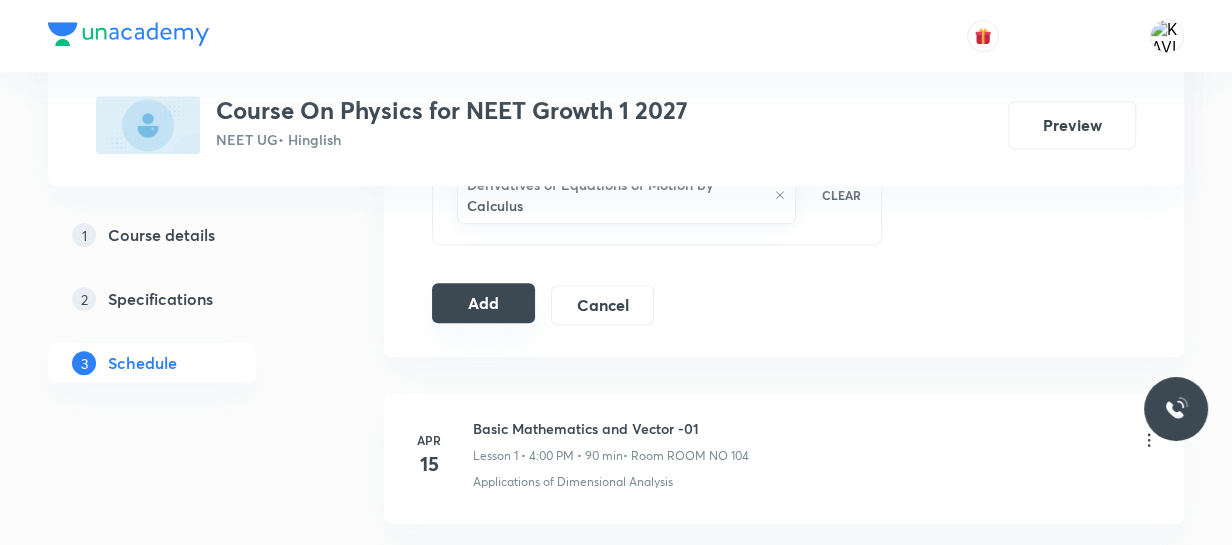 click on "Add" at bounding box center [483, 303] 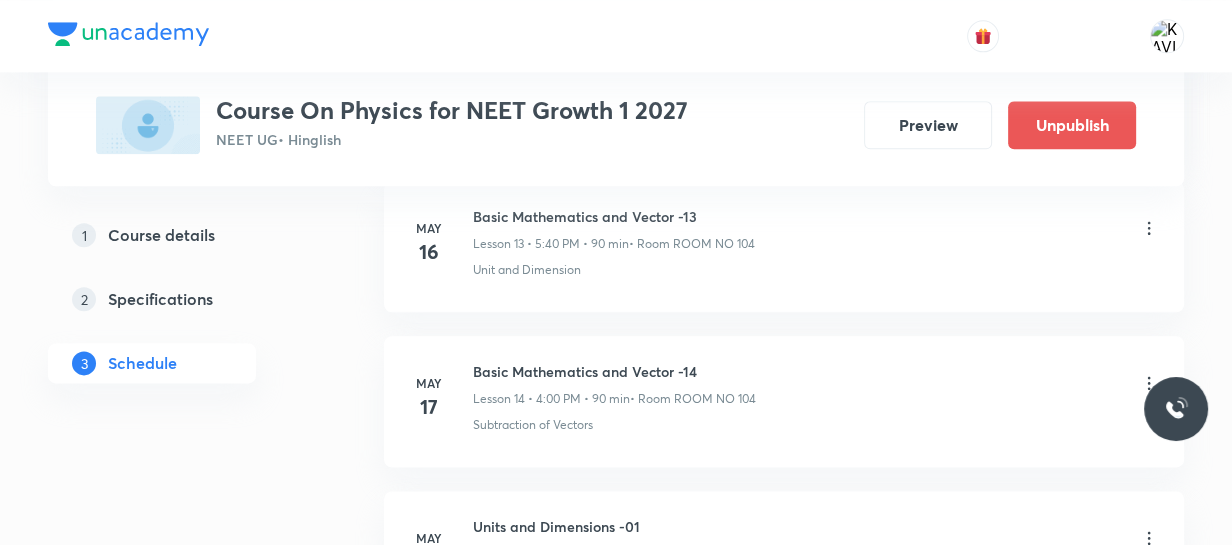 scroll, scrollTop: 2363, scrollLeft: 0, axis: vertical 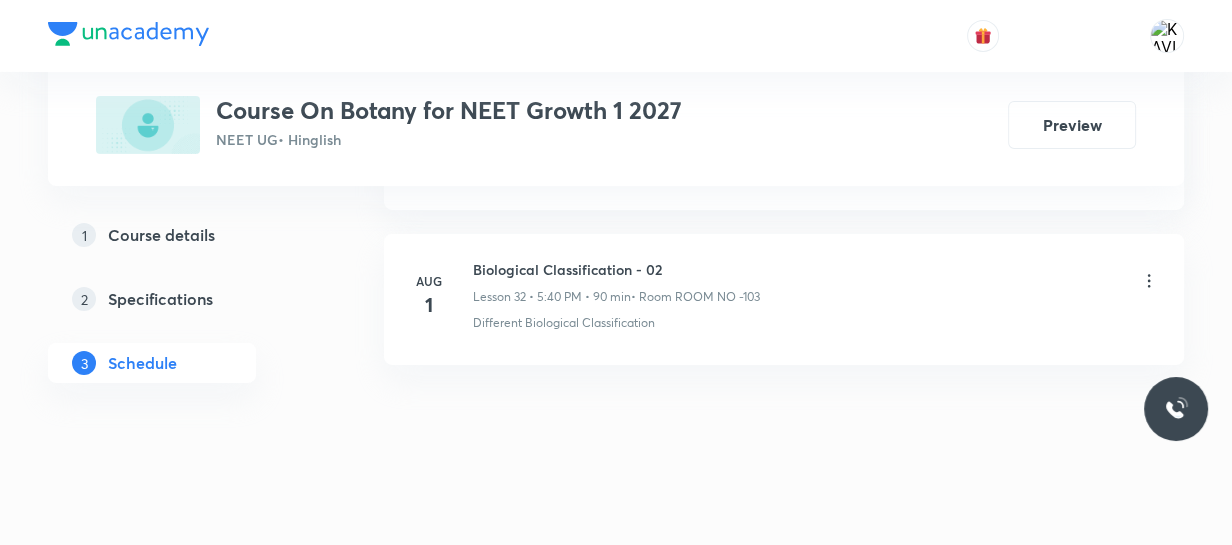 click on "Biological Classification - 02" at bounding box center [616, 269] 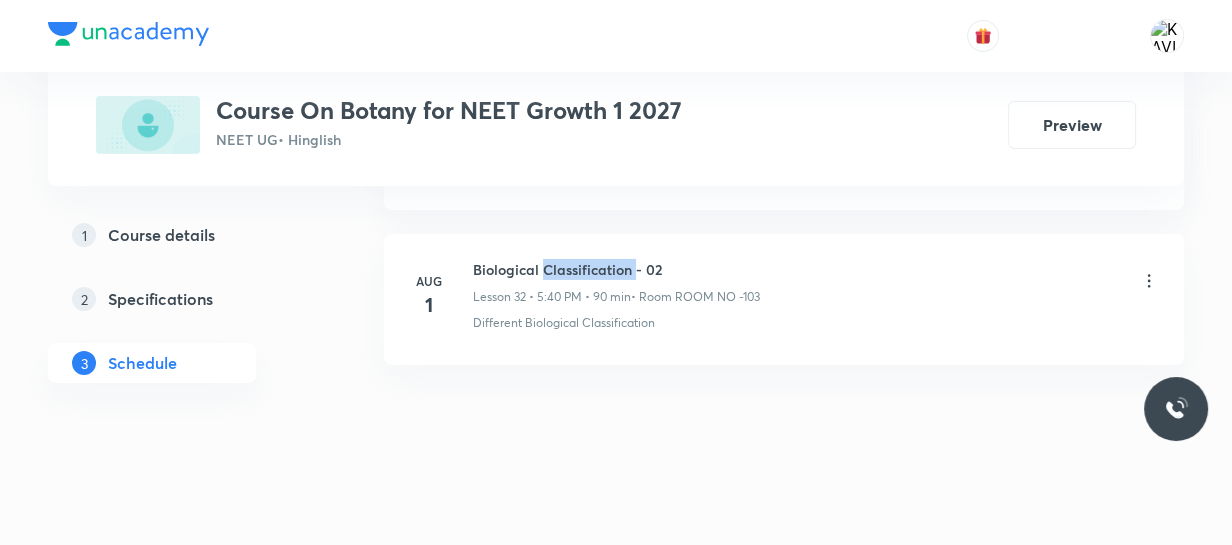 click on "Biological Classification - 02" at bounding box center (616, 269) 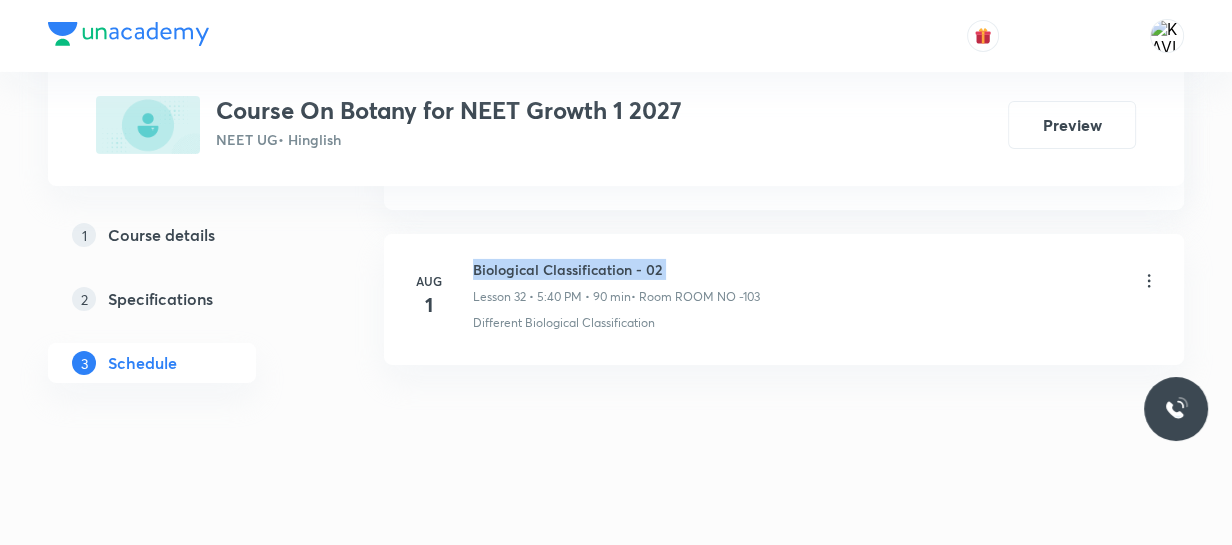 click on "Biological Classification - 02" at bounding box center (616, 269) 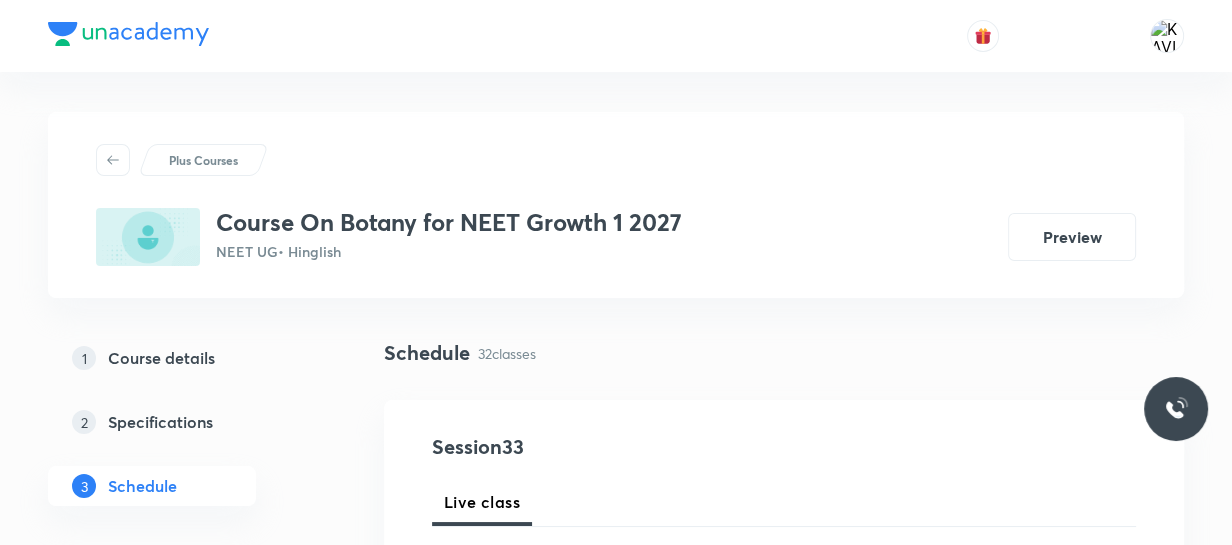 scroll, scrollTop: 262, scrollLeft: 0, axis: vertical 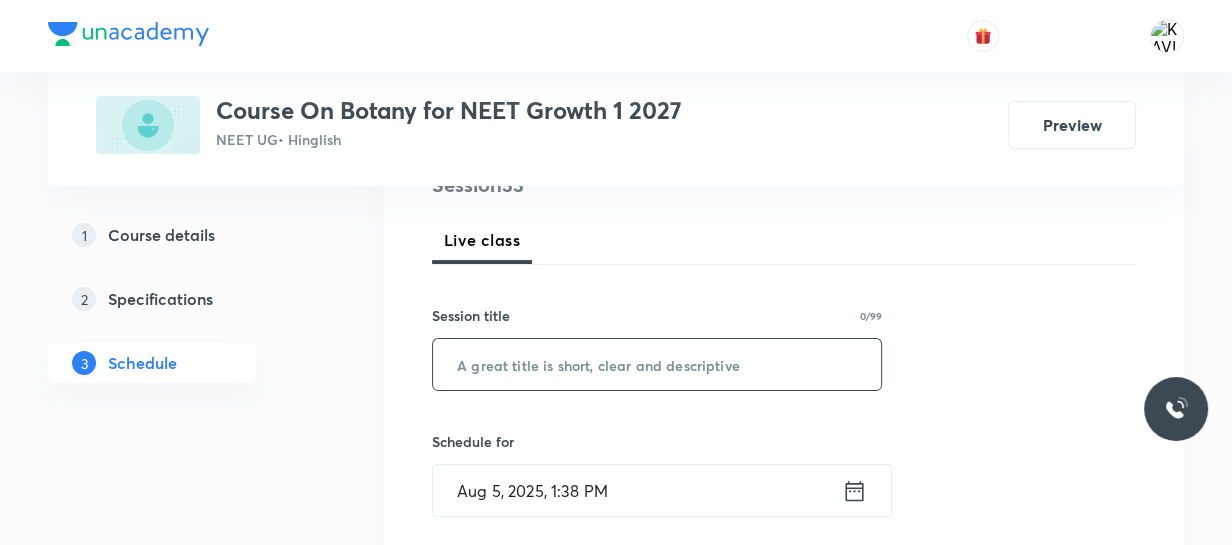 click at bounding box center (657, 364) 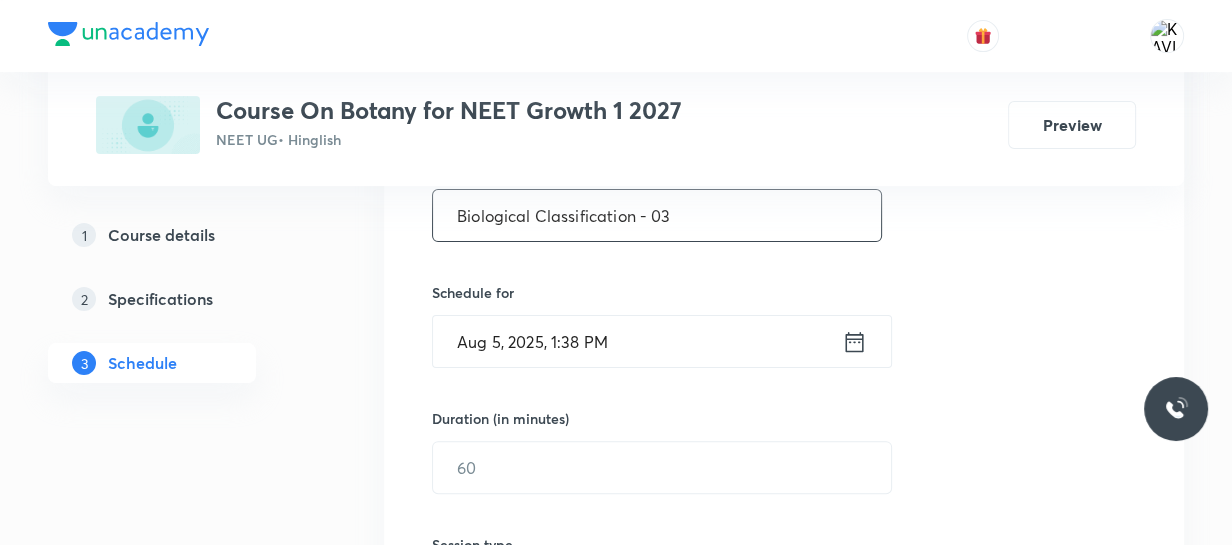 scroll, scrollTop: 444, scrollLeft: 0, axis: vertical 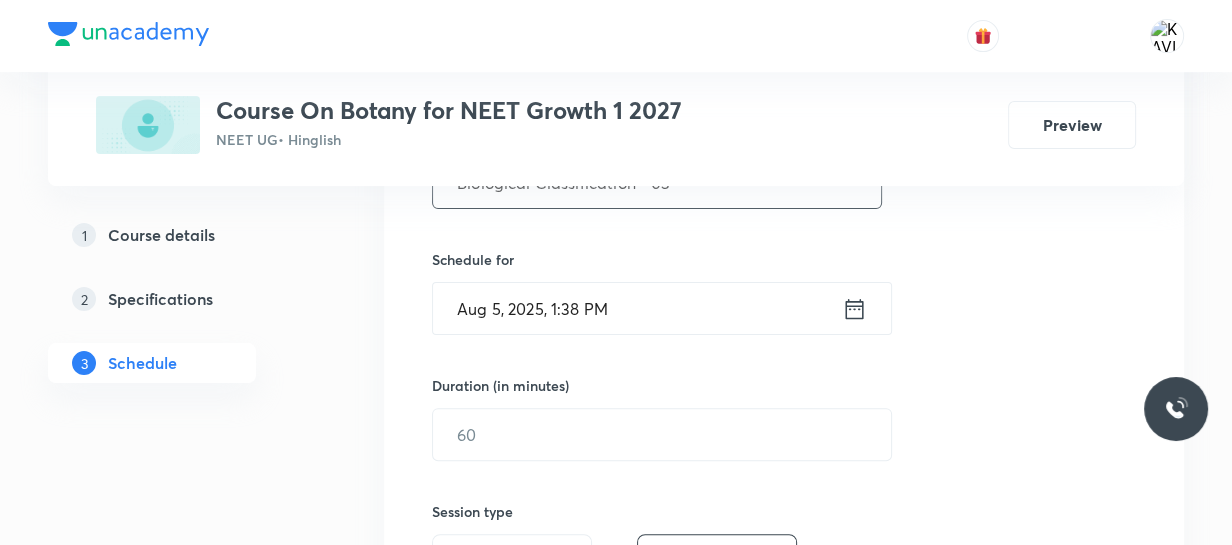 type on "Biological Classification - 03" 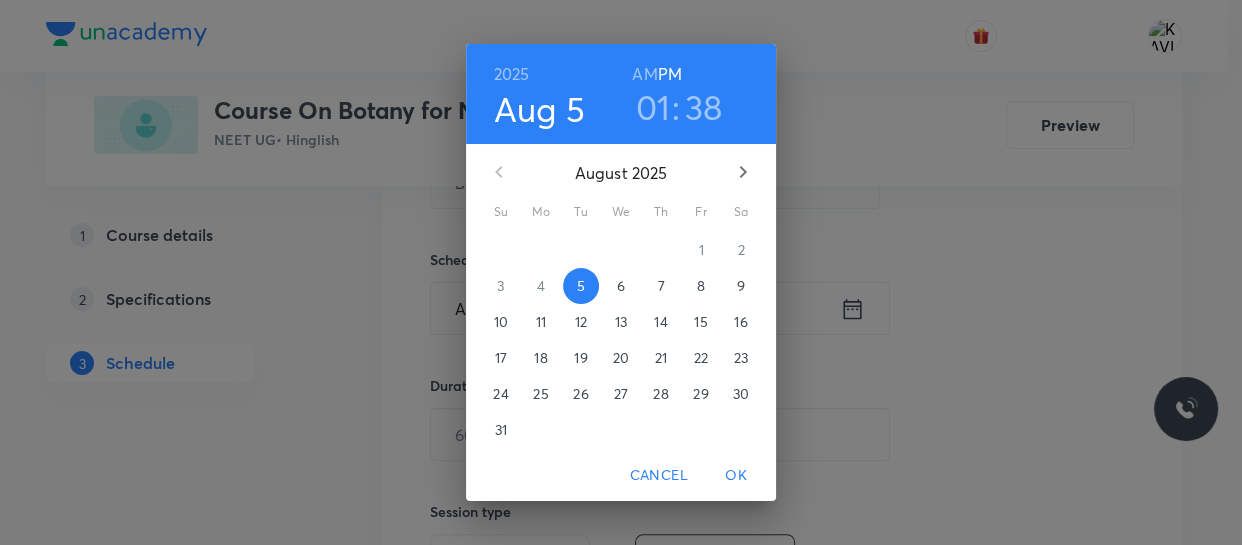 click on "01" at bounding box center [653, 107] 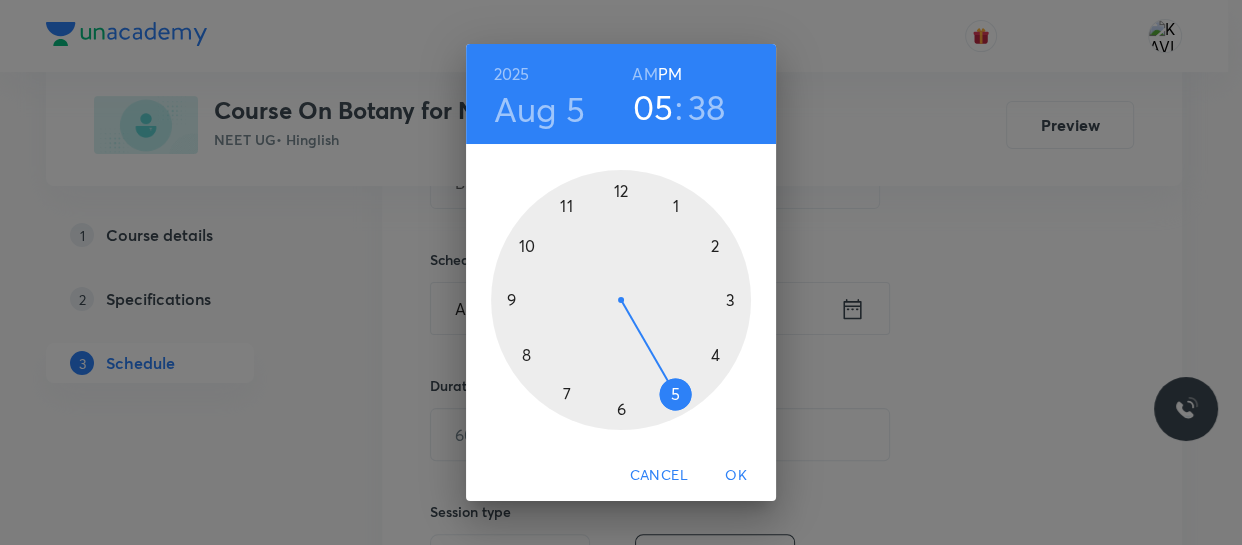 click at bounding box center [621, 300] 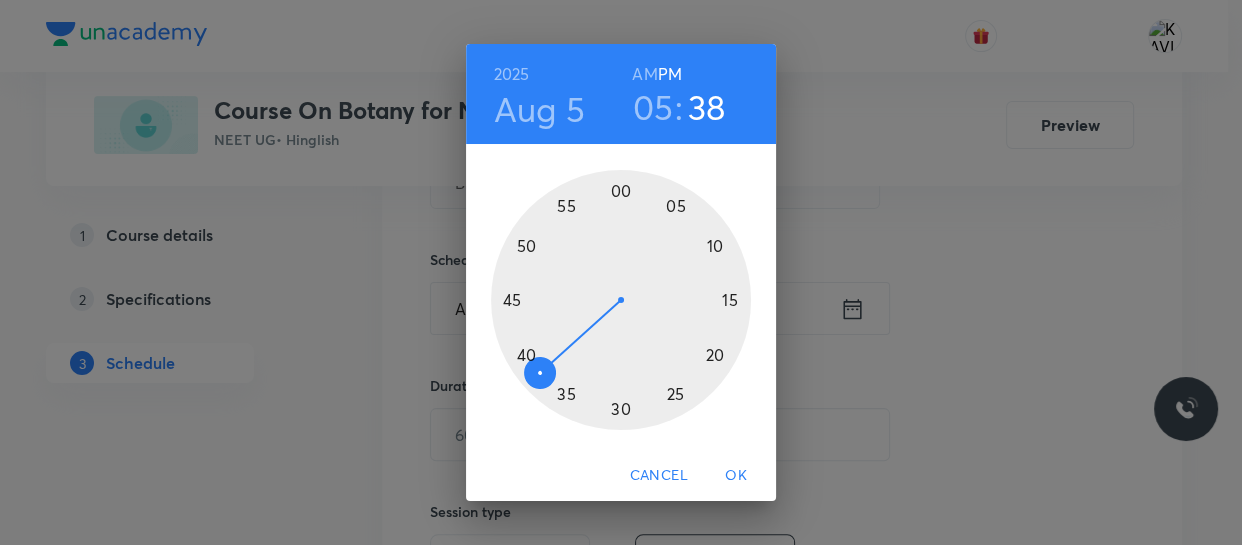 click at bounding box center (621, 300) 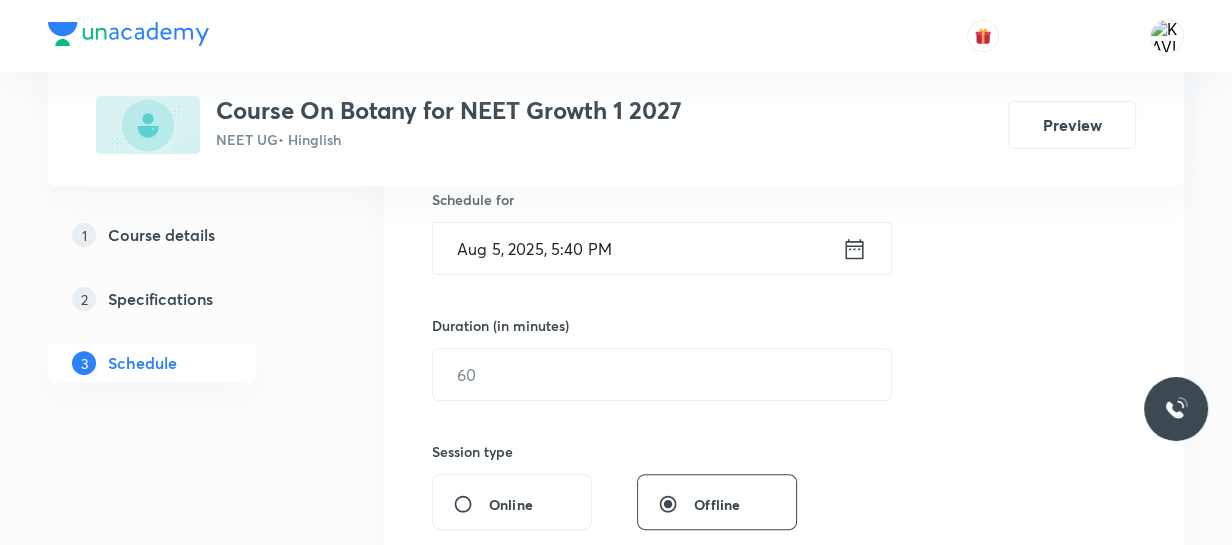 scroll, scrollTop: 535, scrollLeft: 0, axis: vertical 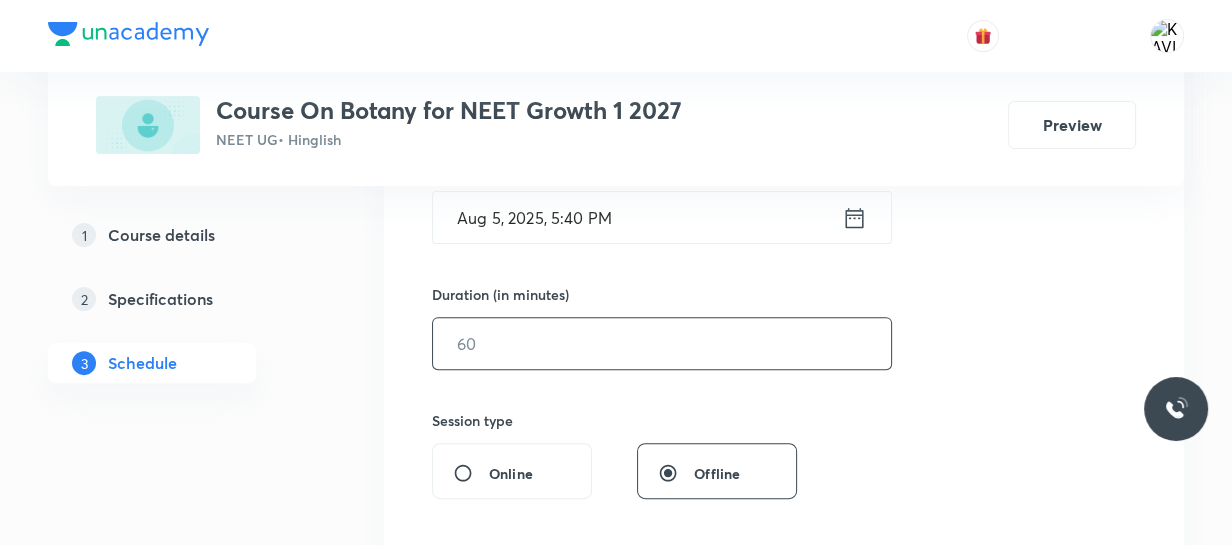 click at bounding box center (662, 343) 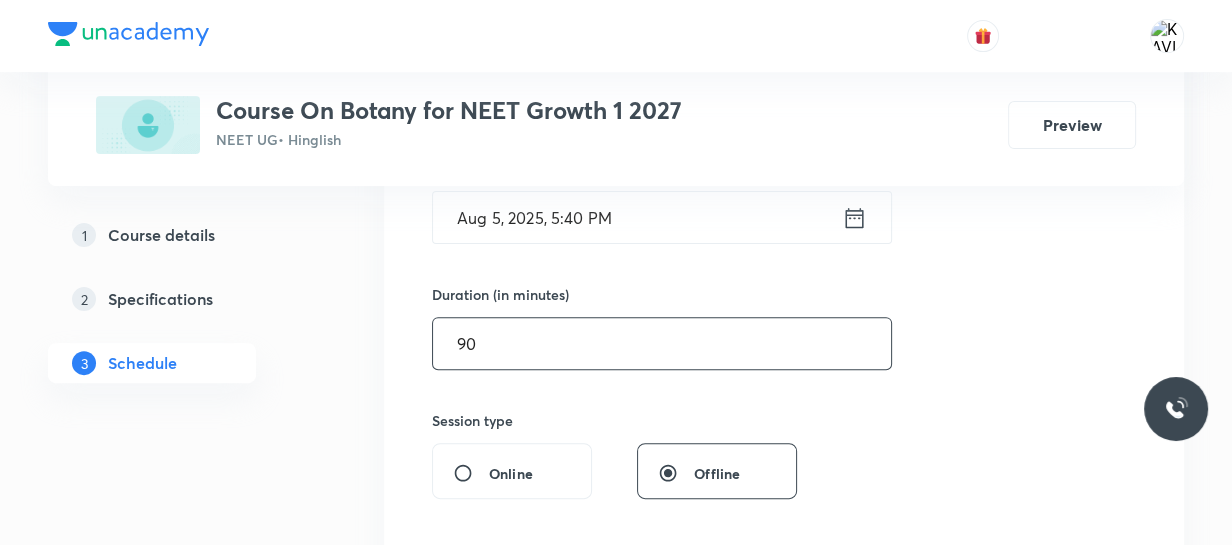 type on "90" 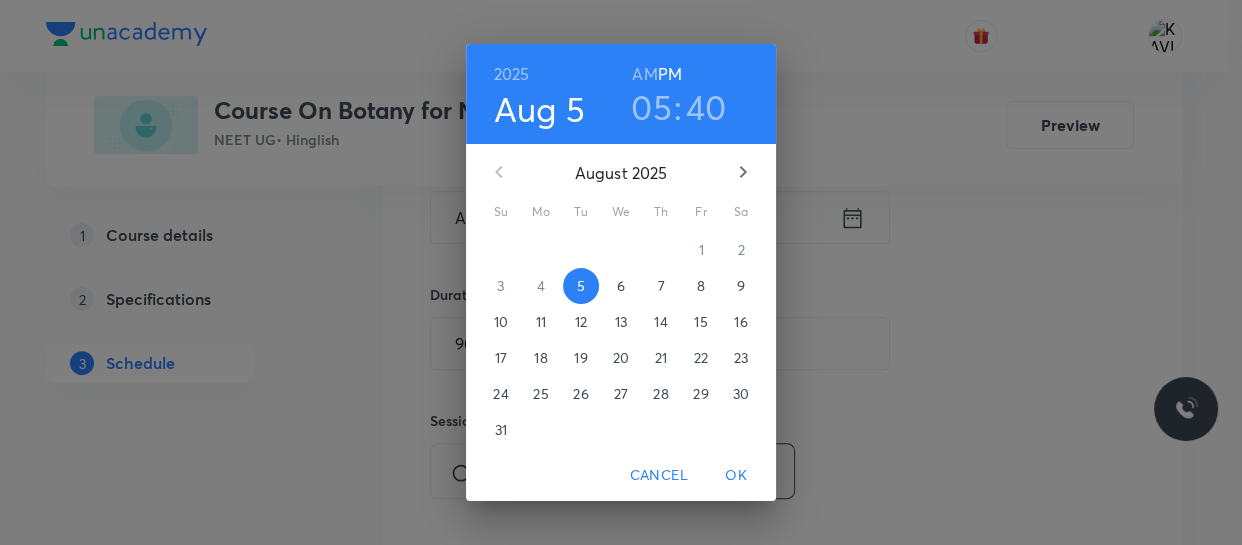 click on "05" at bounding box center (651, 107) 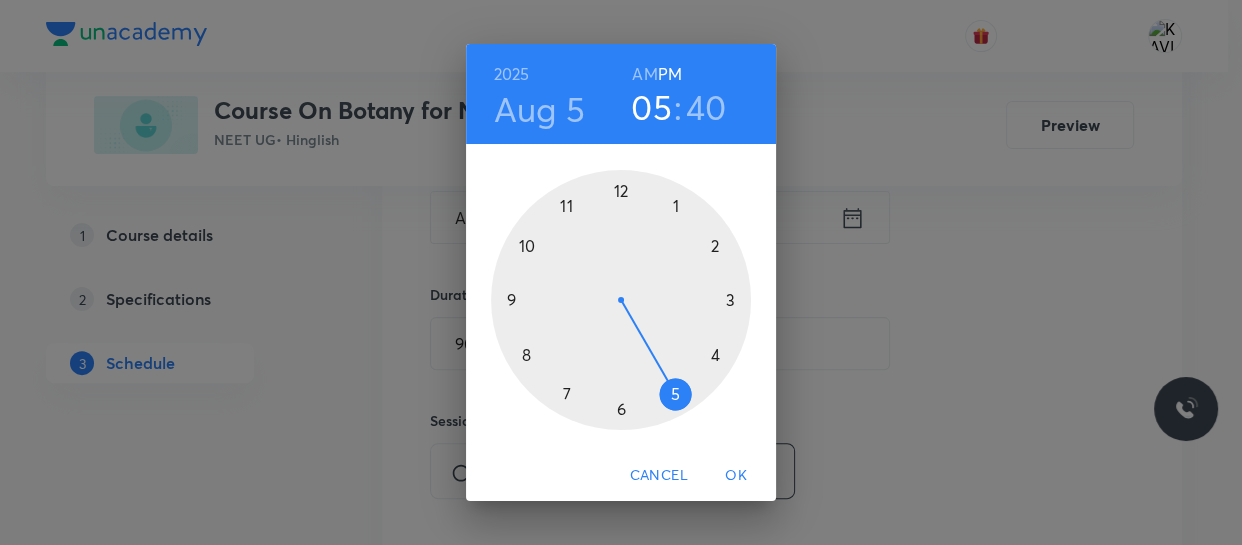 drag, startPoint x: 711, startPoint y: 360, endPoint x: 686, endPoint y: 331, distance: 38.28838 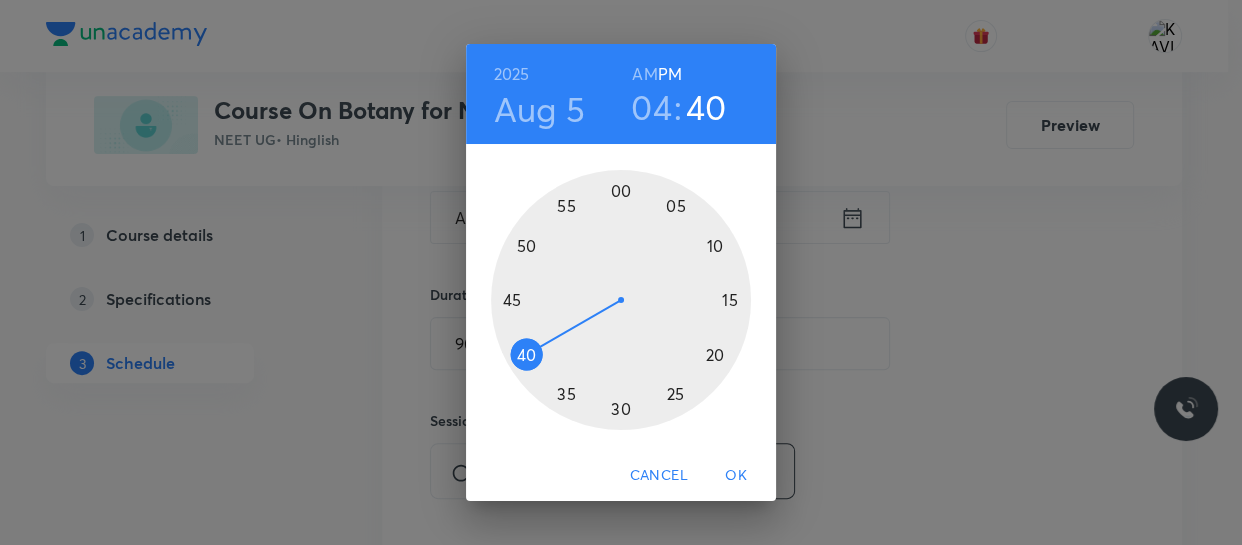click at bounding box center (621, 300) 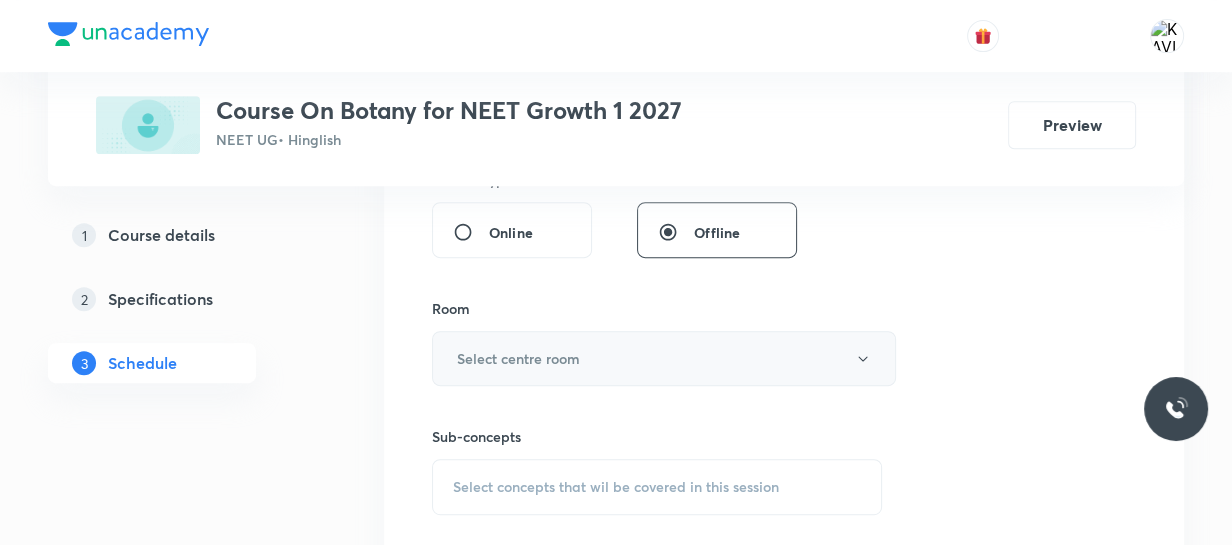 scroll, scrollTop: 808, scrollLeft: 0, axis: vertical 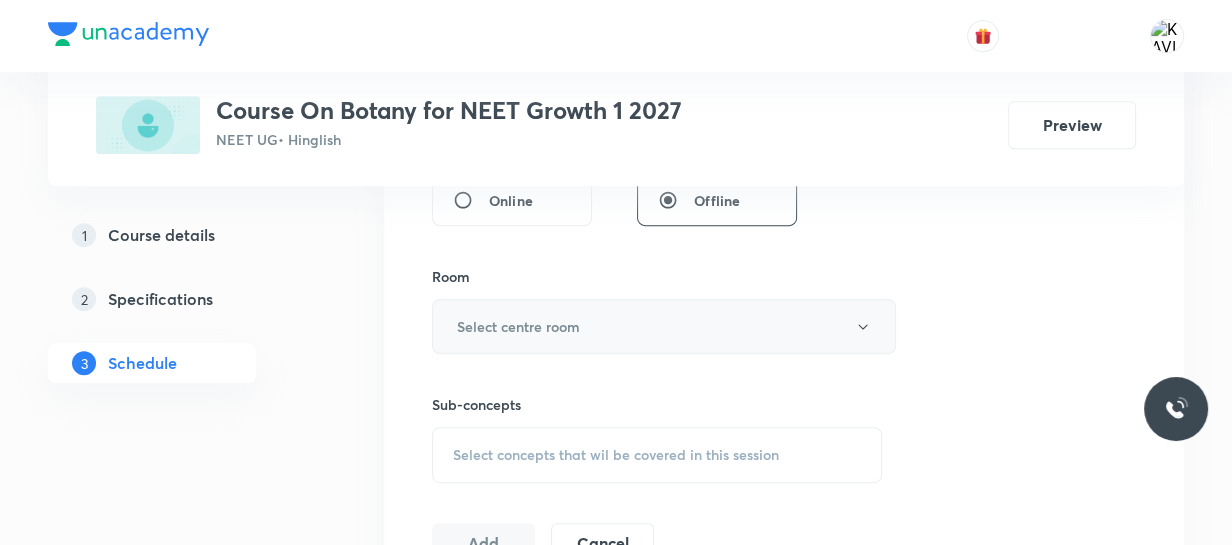click on "Select centre room" at bounding box center (664, 326) 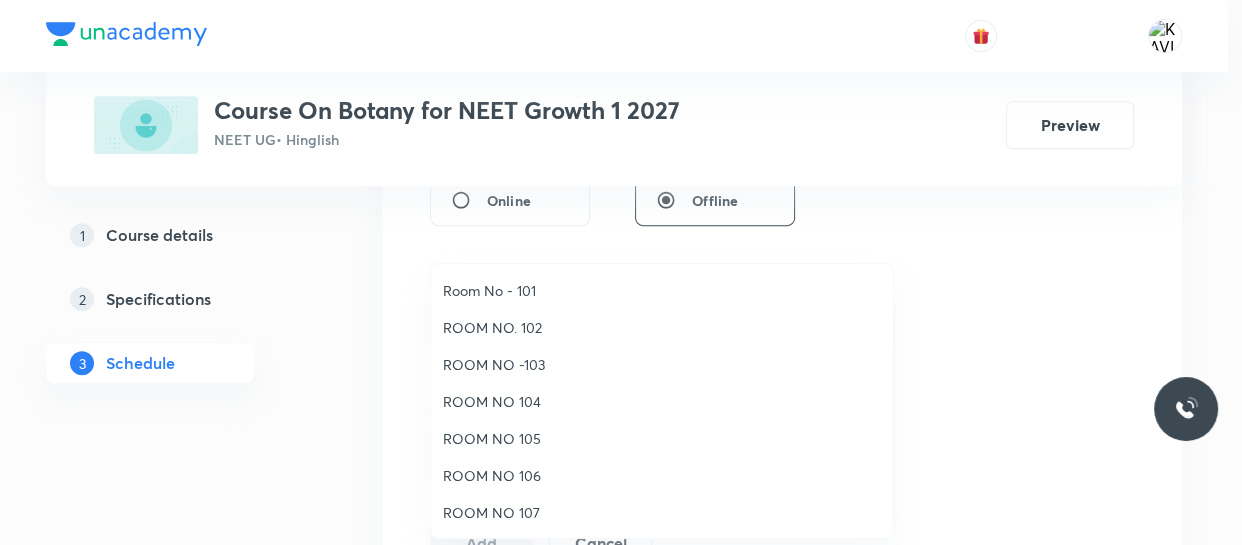 drag, startPoint x: 540, startPoint y: 370, endPoint x: 590, endPoint y: 364, distance: 50.358715 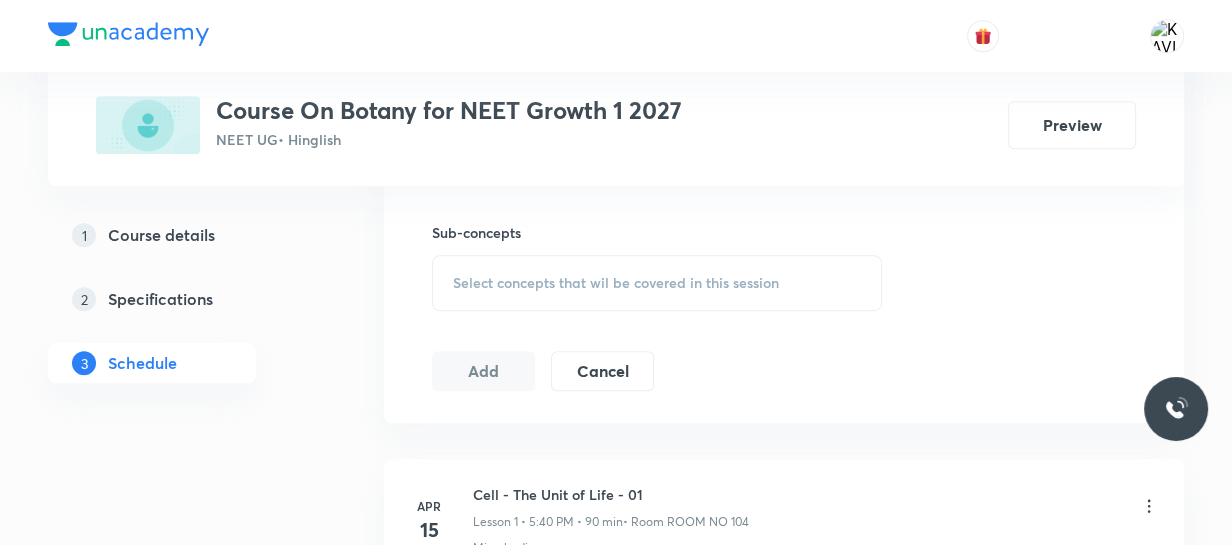 scroll, scrollTop: 990, scrollLeft: 0, axis: vertical 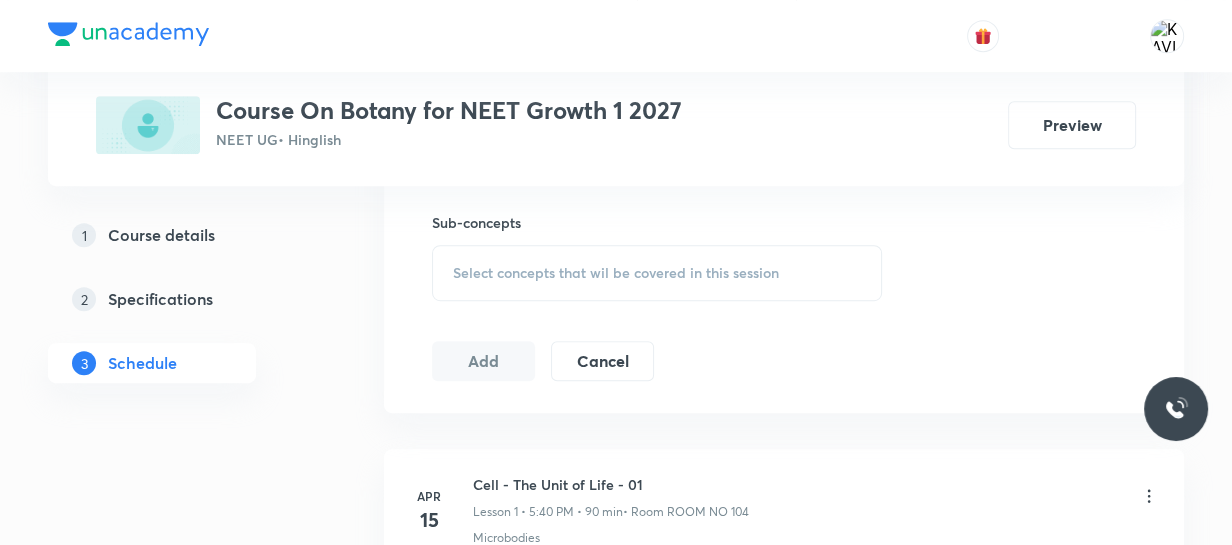 click on "Select concepts that wil be covered in this session" at bounding box center [657, 273] 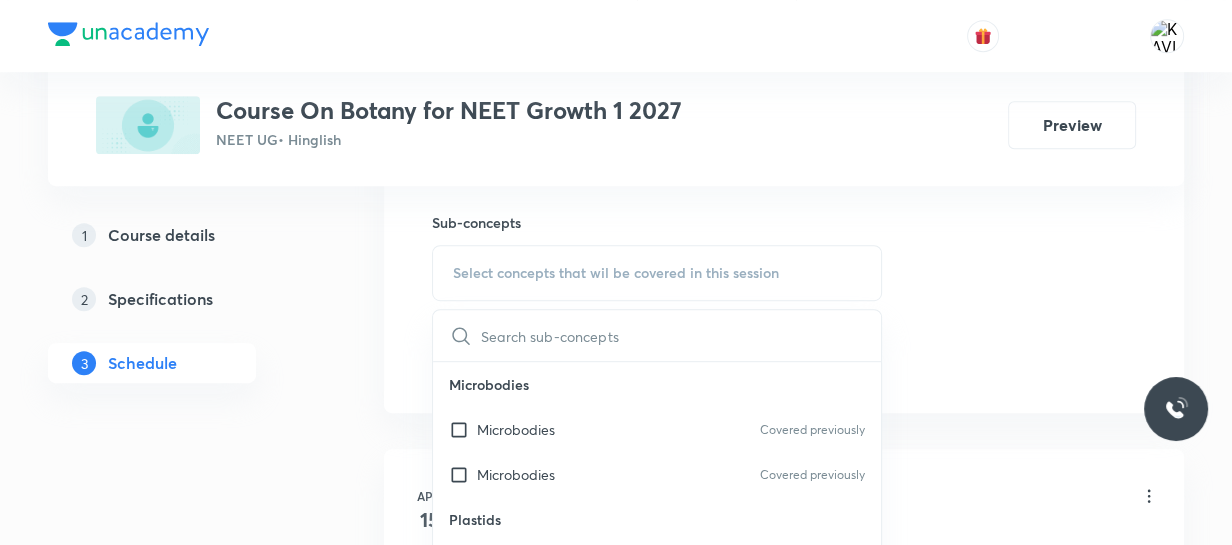 click at bounding box center (681, 335) 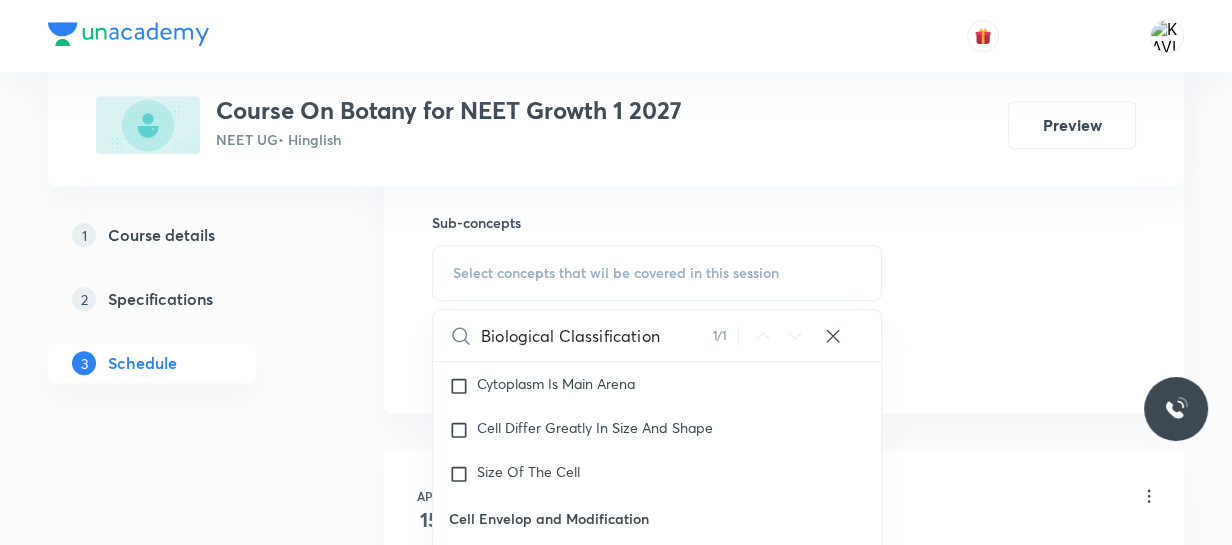 scroll, scrollTop: 11411, scrollLeft: 0, axis: vertical 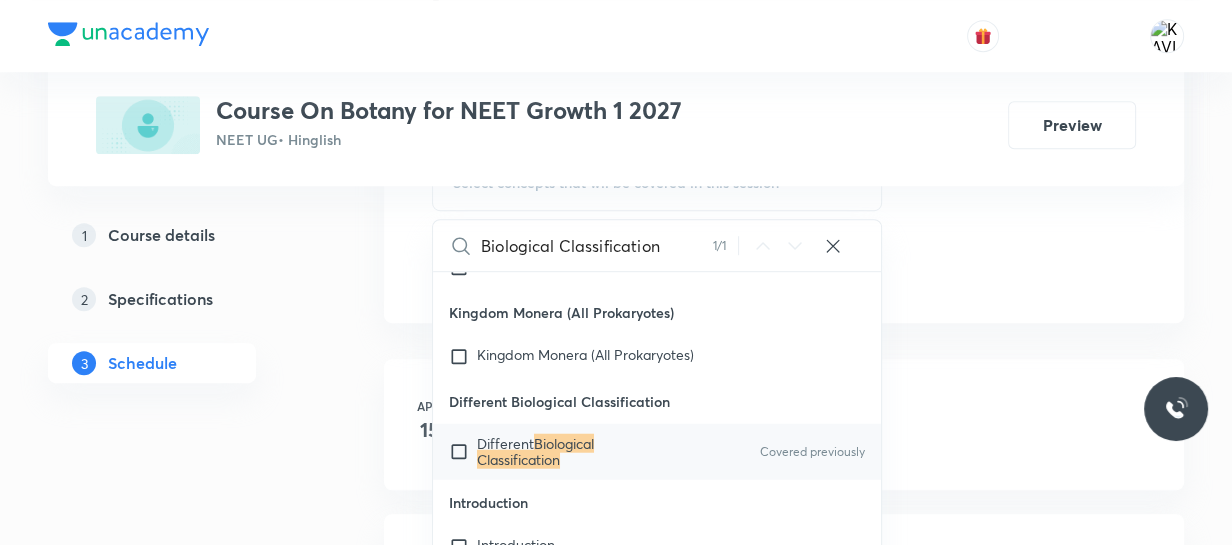 type on "Biological Classification" 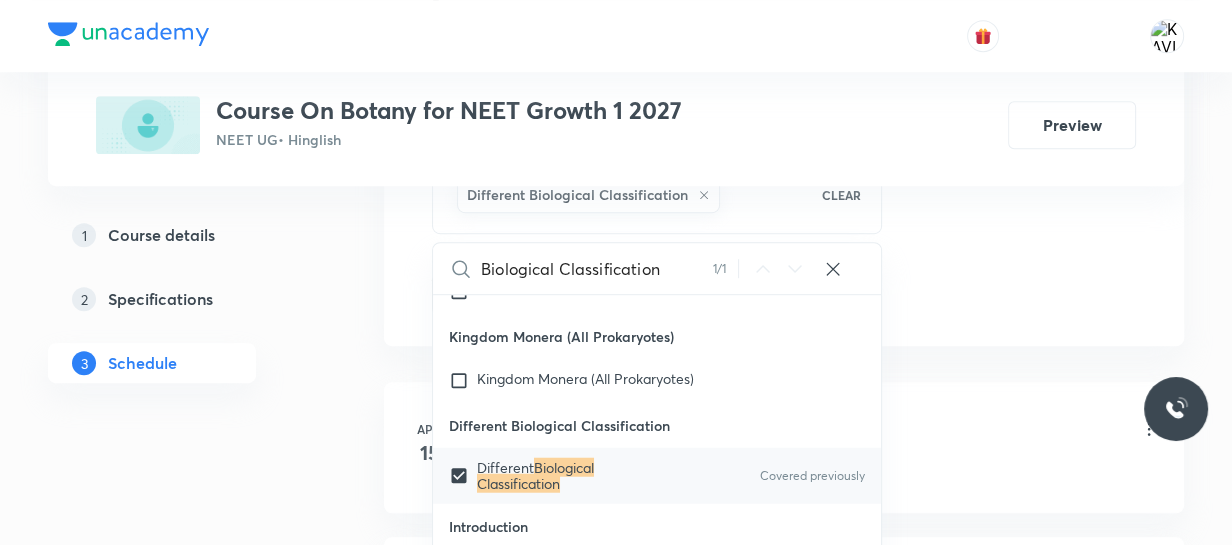 click on "Session  33 Live class Session title 30/99 Biological Classification - 03 ​ Schedule for Aug 5, 2025, 4:00 PM ​ Duration (in minutes) 90 ​   Session type Online Offline Room ROOM NO -103 Sub-concepts Different Biological Classification CLEAR Biological Classification 1 / 1 ​ Microbodies Microbodies Covered previously Microbodies Covered previously Plastids Plastids Covered previously Occurrence Leucoplast Chloroplast Covered previously Chloroplast Number Covered previously Endomembrane System Endomembrane System Cell Organelles Functions Covered previously ER Covered previously GB Covered previously Lysosome Covered previously Vacuole Cell Wall Cell Wall Covered previously Compositon Covered previously Type of Cell wall Covered previously Different Types Plasmodesmata Cell Membrane Cell Membrane Fluid Mosaic Model Types of proteins Types of lipids Covered previously Eukaryotic Cell Eukaryotic Cell Difference between pro and eukaryotic cell Difference between plant and animal cell Prokaryotic Cell RBC" at bounding box center [784, -167] 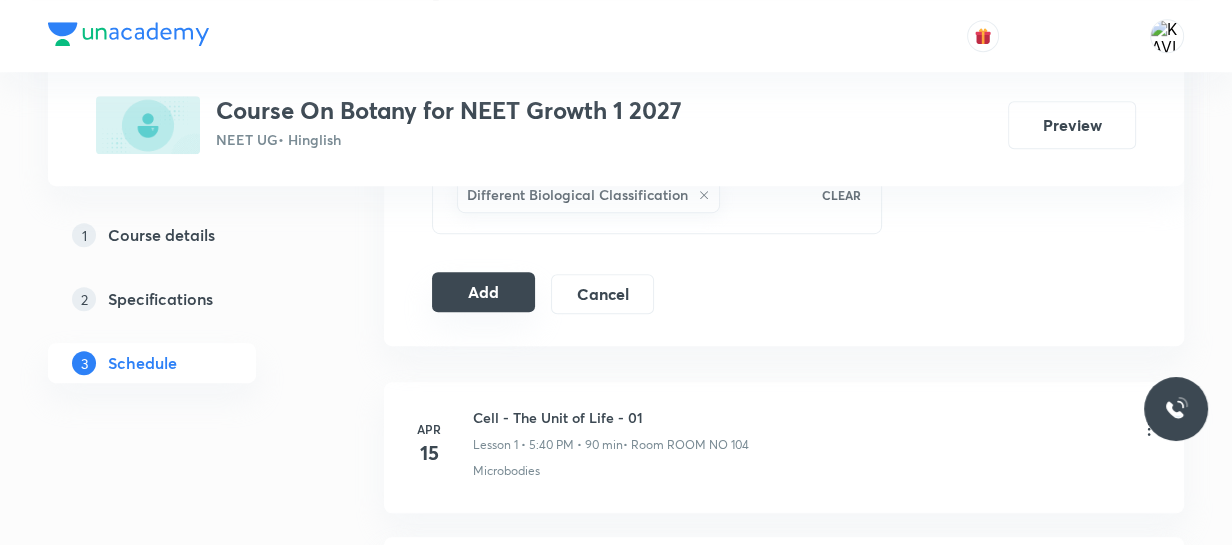 click on "Add" at bounding box center (483, 292) 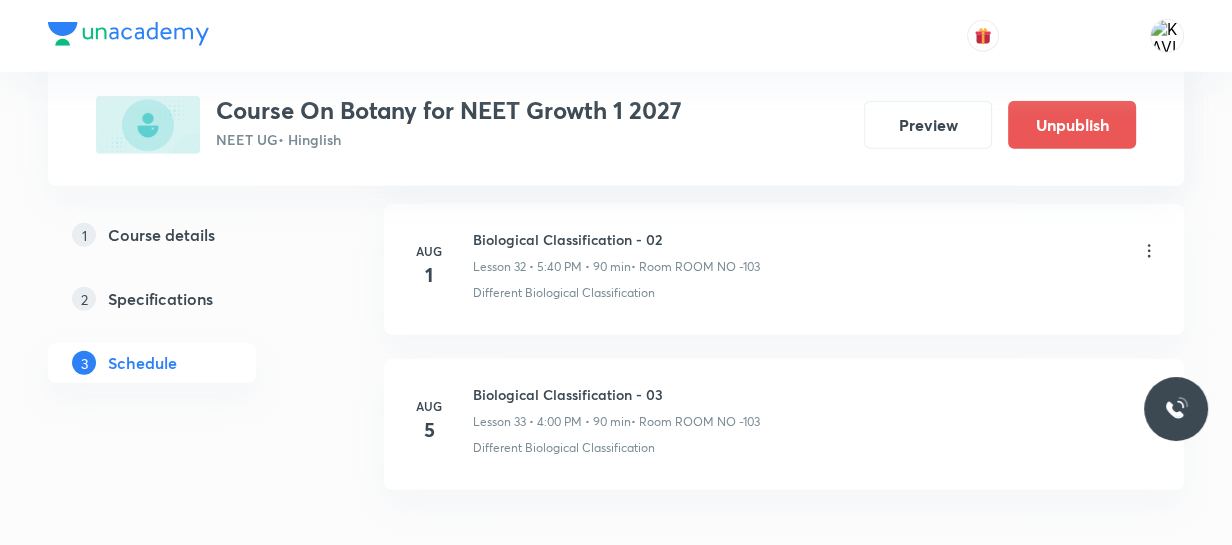 scroll, scrollTop: 5247, scrollLeft: 0, axis: vertical 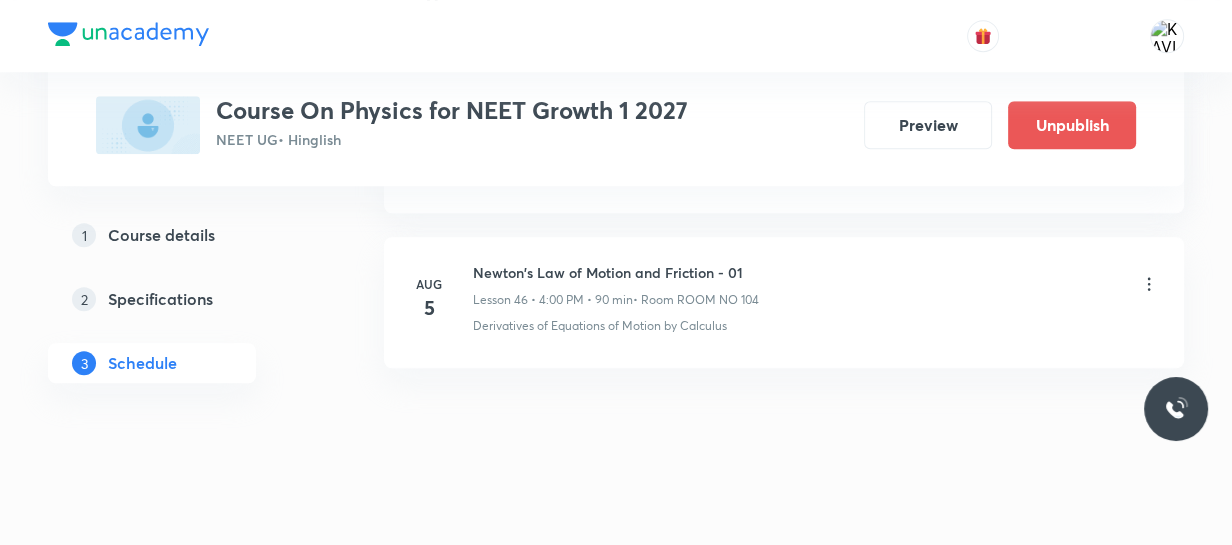click 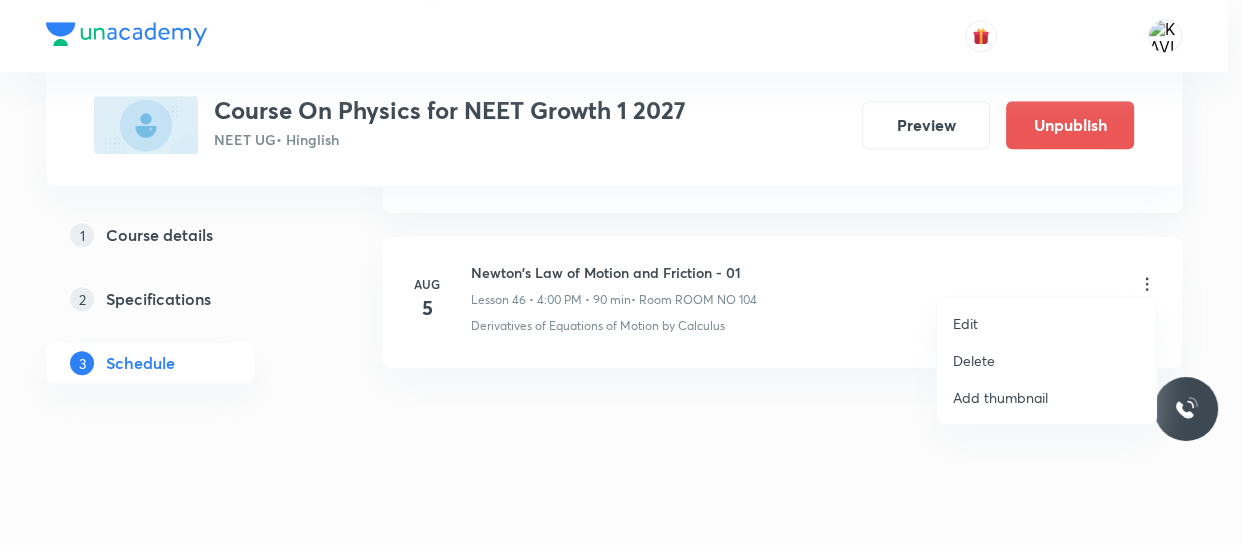 click on "Edit" at bounding box center (965, 323) 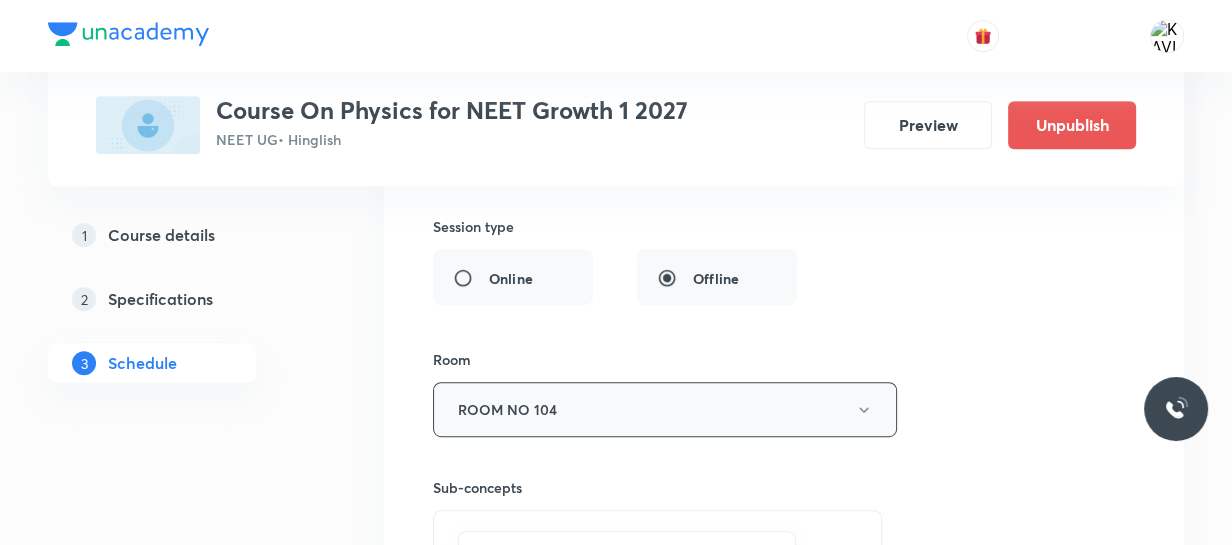 scroll, scrollTop: 7501, scrollLeft: 0, axis: vertical 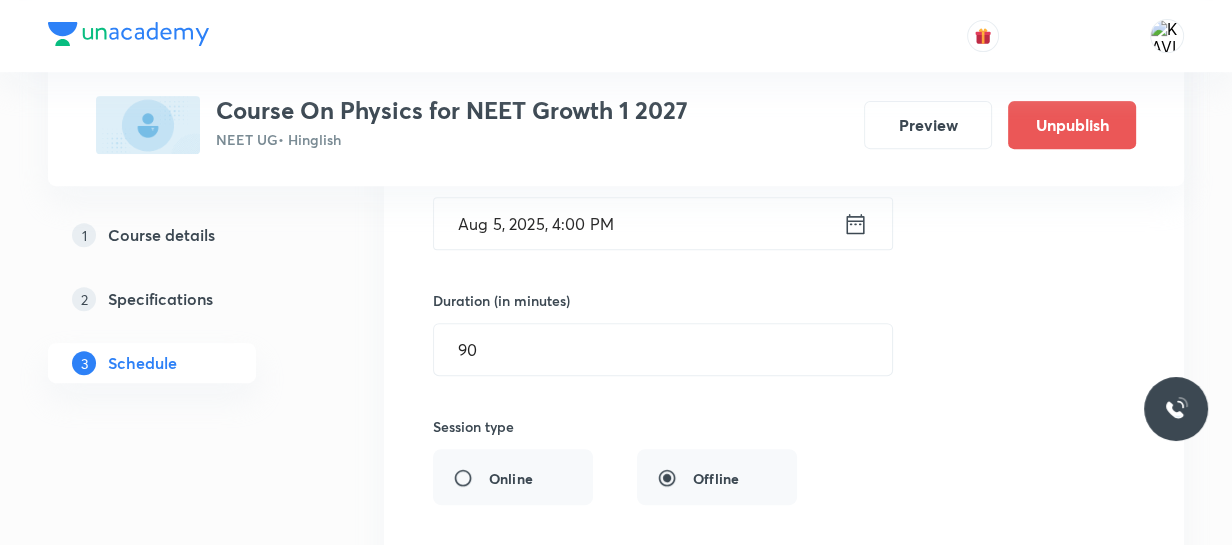 click 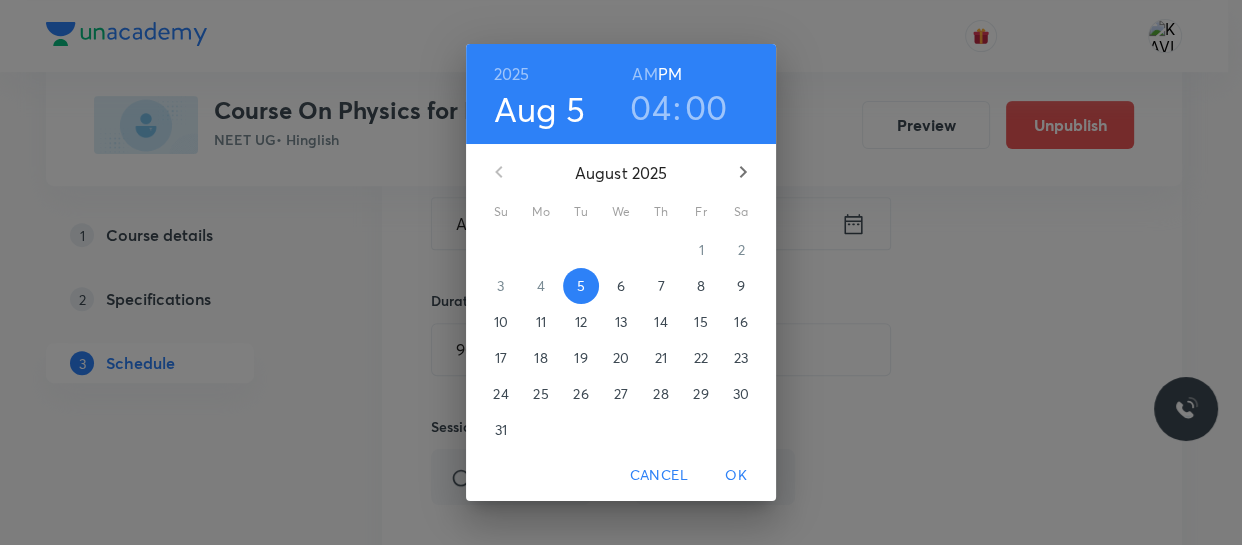 click on "04" at bounding box center (650, 107) 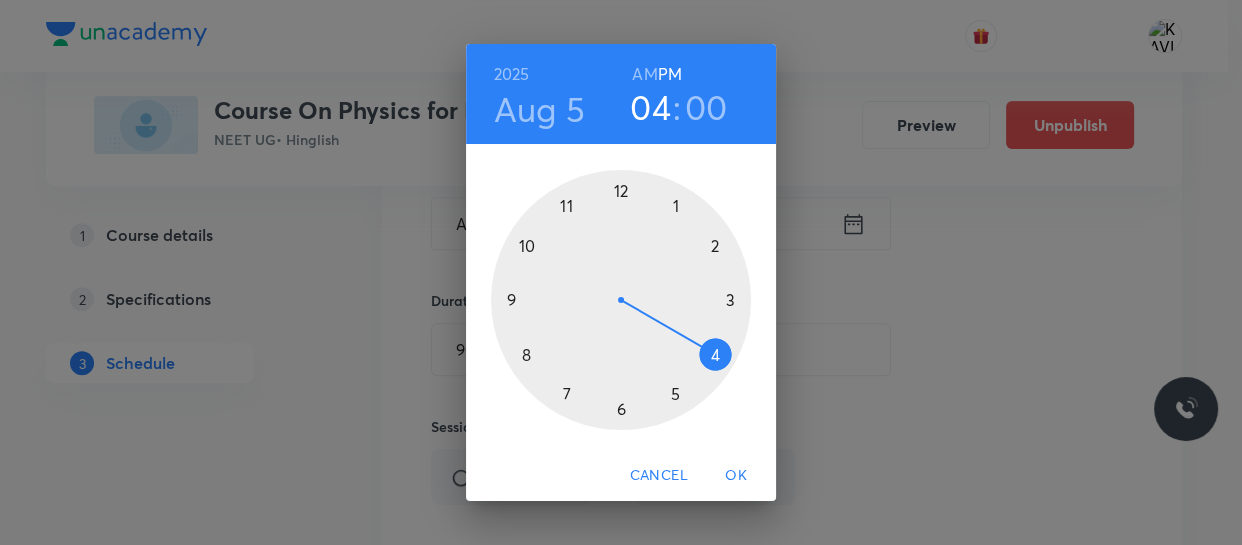 click at bounding box center [621, 300] 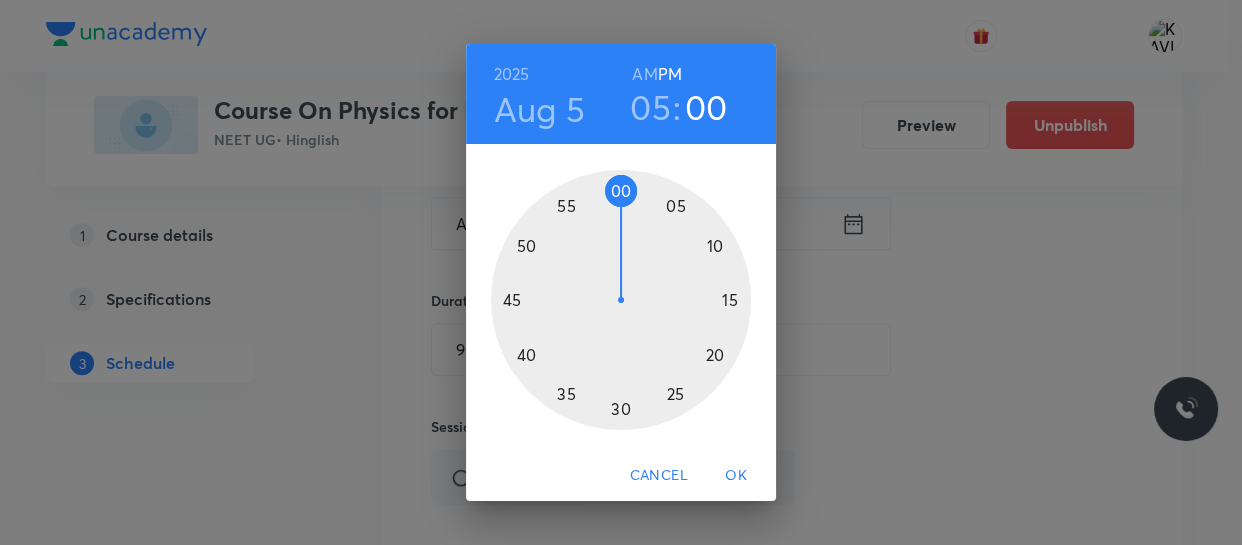 click at bounding box center (621, 300) 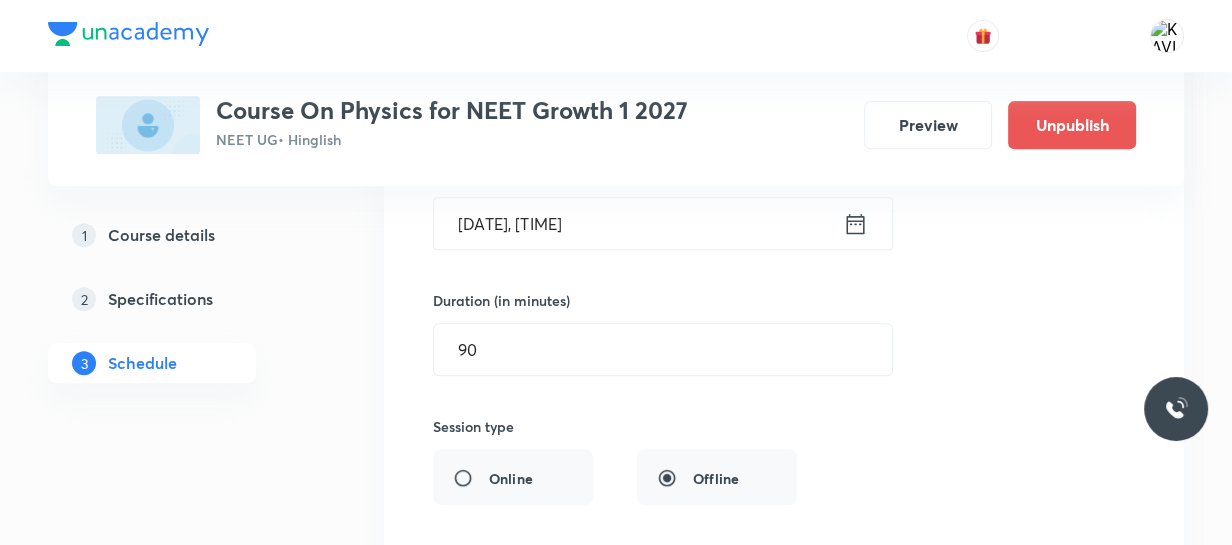 click 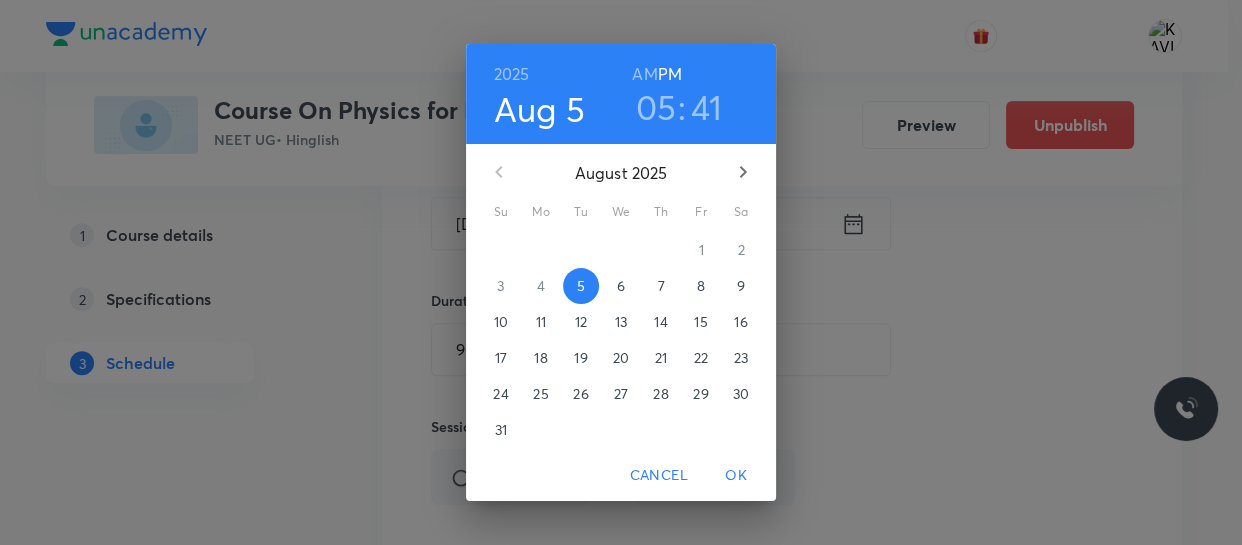 click on "41" at bounding box center [707, 107] 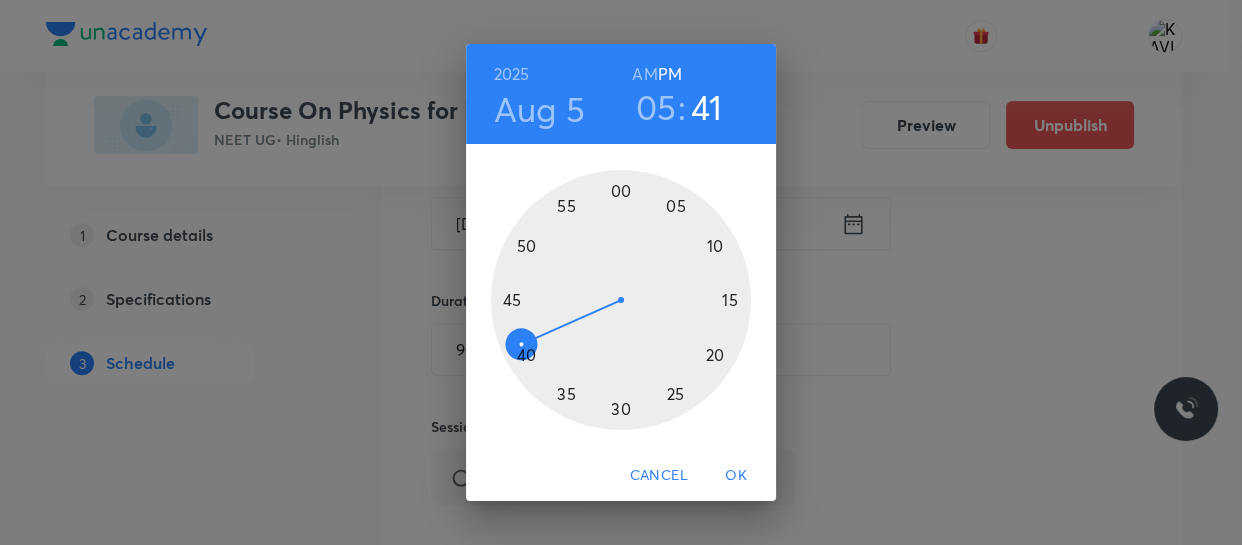 click at bounding box center (621, 300) 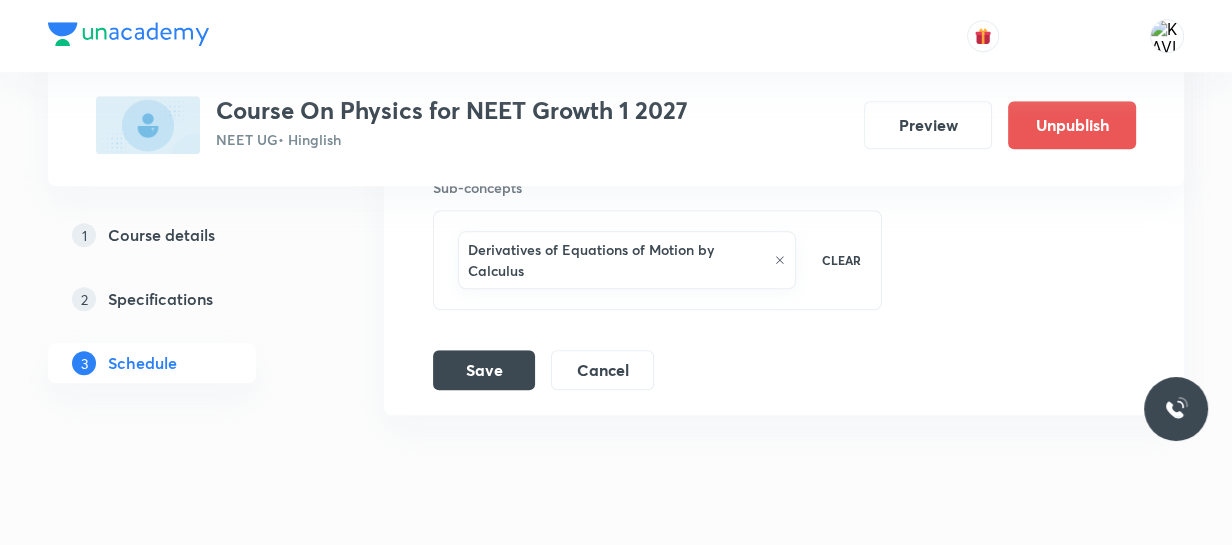 scroll, scrollTop: 8047, scrollLeft: 0, axis: vertical 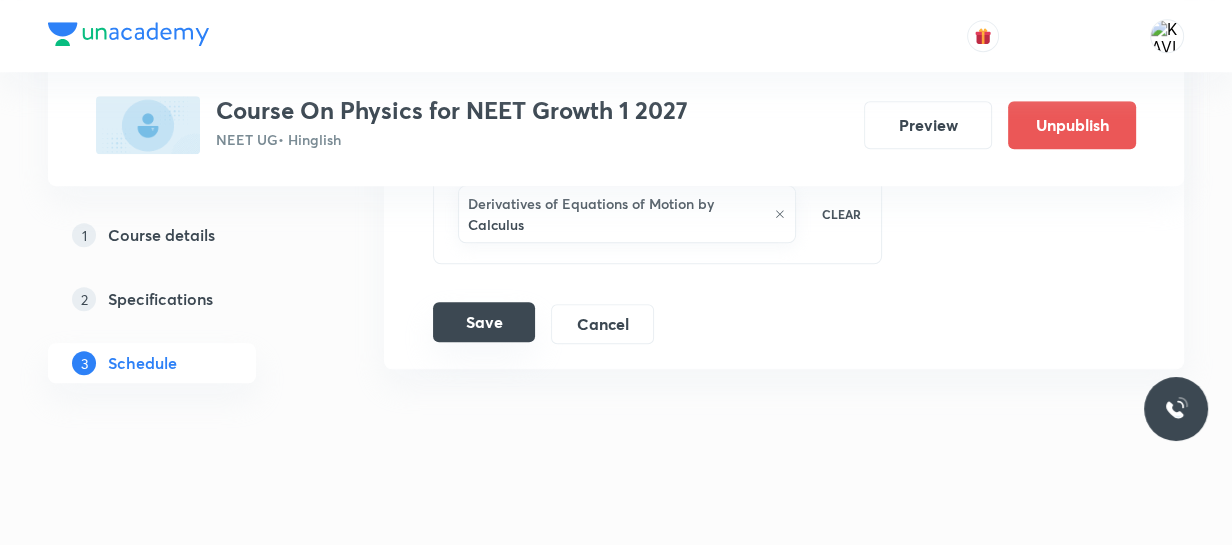 click on "Save" at bounding box center (484, 322) 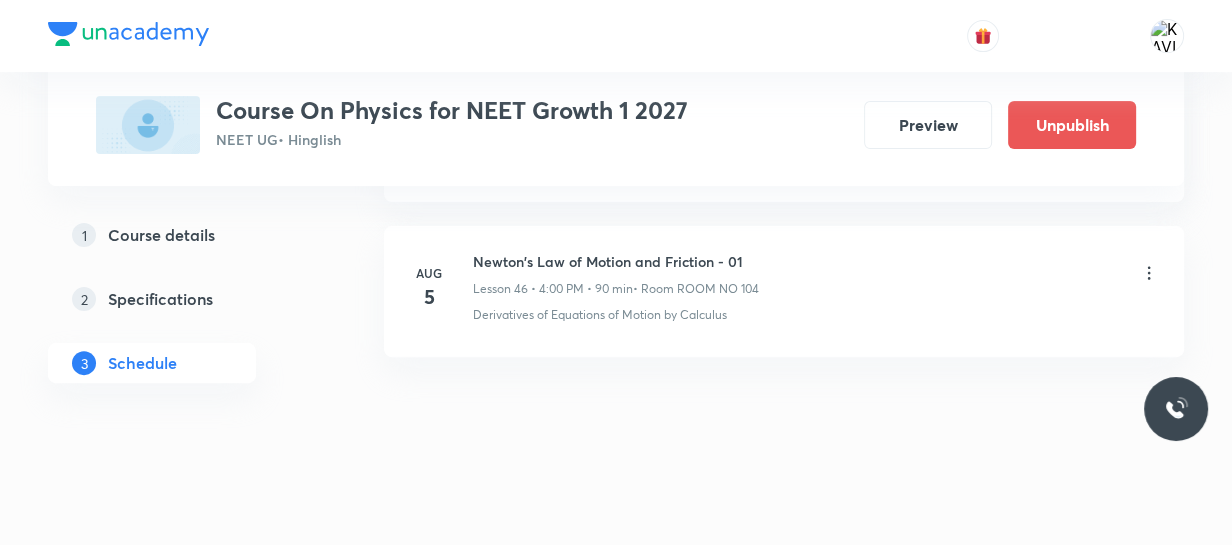 scroll, scrollTop: 7259, scrollLeft: 0, axis: vertical 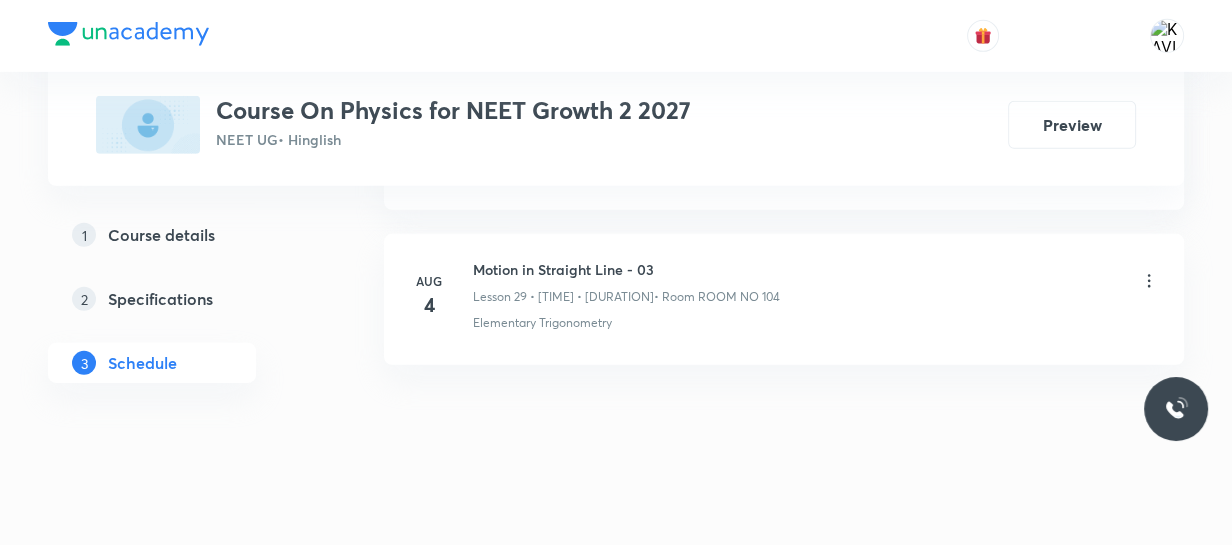 click on "Motion in Straight Line - 03" at bounding box center [626, 269] 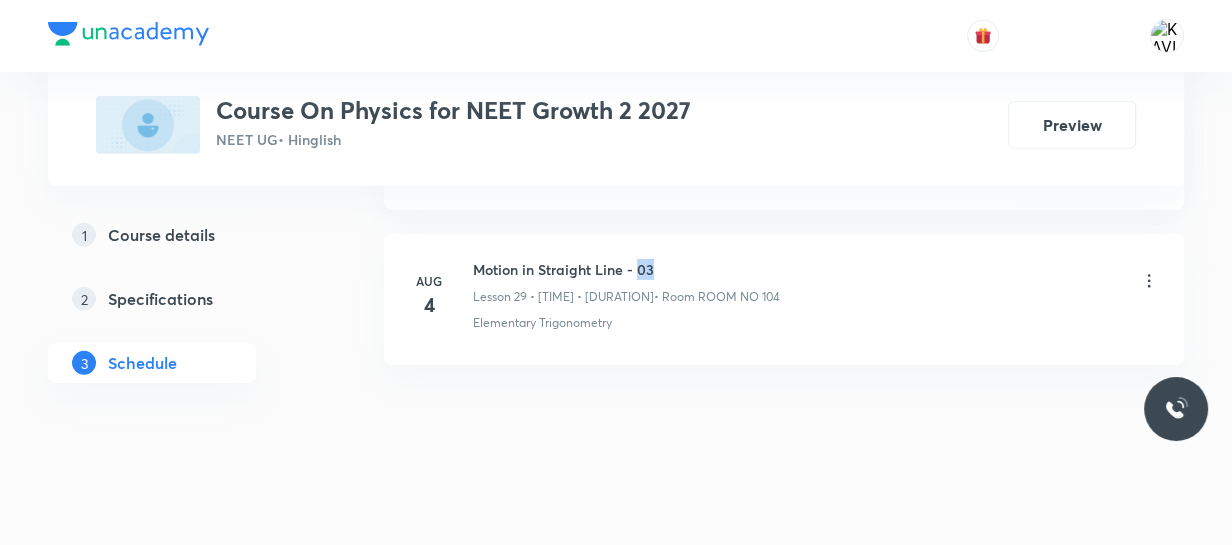 click on "Motion in Straight Line - 03" at bounding box center (626, 269) 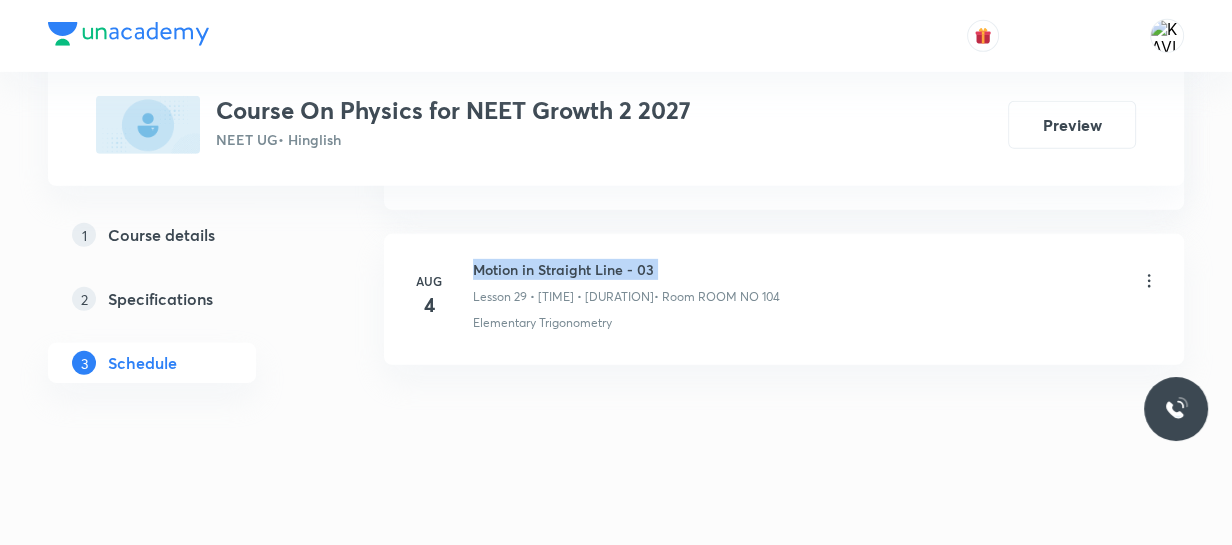 click on "Motion in Straight Line - 03" at bounding box center [626, 269] 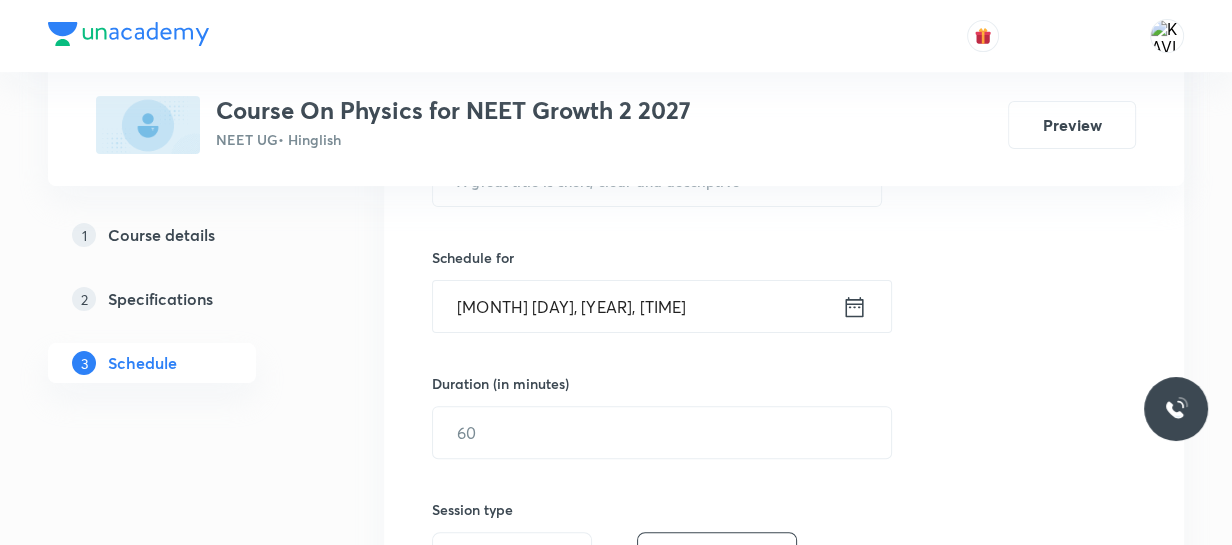 scroll, scrollTop: 291, scrollLeft: 0, axis: vertical 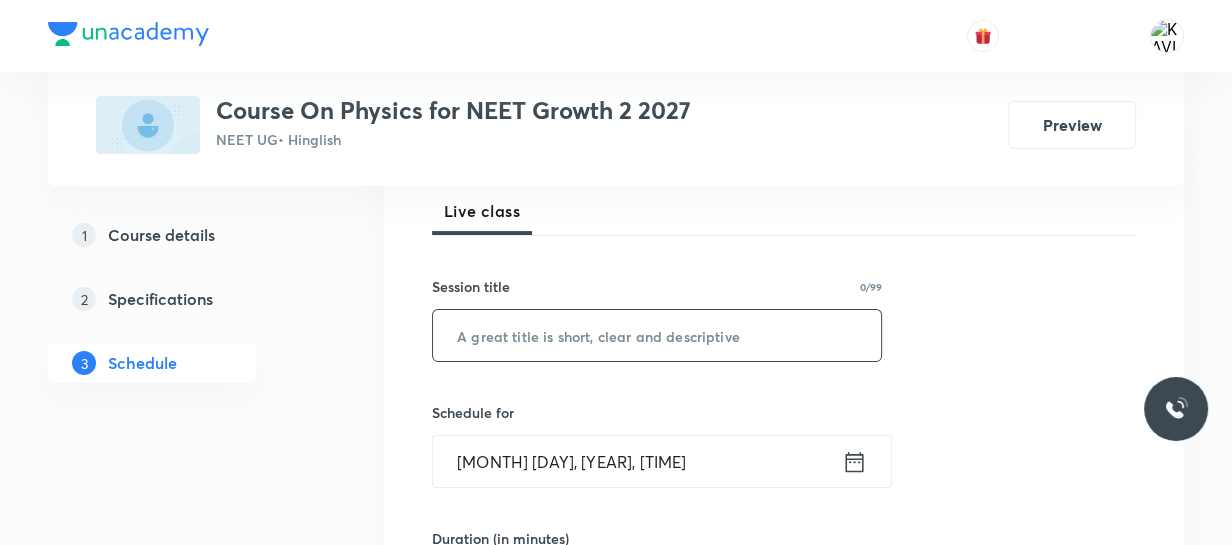 click at bounding box center [657, 335] 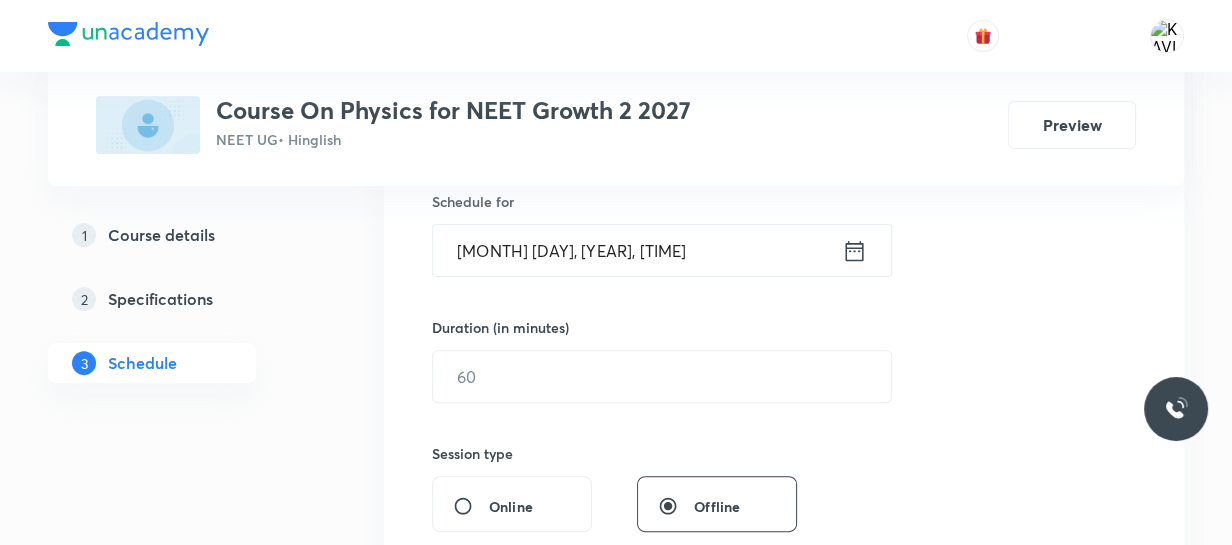 scroll, scrollTop: 473, scrollLeft: 0, axis: vertical 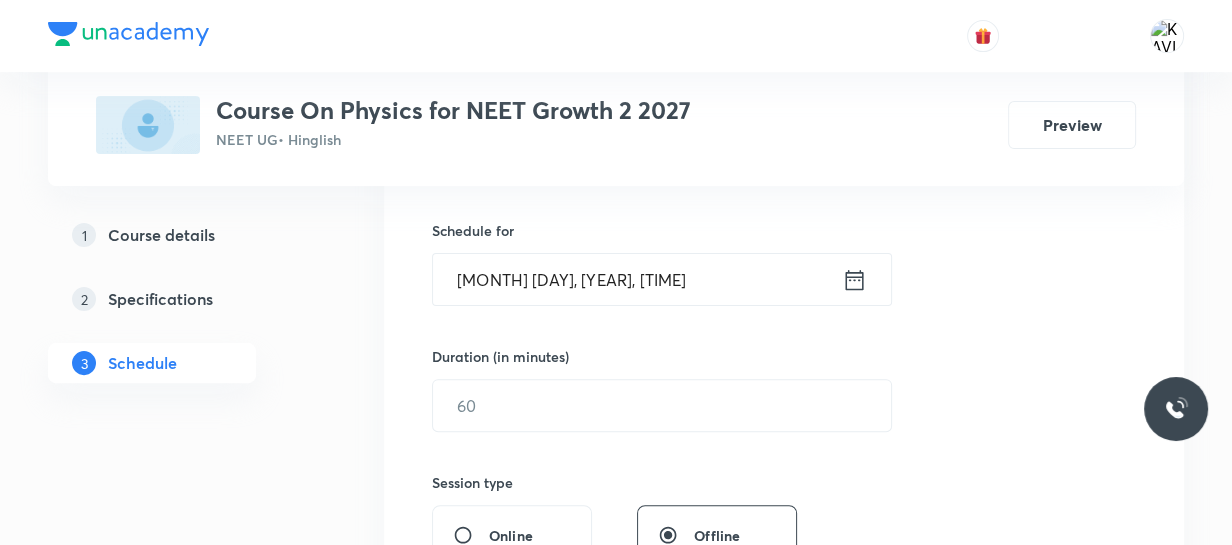 type on "Motion in Straight Line - 04" 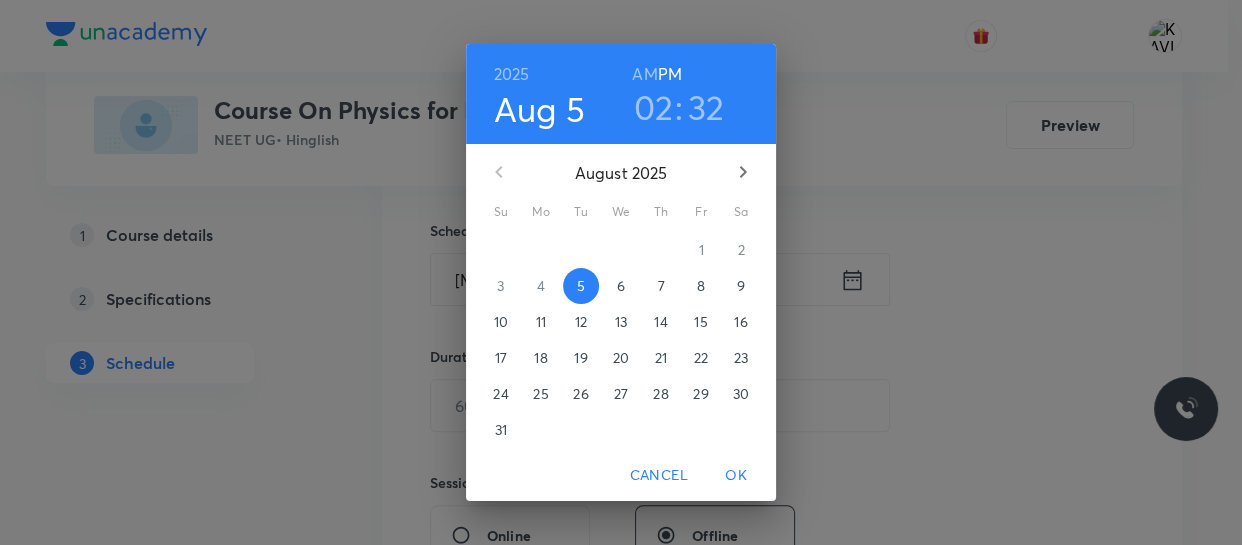 click on "02" at bounding box center (654, 107) 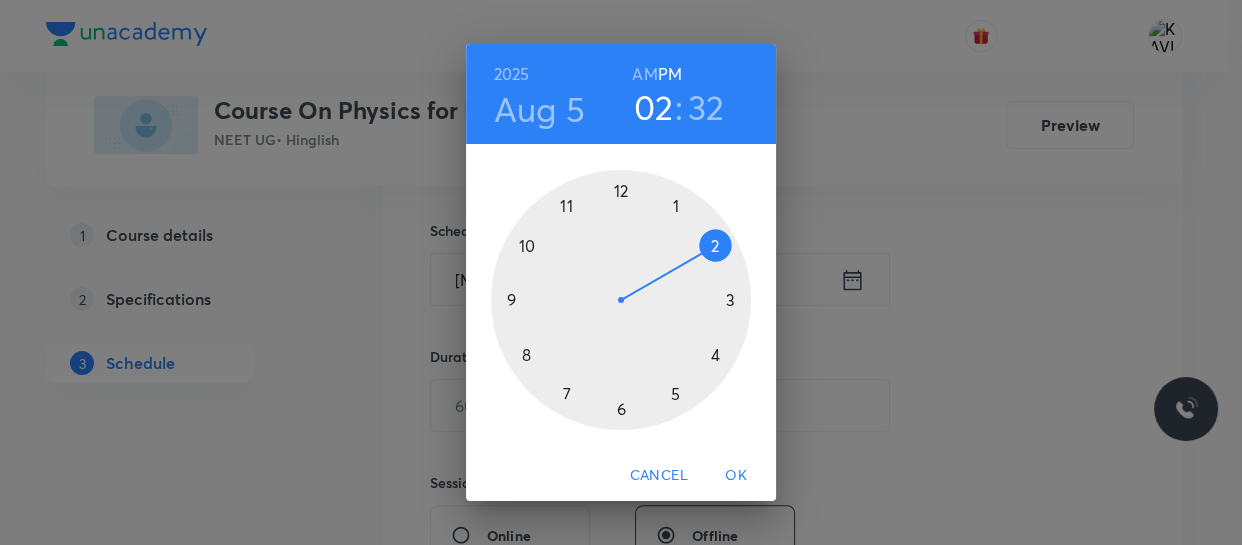click at bounding box center (621, 300) 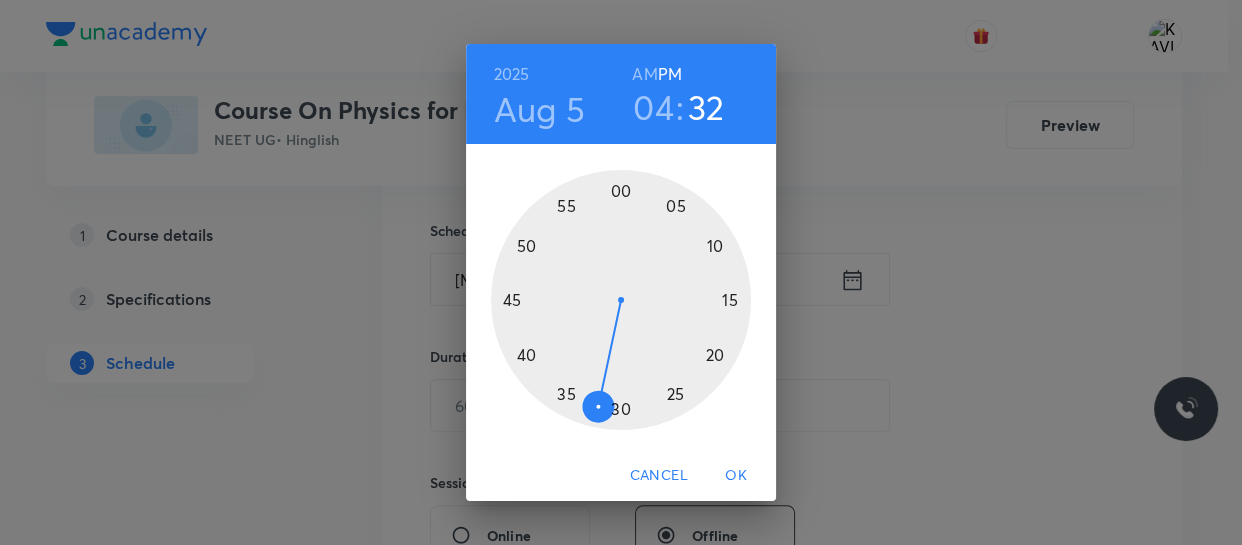 drag, startPoint x: 620, startPoint y: 195, endPoint x: 681, endPoint y: 300, distance: 121.433105 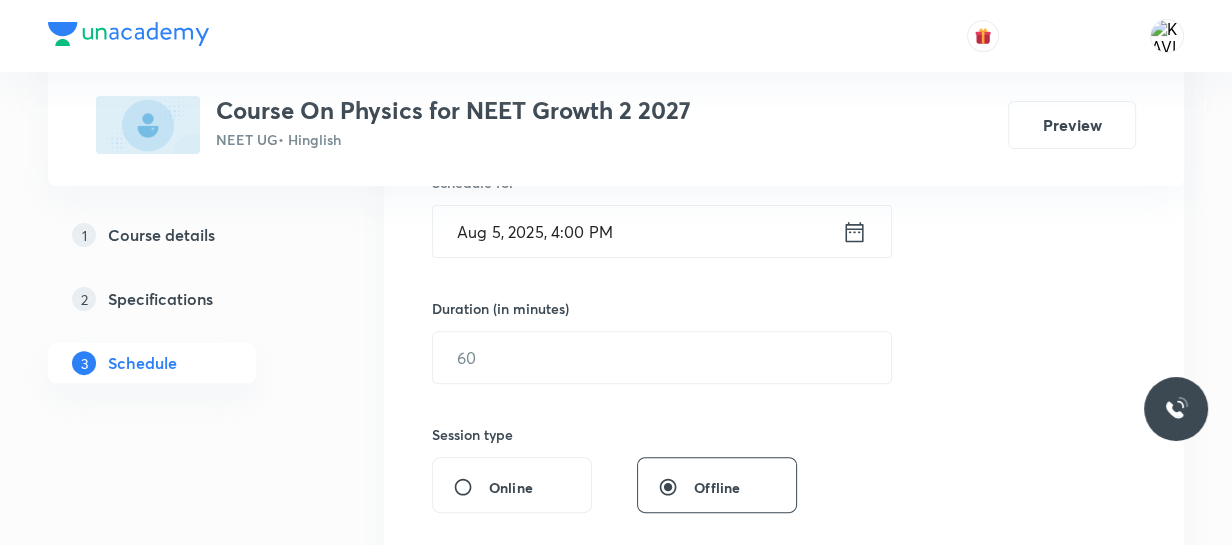 scroll, scrollTop: 564, scrollLeft: 0, axis: vertical 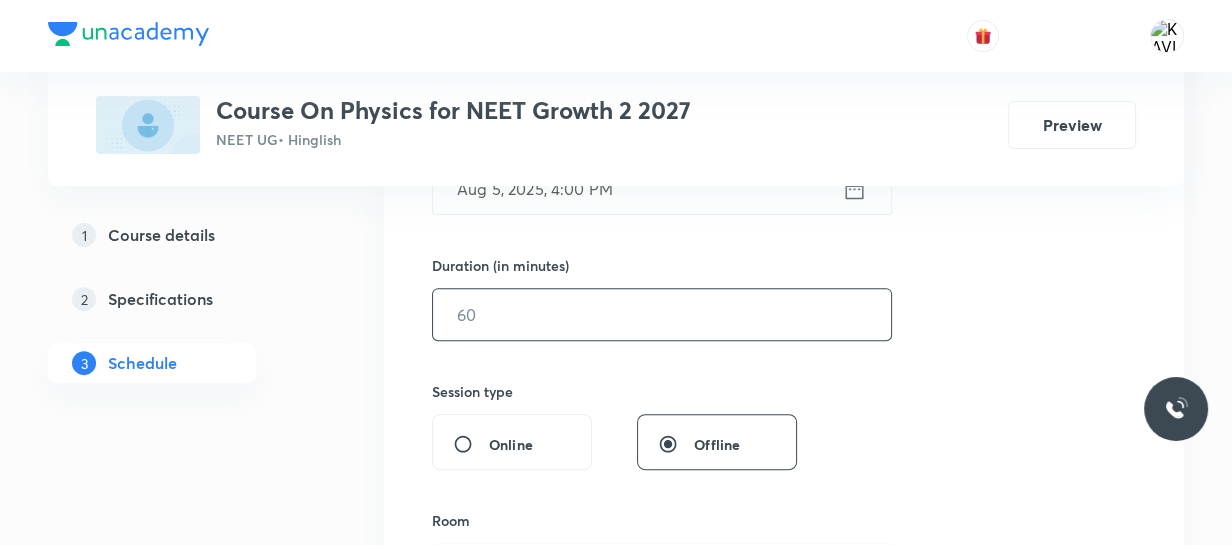 click at bounding box center [662, 314] 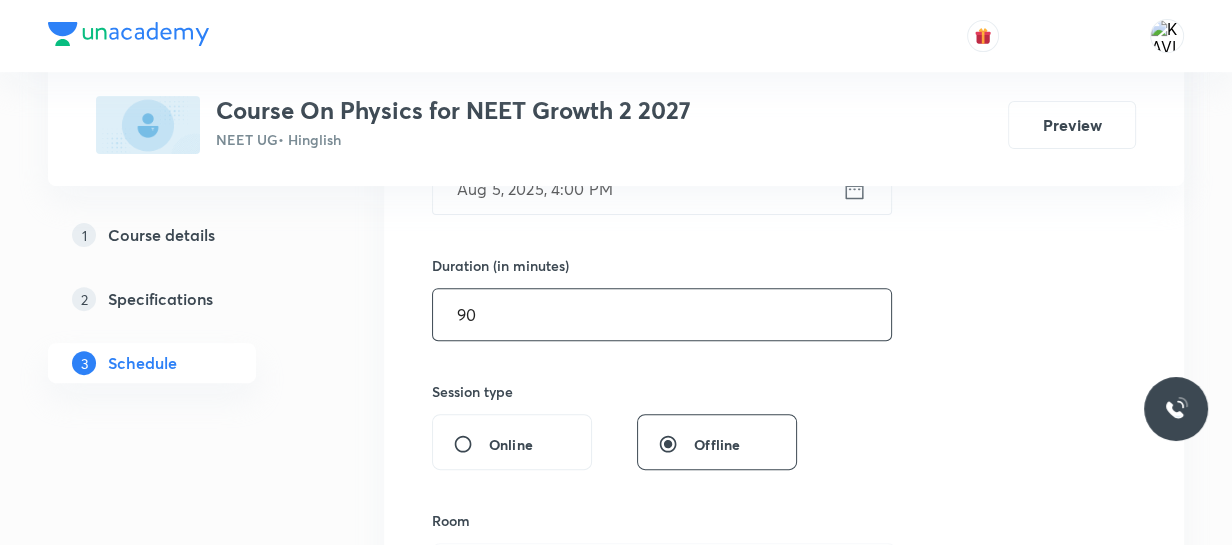 scroll, scrollTop: 746, scrollLeft: 0, axis: vertical 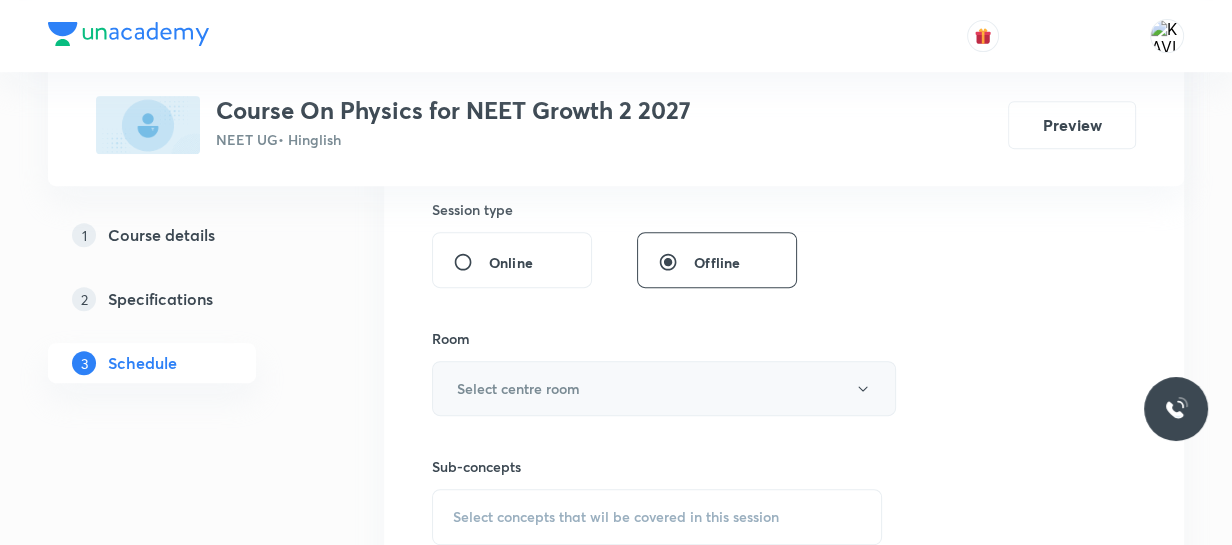 type on "90" 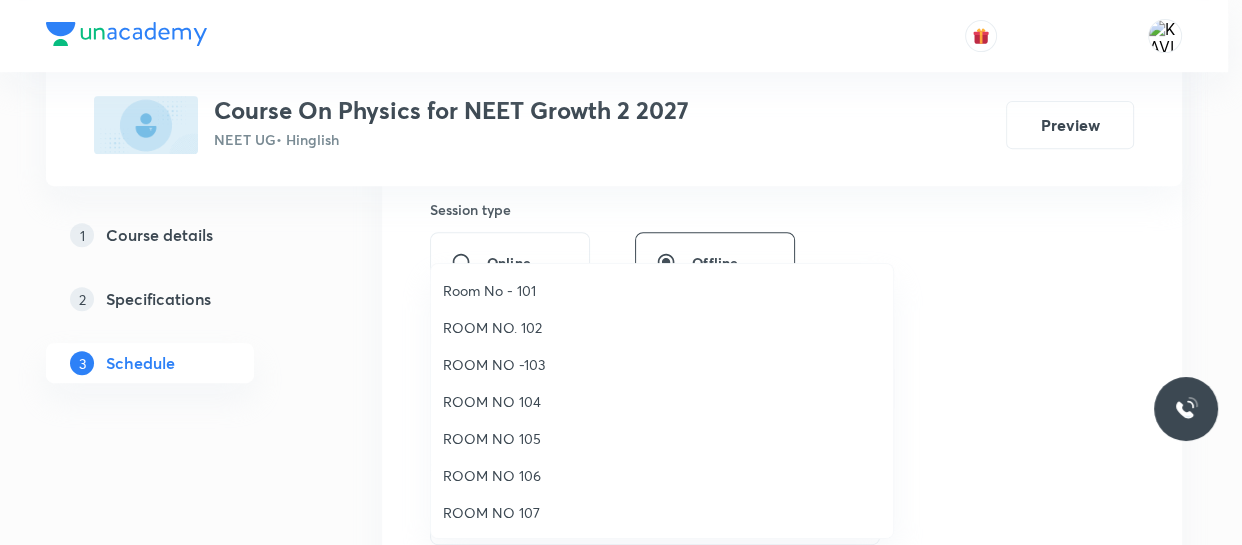 click on "ROOM NO 104" at bounding box center [662, 401] 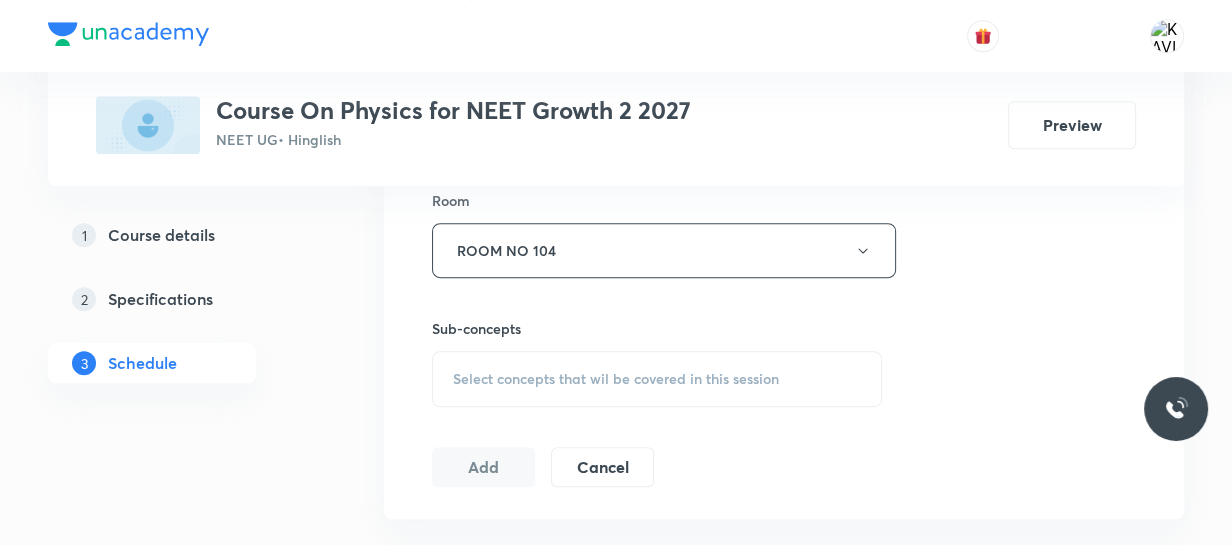 scroll, scrollTop: 928, scrollLeft: 0, axis: vertical 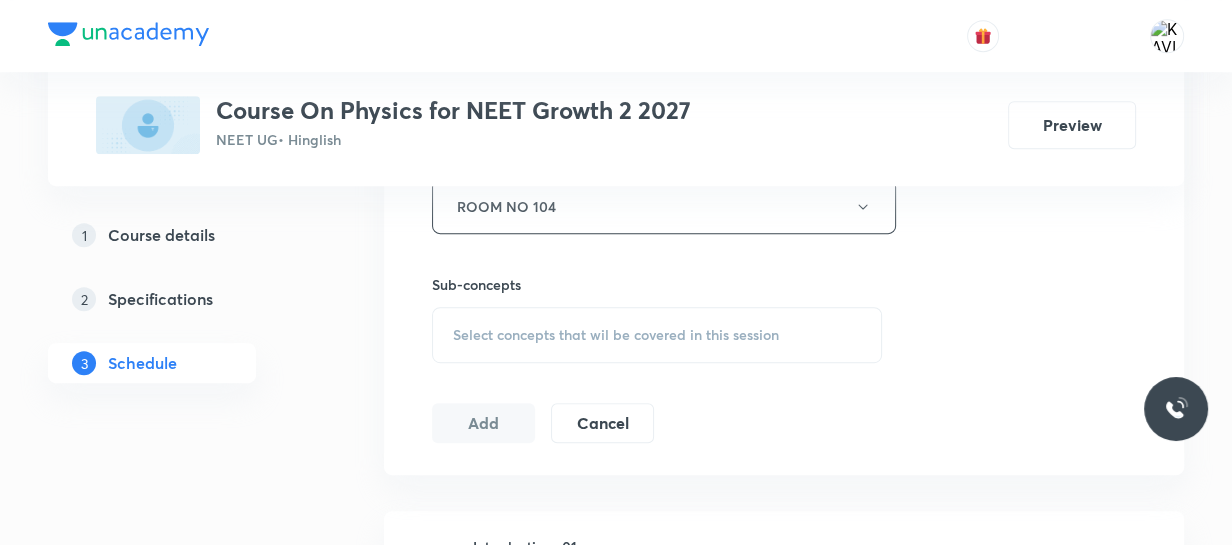 click on "Select concepts that wil be covered in this session" at bounding box center (616, 335) 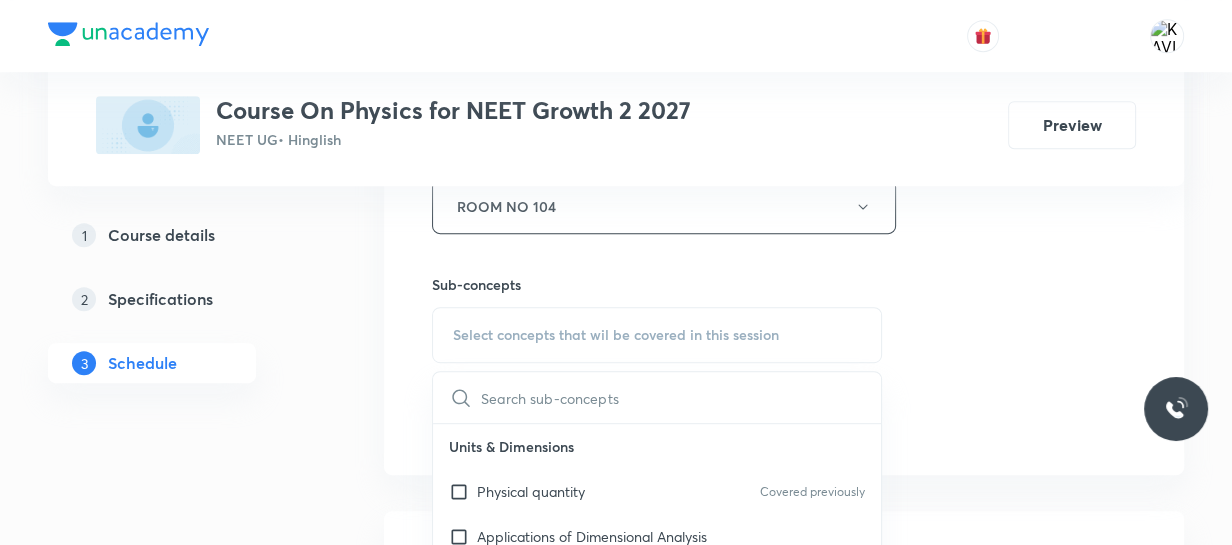 click at bounding box center [681, 397] 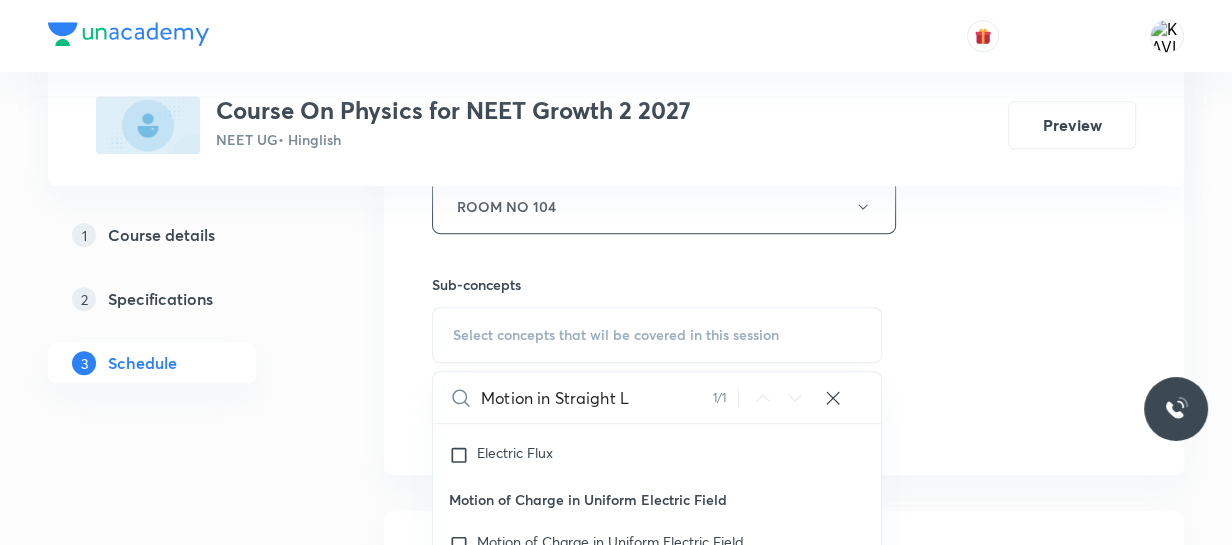 scroll, scrollTop: 45423, scrollLeft: 0, axis: vertical 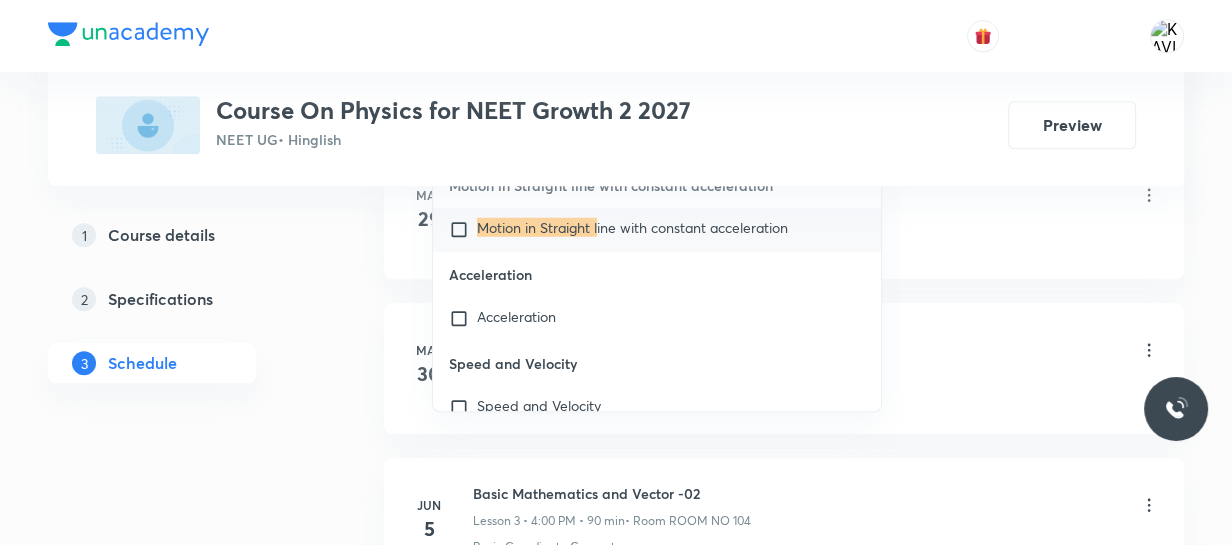 type on "Motion in Straight L" 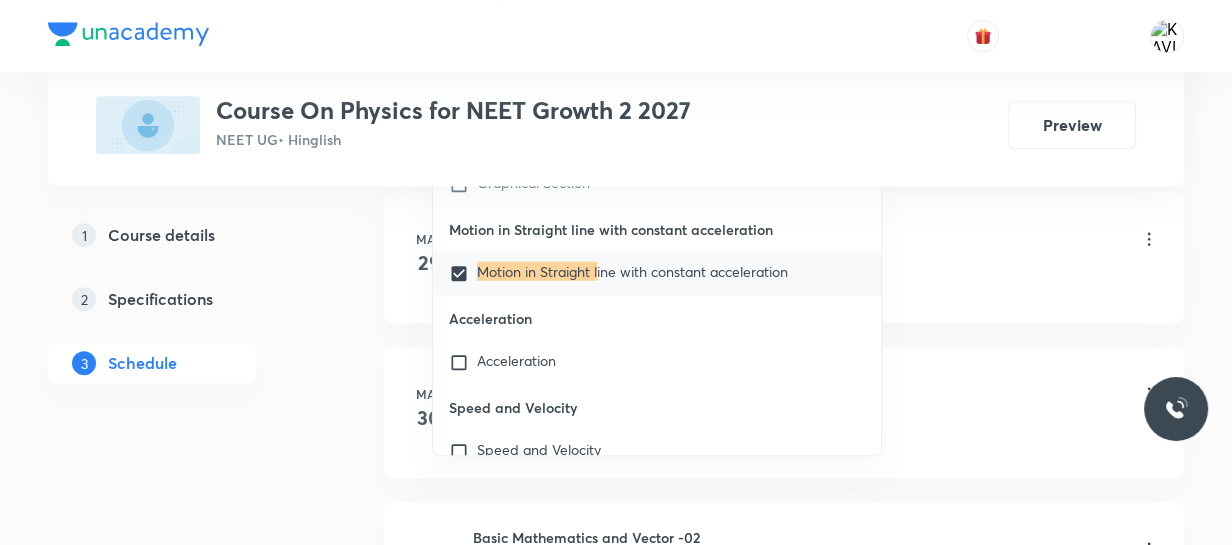 click on "Physical quantity" at bounding box center (816, 281) 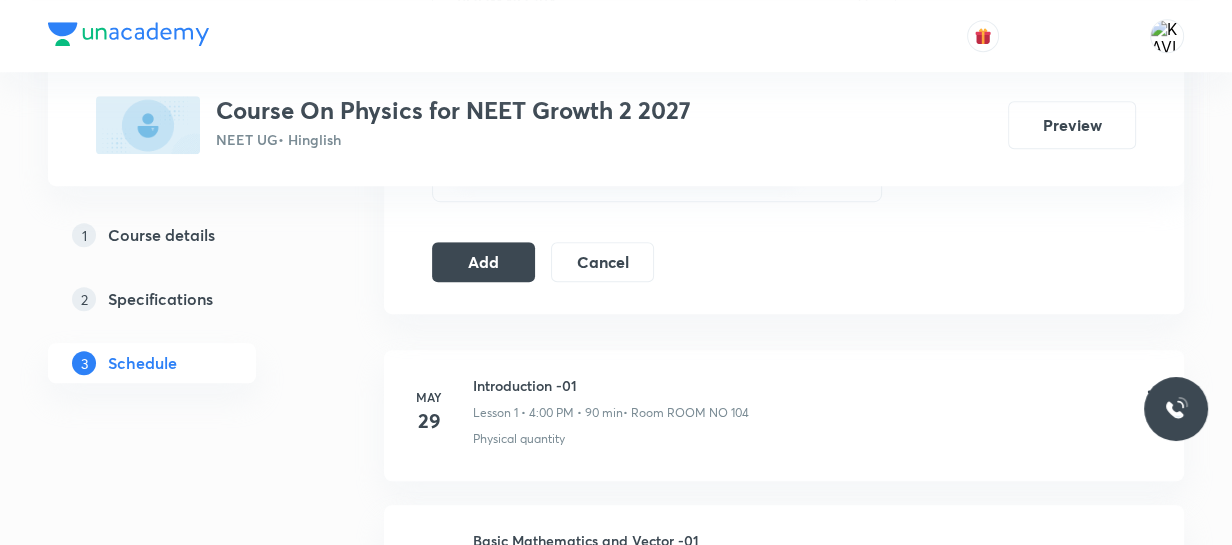 scroll, scrollTop: 1110, scrollLeft: 0, axis: vertical 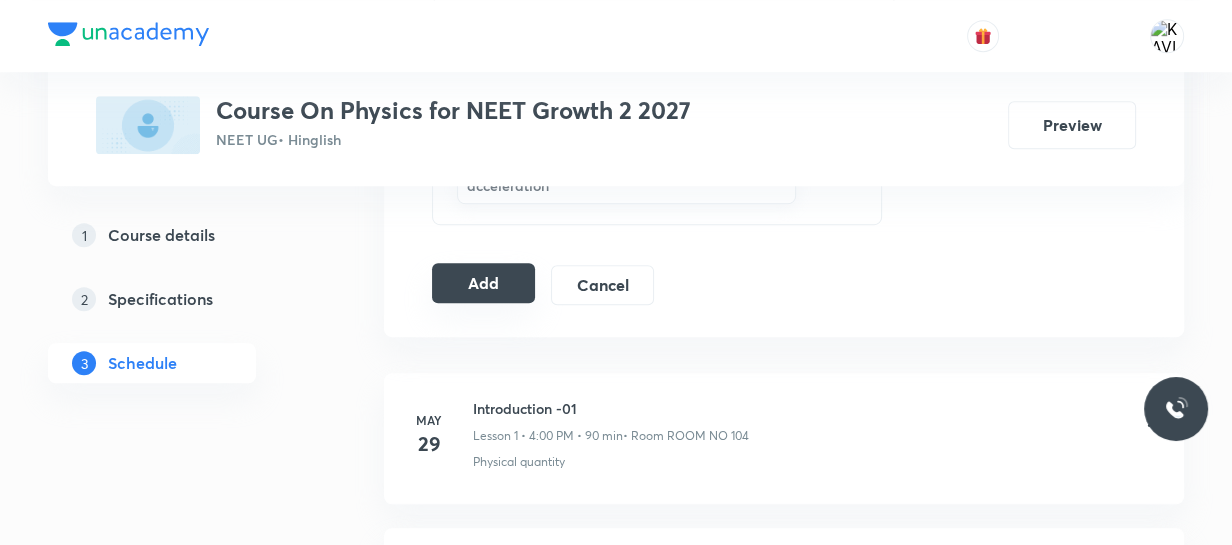 click on "Add" at bounding box center [483, 283] 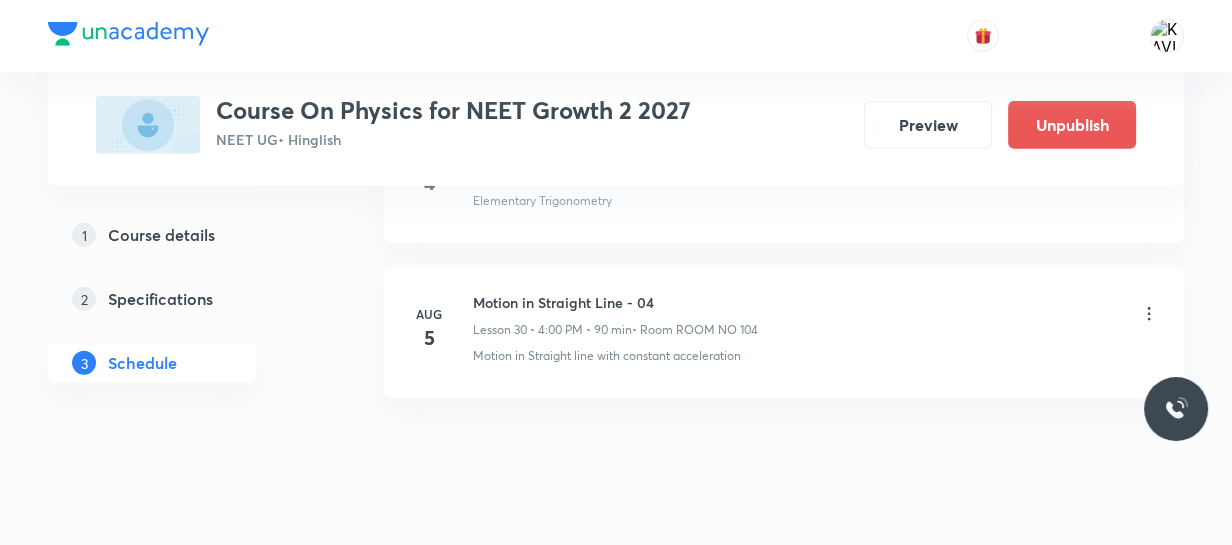 scroll, scrollTop: 4782, scrollLeft: 0, axis: vertical 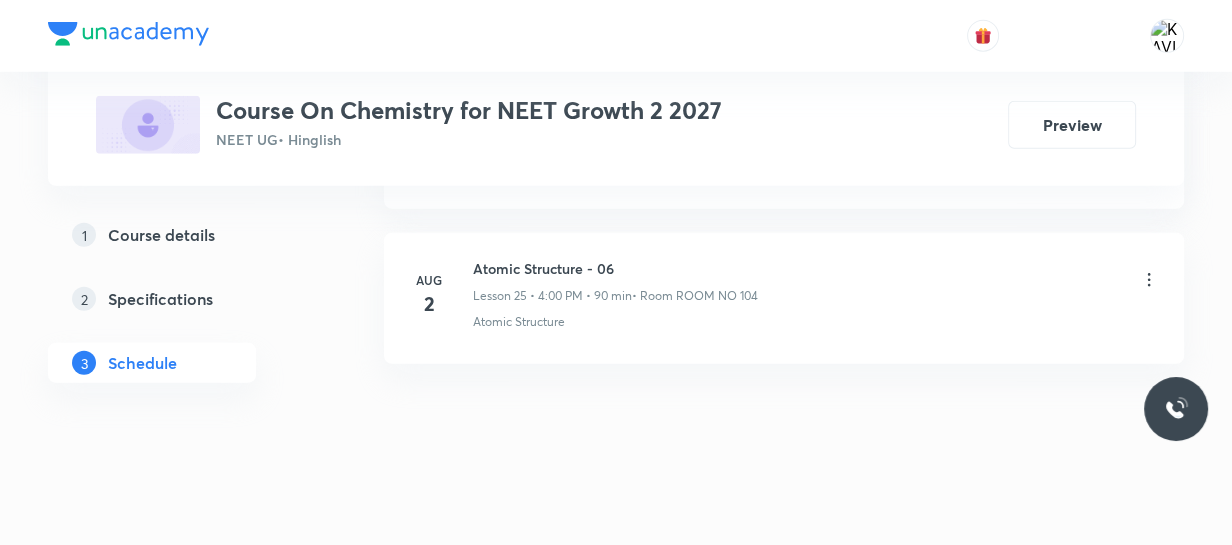 click on "Aug 2 Atomic Structure - 06 Lesson 25 • [TIME] • 90 min  • Room ROOM NO 104 Atomic Structure" at bounding box center (784, 298) 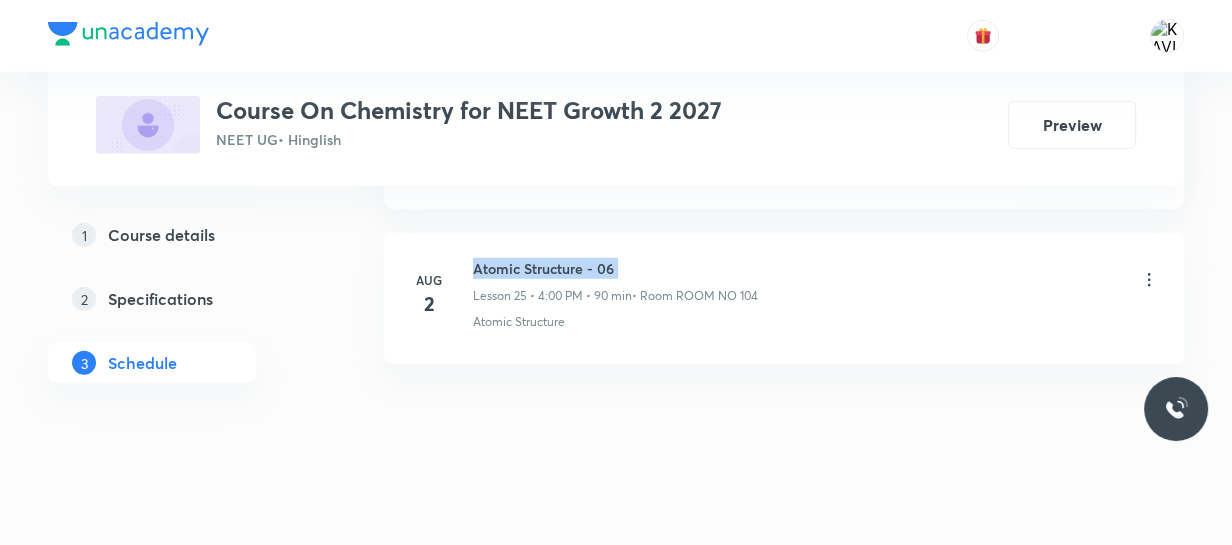 click on "Aug 2 Atomic Structure - 06 Lesson 25 • [TIME] • 90 min  • Room ROOM NO 104 Atomic Structure" at bounding box center (784, 298) 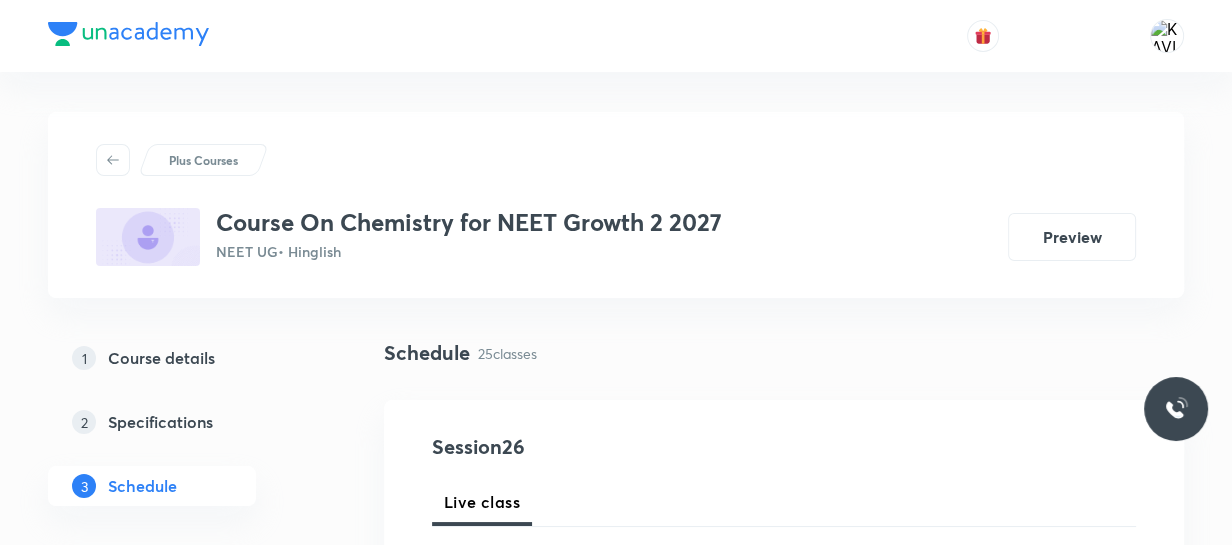 scroll, scrollTop: 269, scrollLeft: 0, axis: vertical 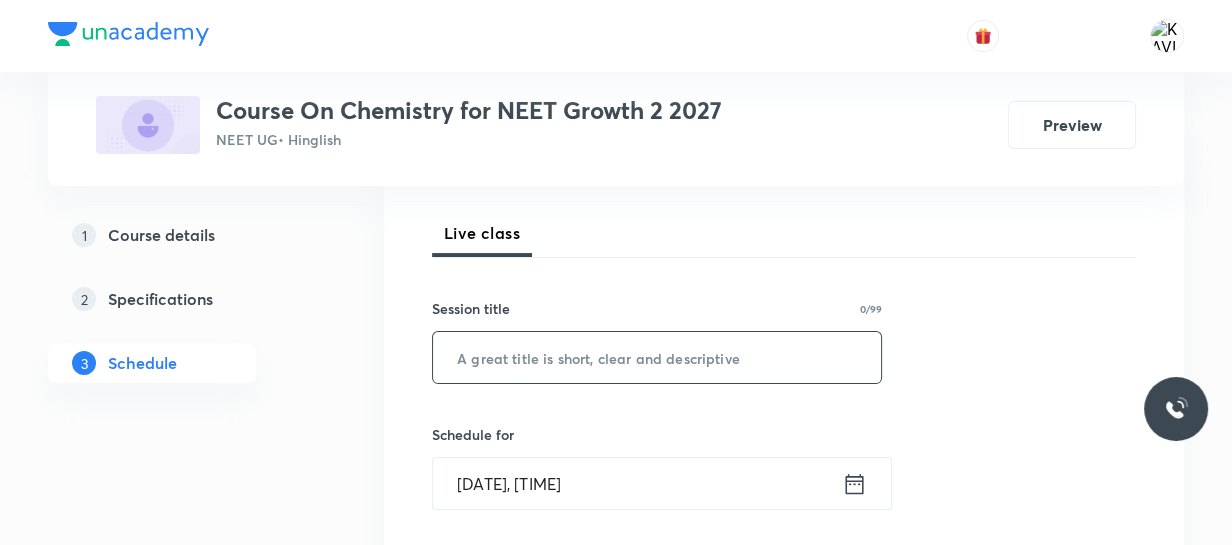 click on "​" at bounding box center [657, 357] 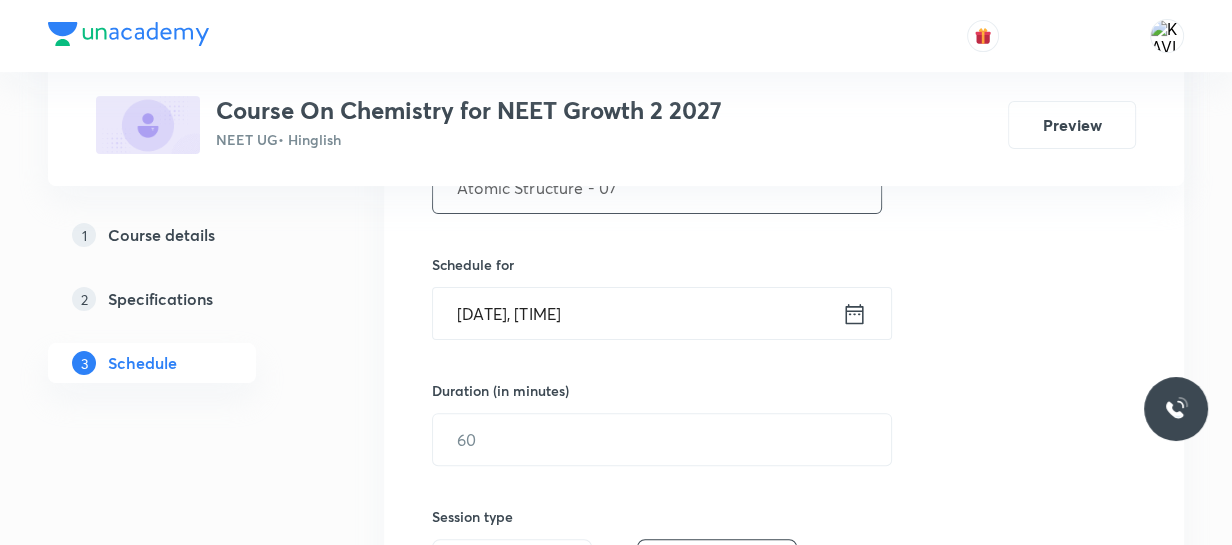 scroll, scrollTop: 450, scrollLeft: 0, axis: vertical 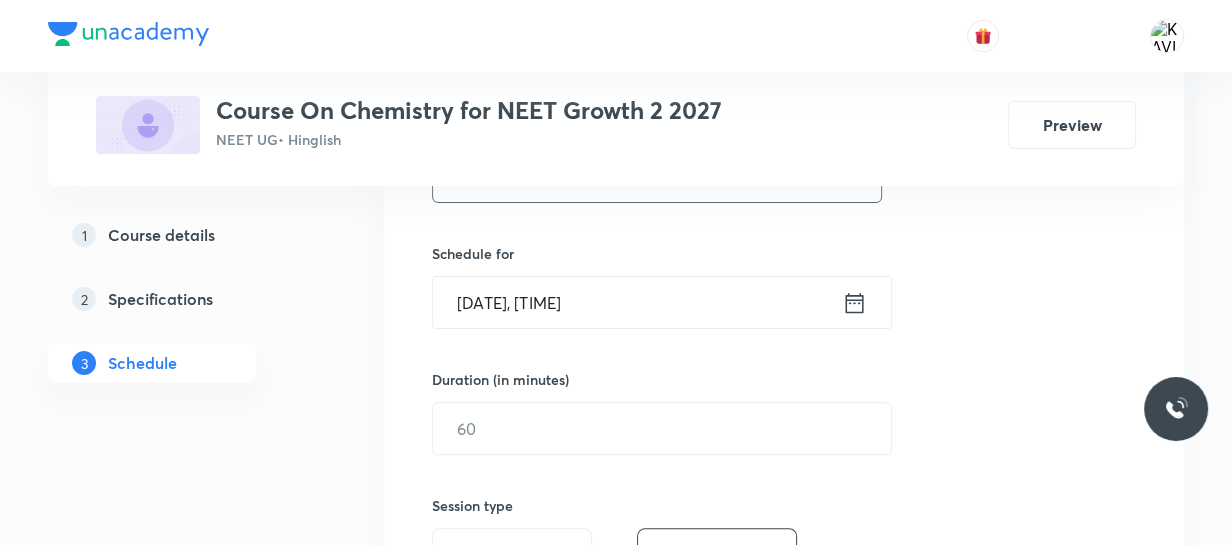 type on "Atomic Structure - 07" 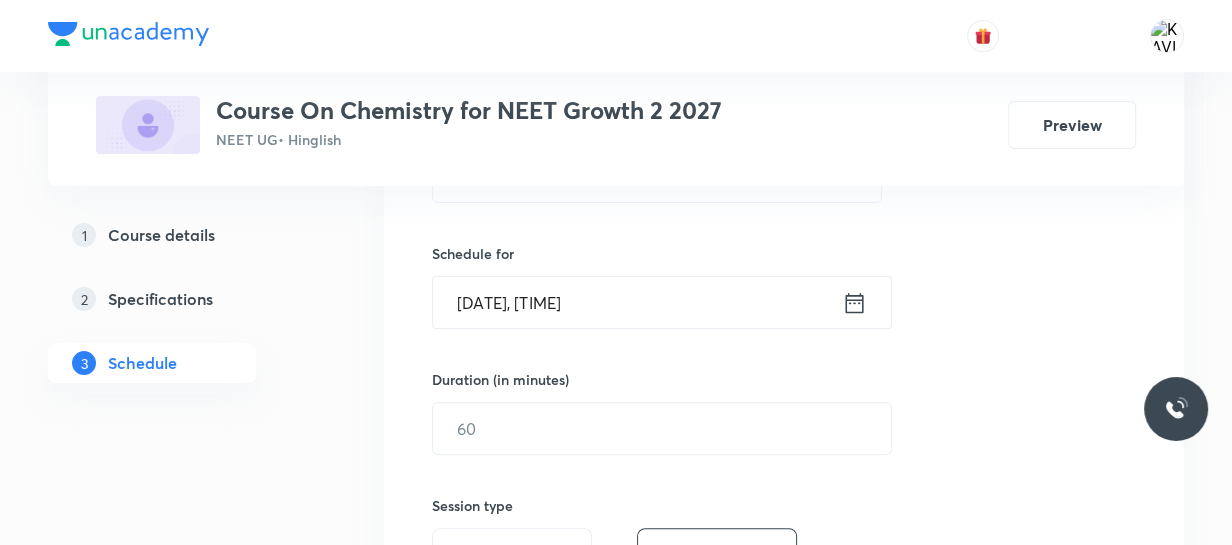 click 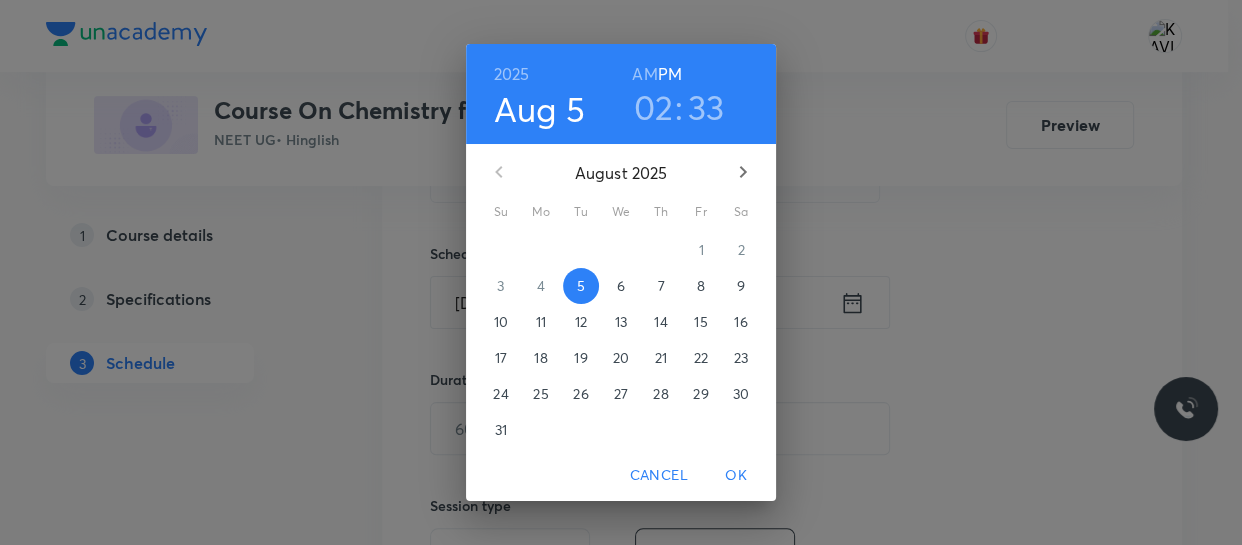 drag, startPoint x: 669, startPoint y: 103, endPoint x: 663, endPoint y: 152, distance: 49.365982 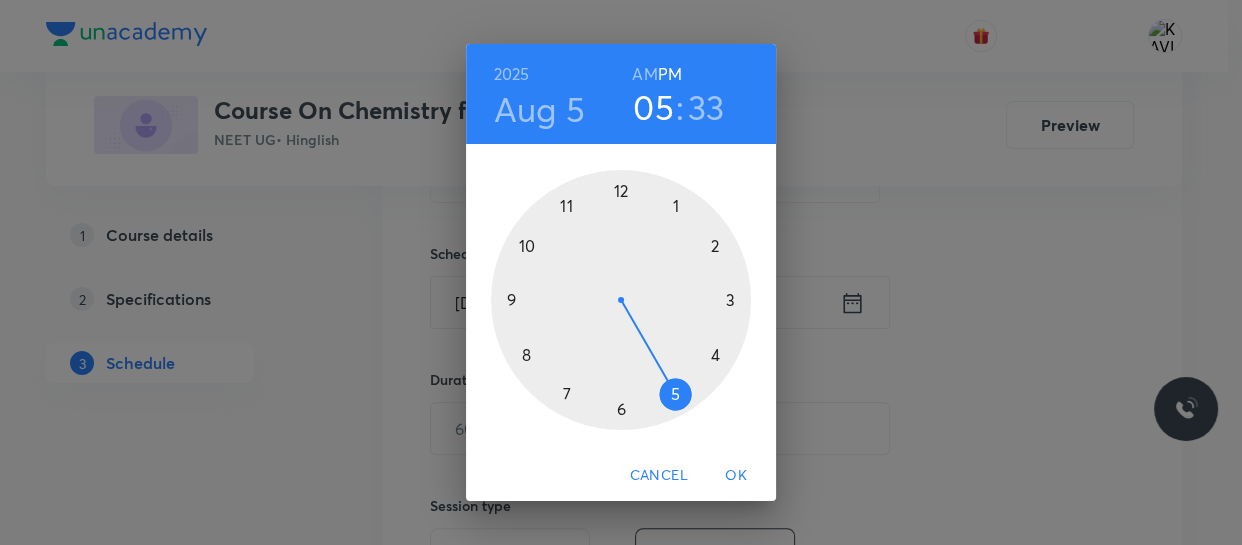 click at bounding box center [621, 300] 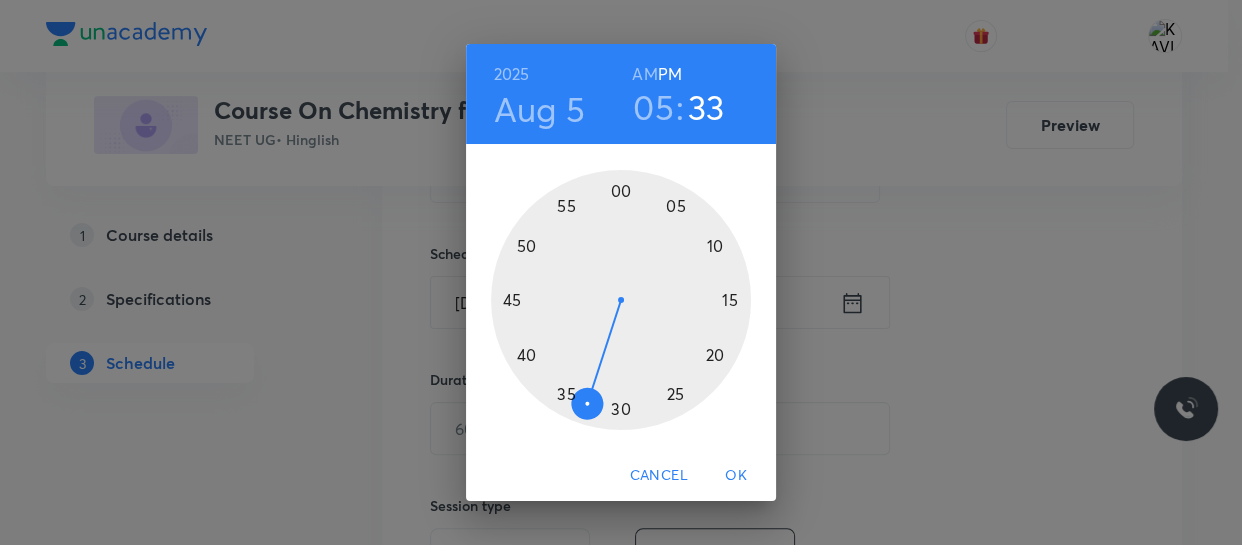 click at bounding box center [621, 300] 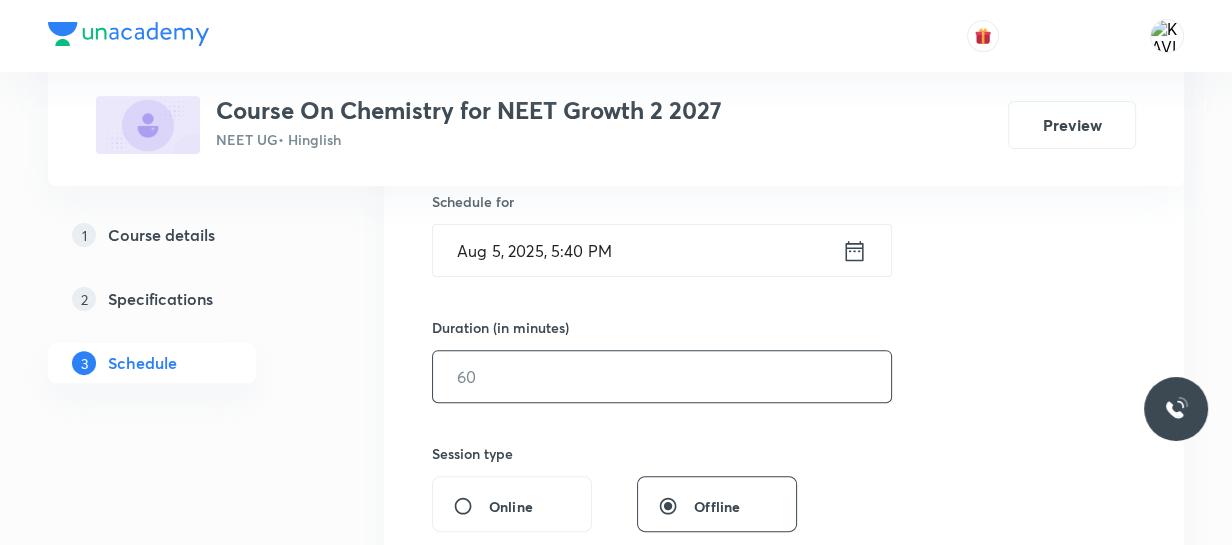 scroll, scrollTop: 541, scrollLeft: 0, axis: vertical 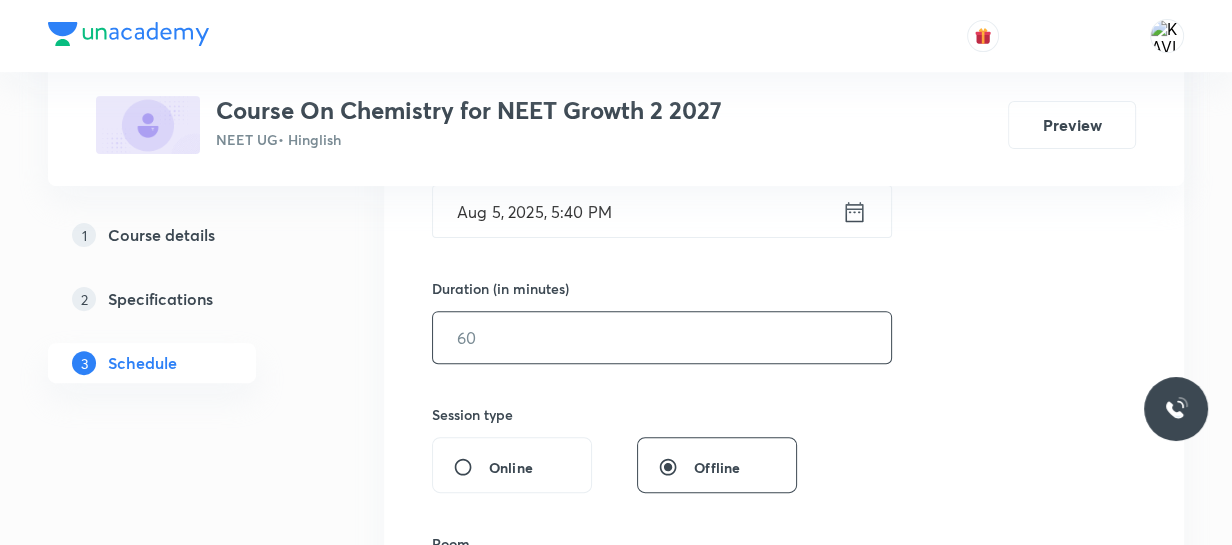 click at bounding box center [662, 337] 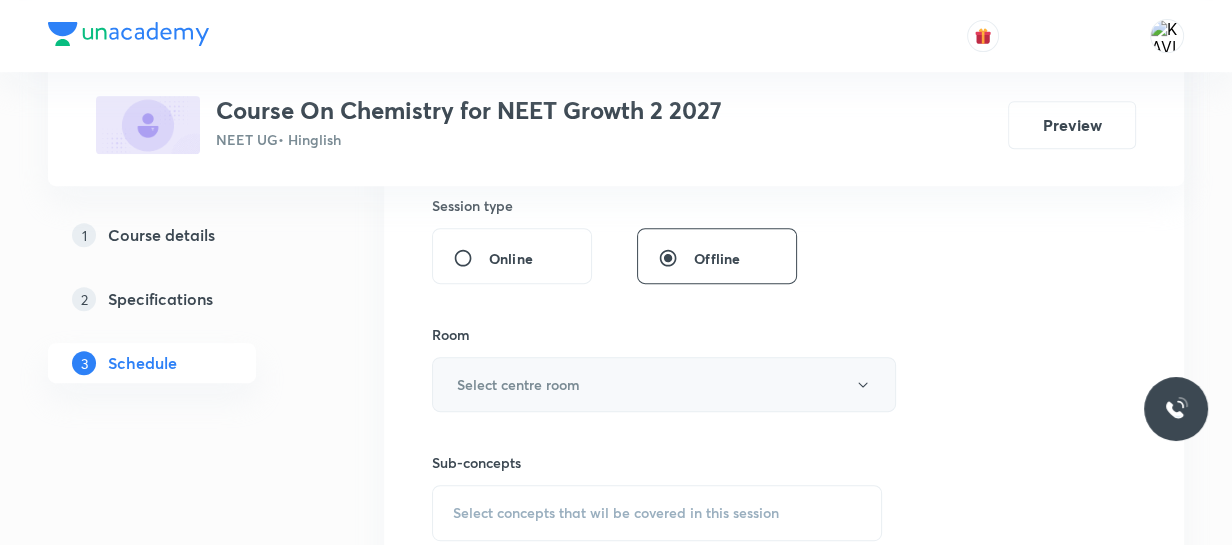 scroll, scrollTop: 814, scrollLeft: 0, axis: vertical 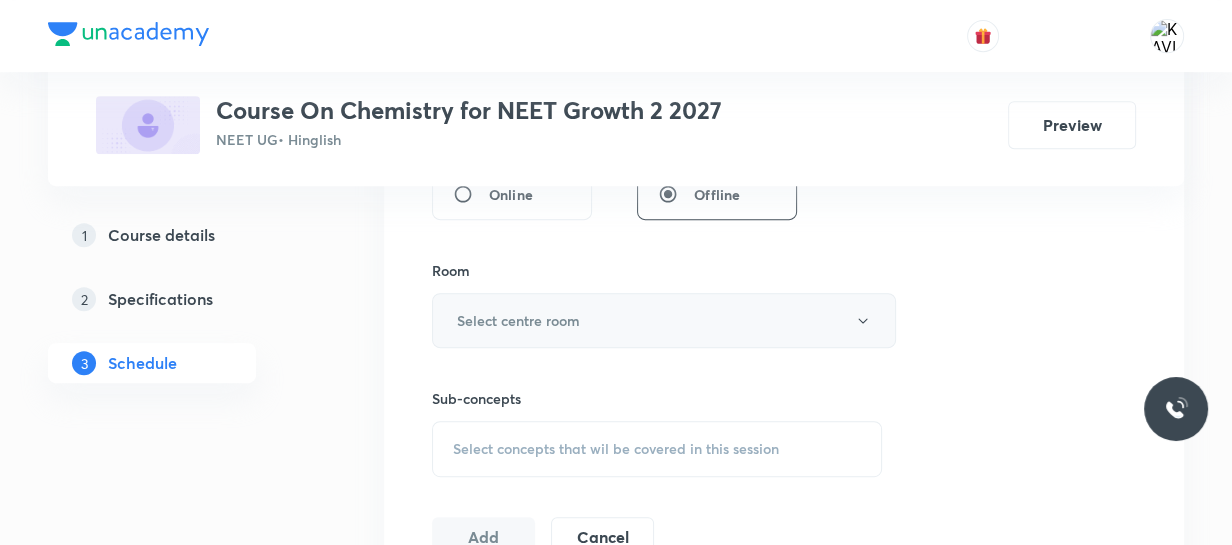 type on "90" 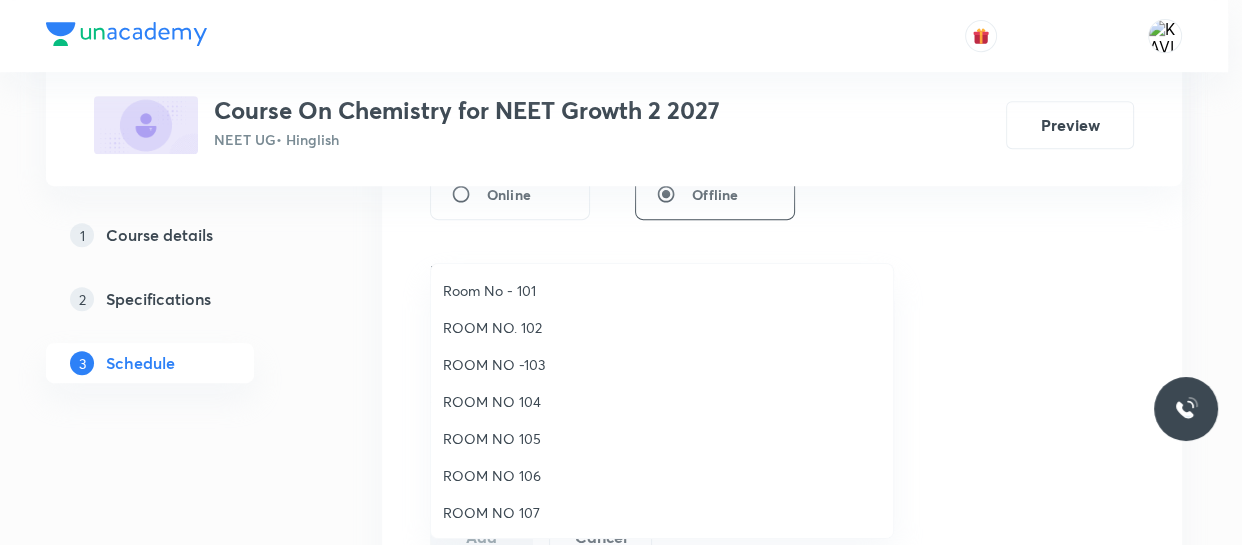 click on "ROOM NO 104" at bounding box center [662, 401] 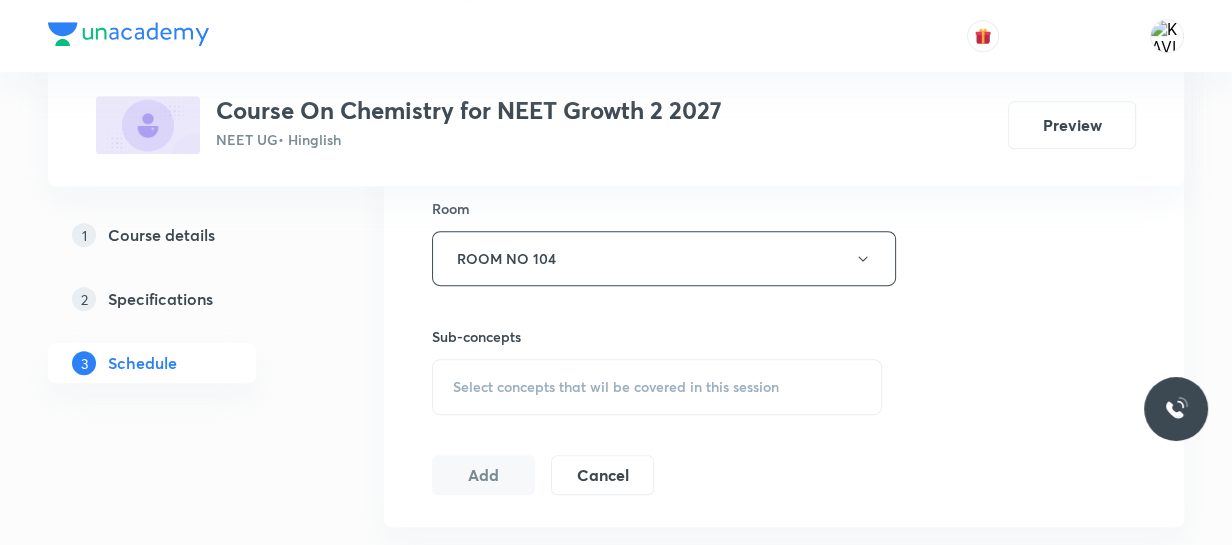 scroll, scrollTop: 905, scrollLeft: 0, axis: vertical 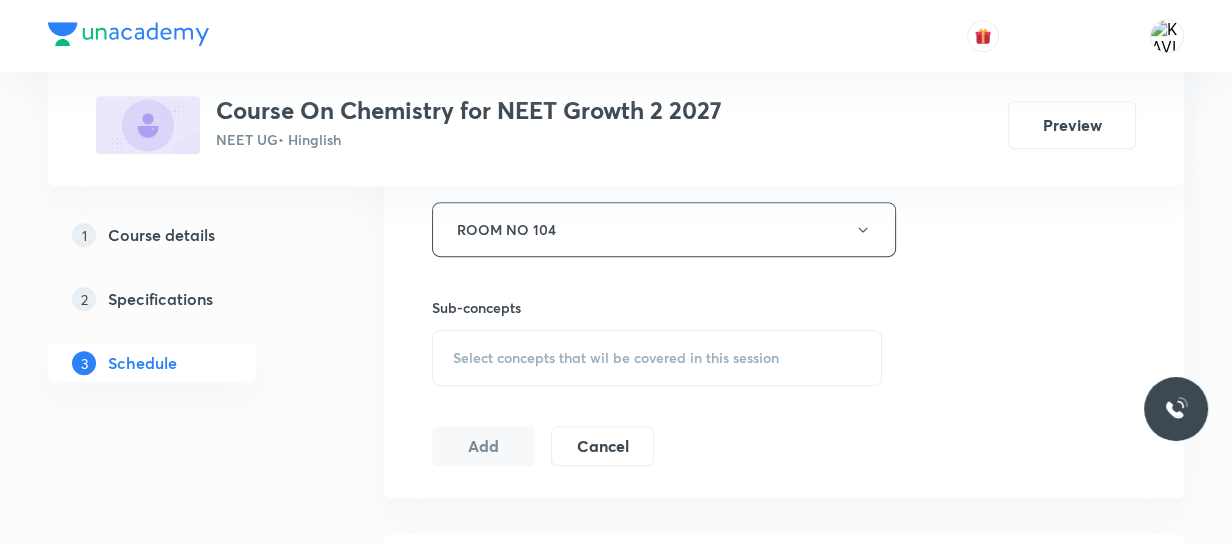 drag, startPoint x: 452, startPoint y: 330, endPoint x: 471, endPoint y: 369, distance: 43.382023 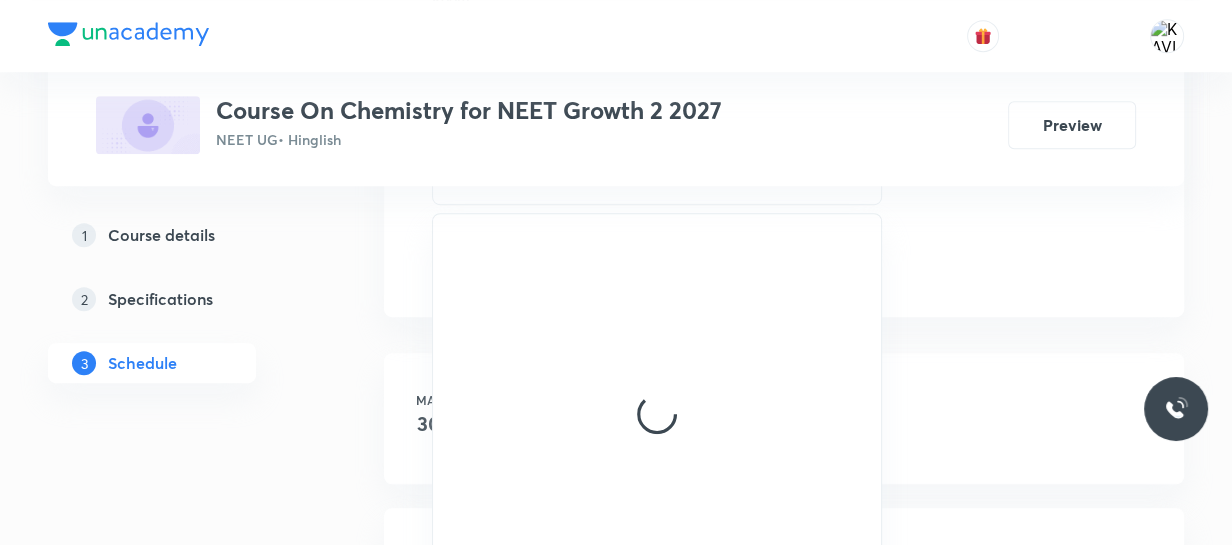 scroll, scrollTop: 1087, scrollLeft: 0, axis: vertical 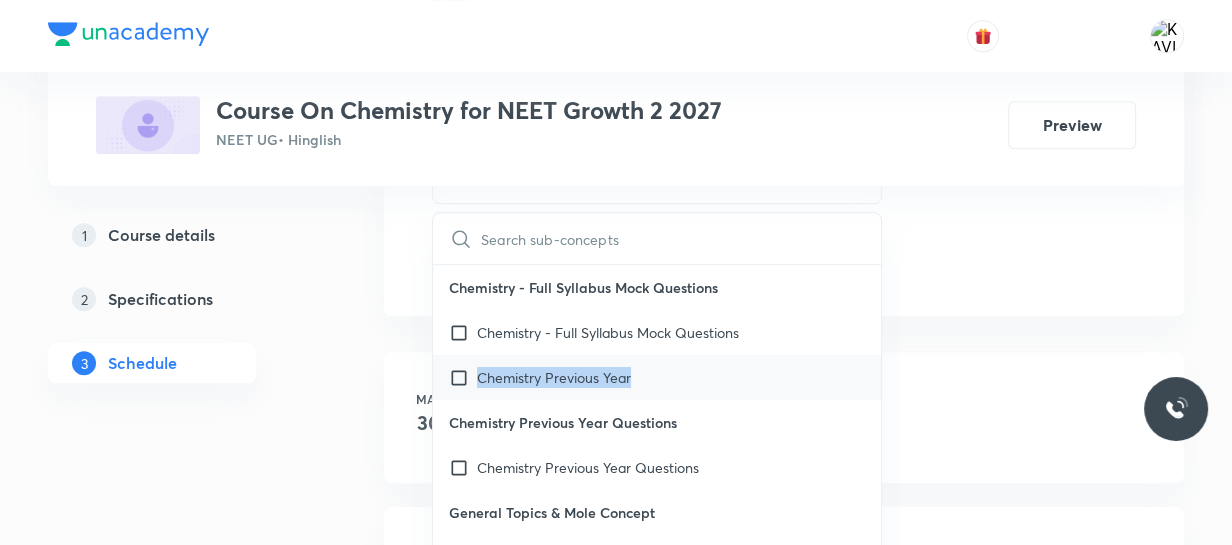 drag, startPoint x: 863, startPoint y: 346, endPoint x: 601, endPoint y: 385, distance: 264.88678 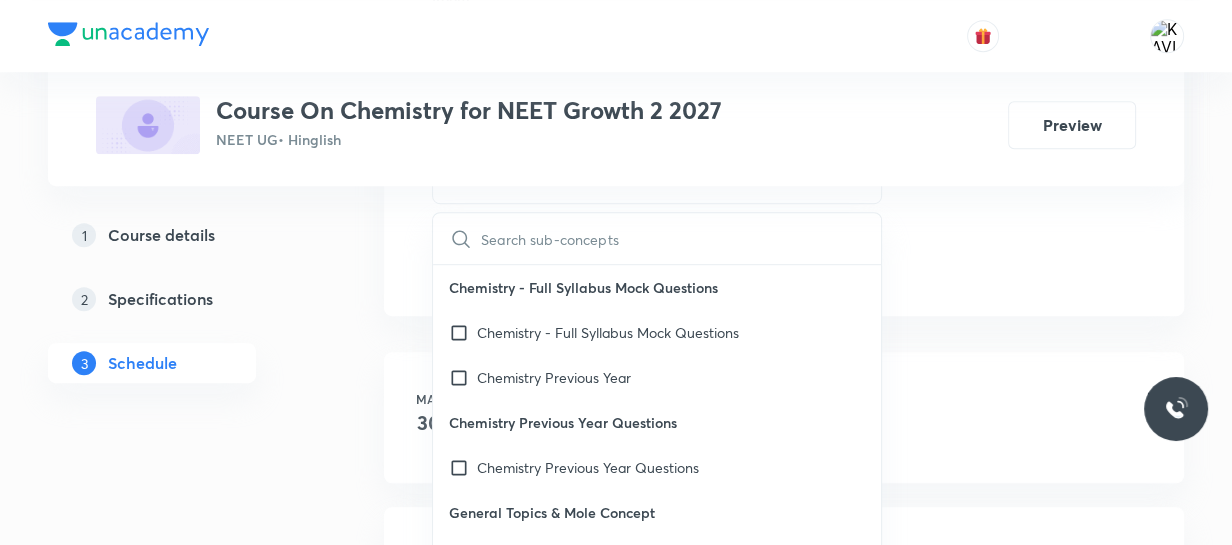click at bounding box center (681, 238) 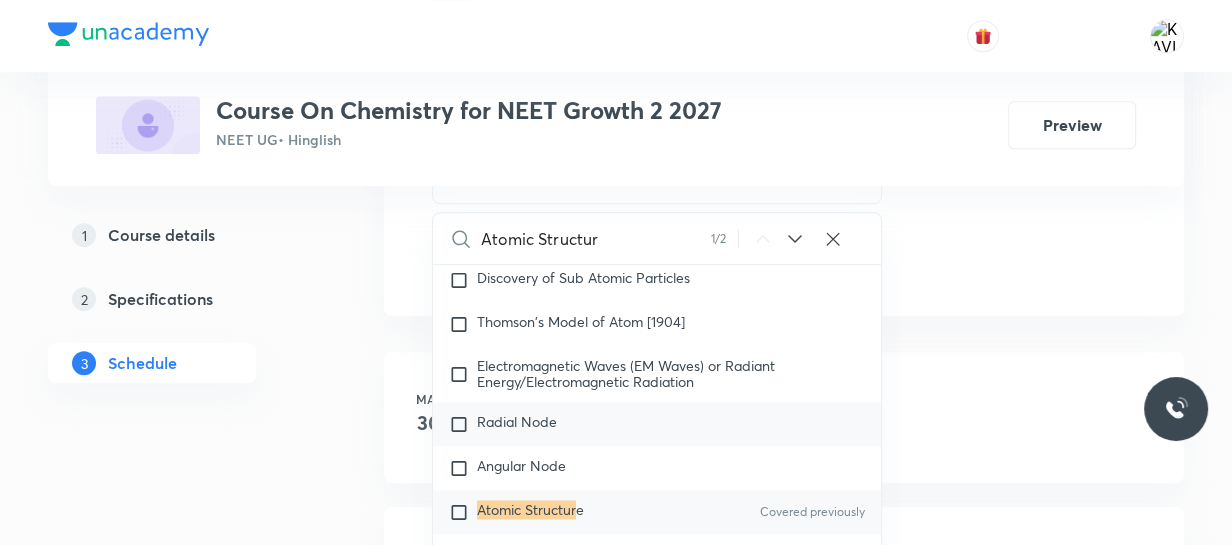 scroll, scrollTop: 3167, scrollLeft: 0, axis: vertical 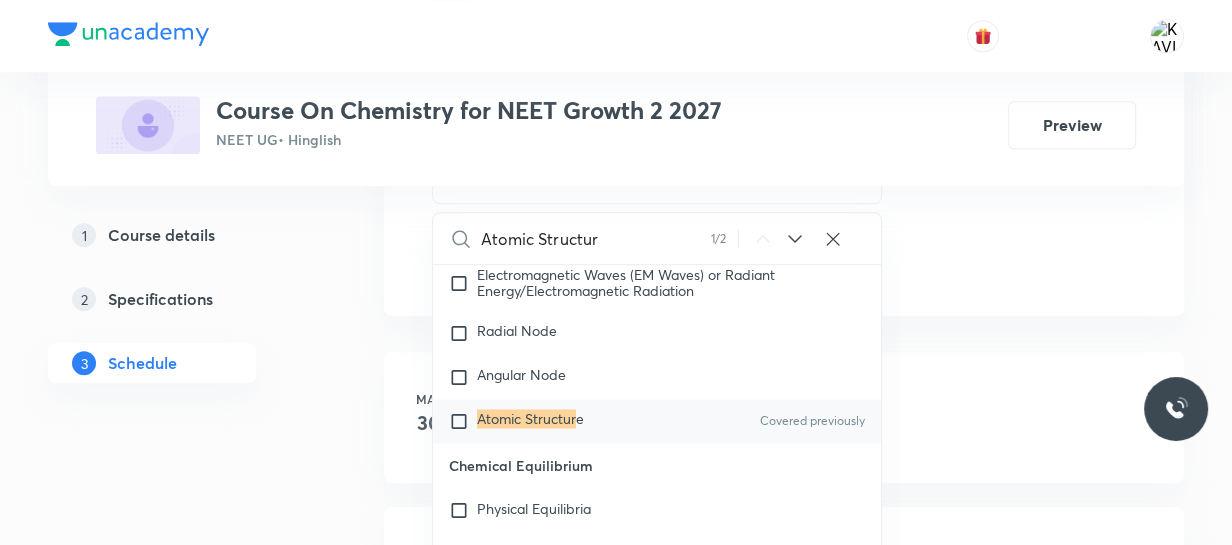 type on "Atomic Structur" 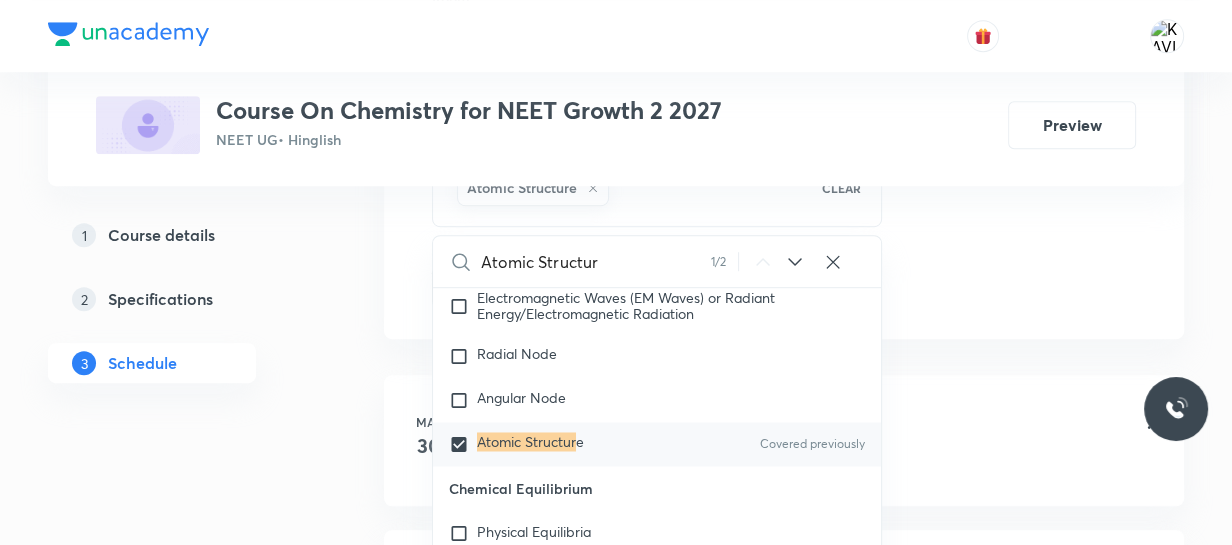 click on "Session  26 Live class Session title 21/99 Atomic Structure - 07 ​ Schedule for [DATE], [TIME] ​ Duration (in minutes) 90 ​   Session type Online Offline Room ROOM NO 104 Sub-concepts Atomic Structure CLEAR Atomic Structur 1 / 2 ​ Chemistry - Full Syllabus Mock Questions Chemistry - Full Syllabus Mock Questions Chemistry Previous Year Chemistry Previous Year Questions Chemistry Previous Year Questions Chemistry Previous Year Questions General Topics & Mole Concept Basic Concepts Mole – Basic Introduction Percentage Composition Covered previously Stoichiometry Principle of Atom Conservation (POAC) Relation between Stoichiometric Quantities Covered previously Application of Mole Concept: Gravimetric Analysis Electronic Configuration Of Atoms (Hund's rule) Covered previously  Quantum Numbers (Magnetic Quantum no.) Covered previously Quantum Numbers(Pauli's Exclusion law) Mean Molar Mass or Molecular Mass Variation of Conductivity with Concentration Covered previously Mechanism of Corrosion Atomic Structure Discovery Of Electron e" at bounding box center (784, -174) 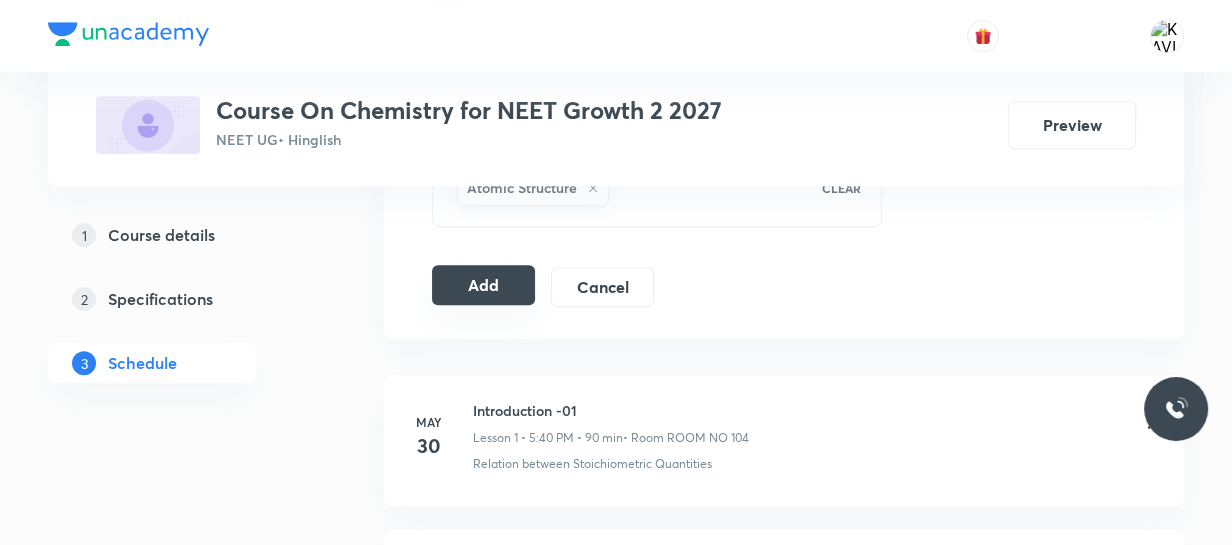 click on "Add" at bounding box center (483, 285) 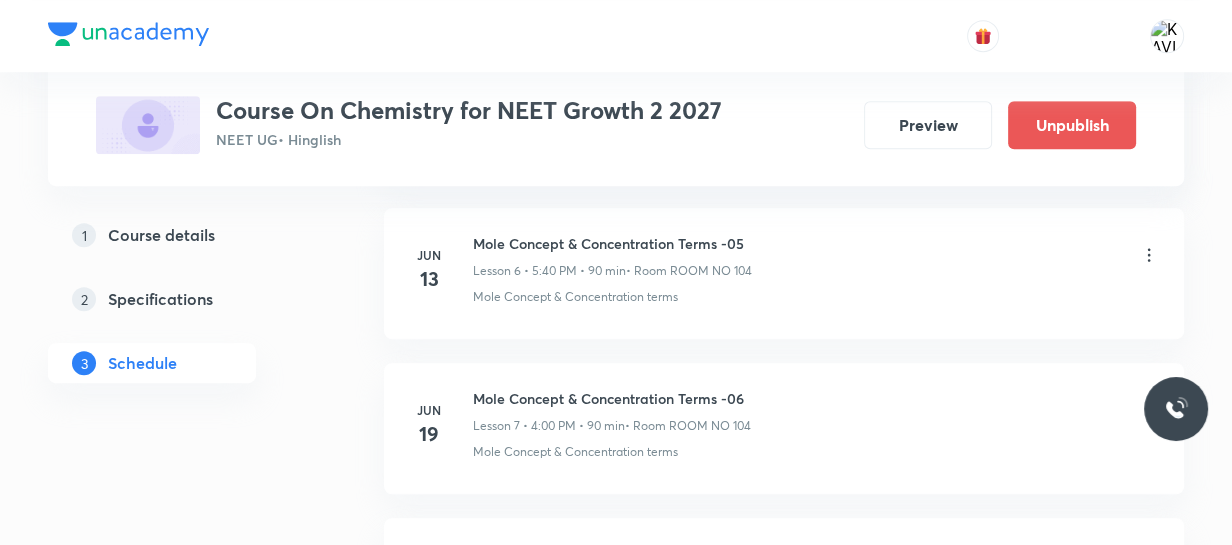 scroll, scrollTop: 4163, scrollLeft: 0, axis: vertical 